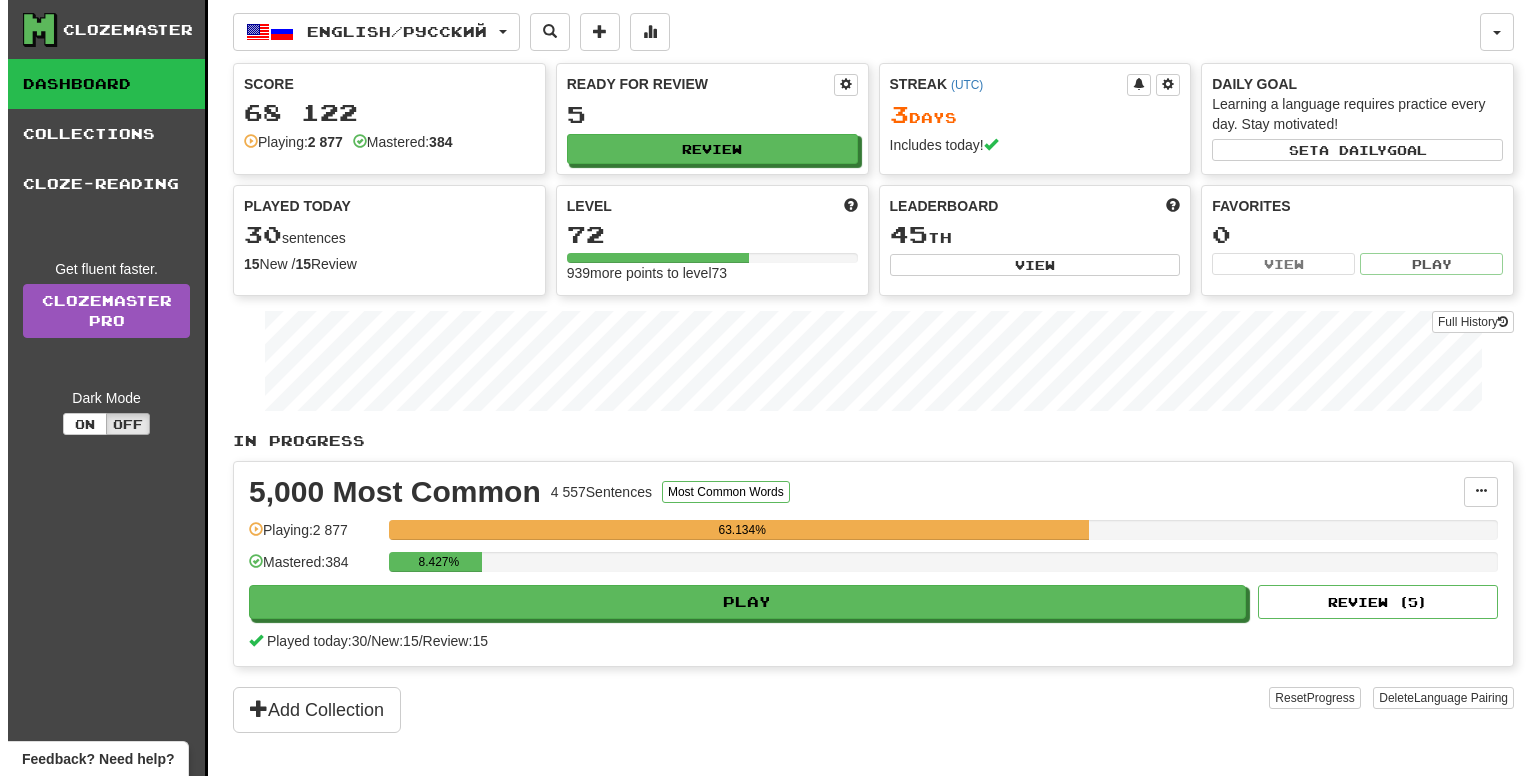 scroll, scrollTop: 0, scrollLeft: 0, axis: both 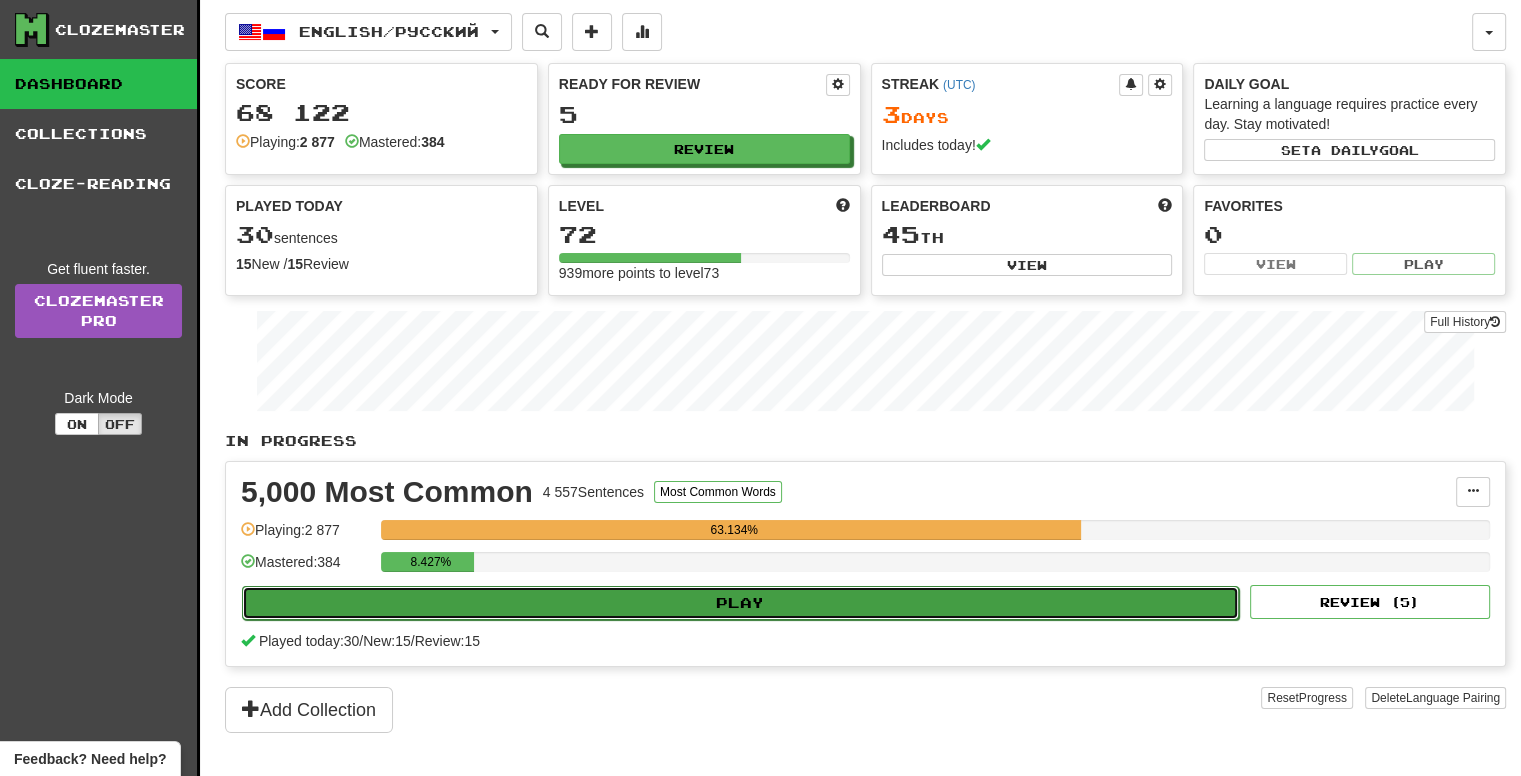 click on "Play" at bounding box center [740, 603] 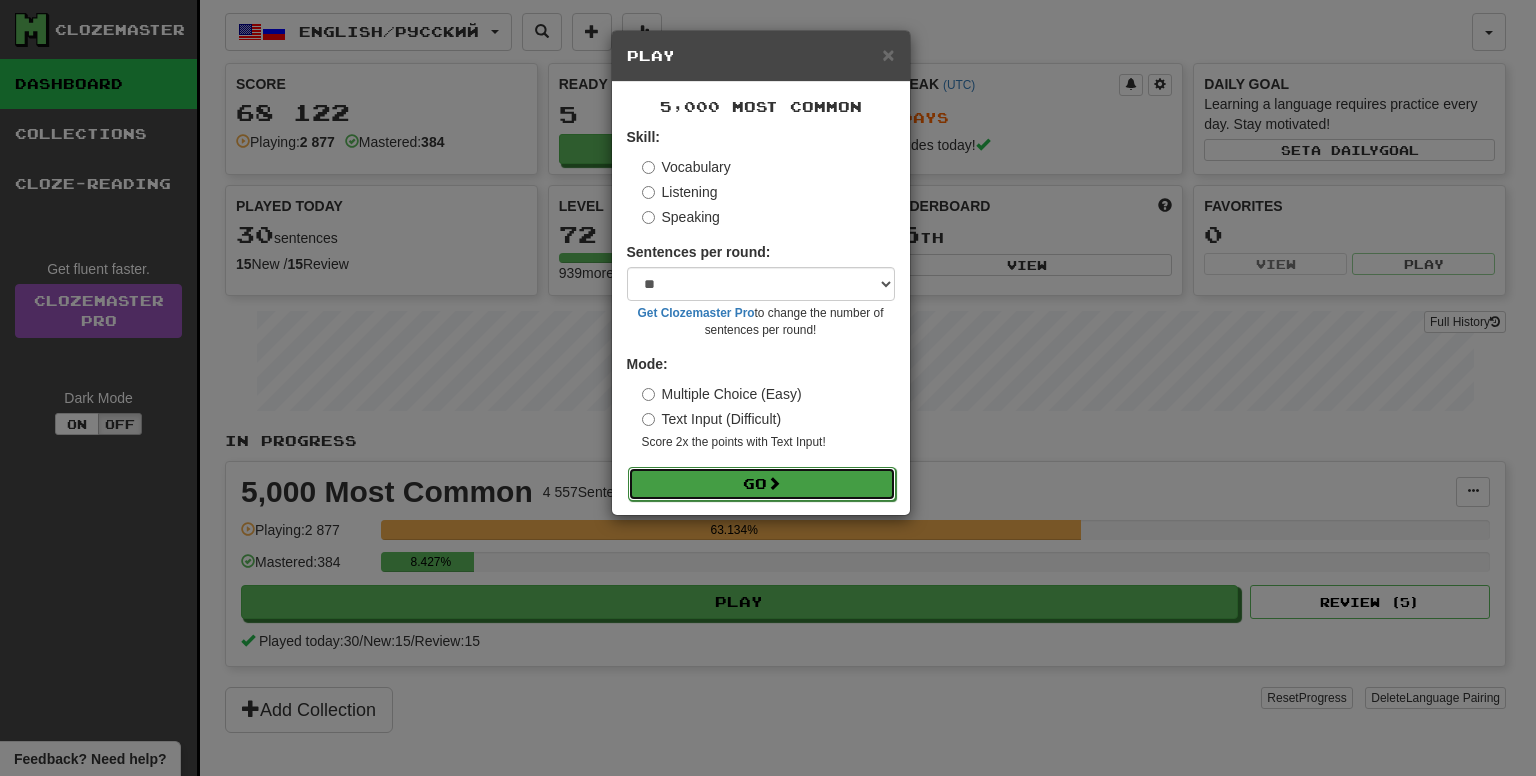 click on "Go" at bounding box center [762, 484] 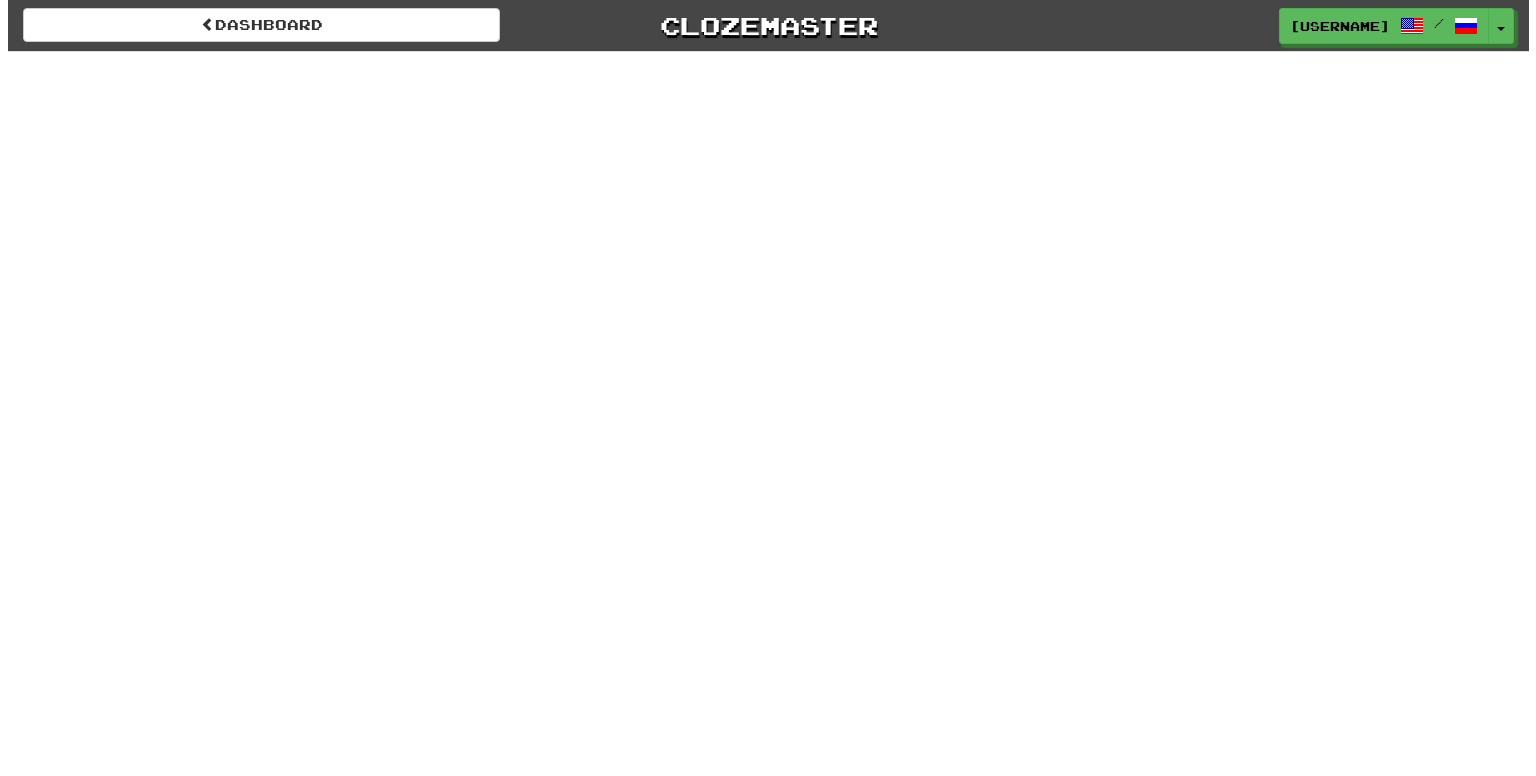 scroll, scrollTop: 0, scrollLeft: 0, axis: both 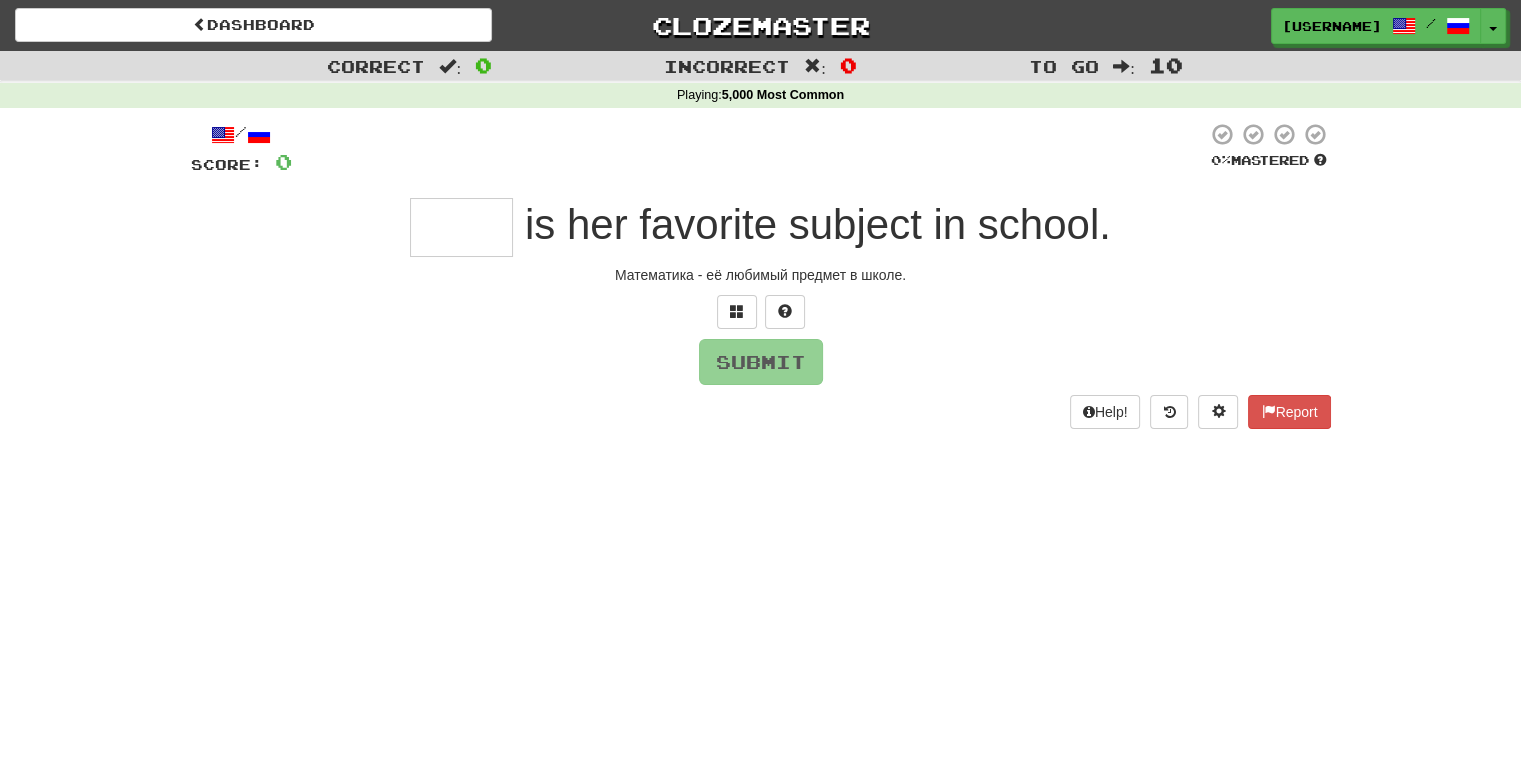 click on "Dashboard
Clozemaster
Andrew_86
/
Toggle Dropdown
Dashboard
Leaderboard
Activity Feed
Notifications
Profile
Discussions
English
/
Русский
Streak:
3
Review:
20
Points Today: 0
Languages
Account
Logout
Andrew_86
/
Toggle Dropdown
Dashboard
Leaderboard
Activity Feed
Notifications
Profile
Discussions
English
/
Русский
Streak:
3
Review:
20
Points Today: 0
Languages
Account
Logout
clozemaster
Correct   :   0 Incorrect   :   0 To go   :   10 Playing :  5,000 Most Common  /  Score:   0 0 %  Mastered  is her favorite subject in school. Математика - её любимый предмет в школе. Submit  Help!" at bounding box center [760, 388] 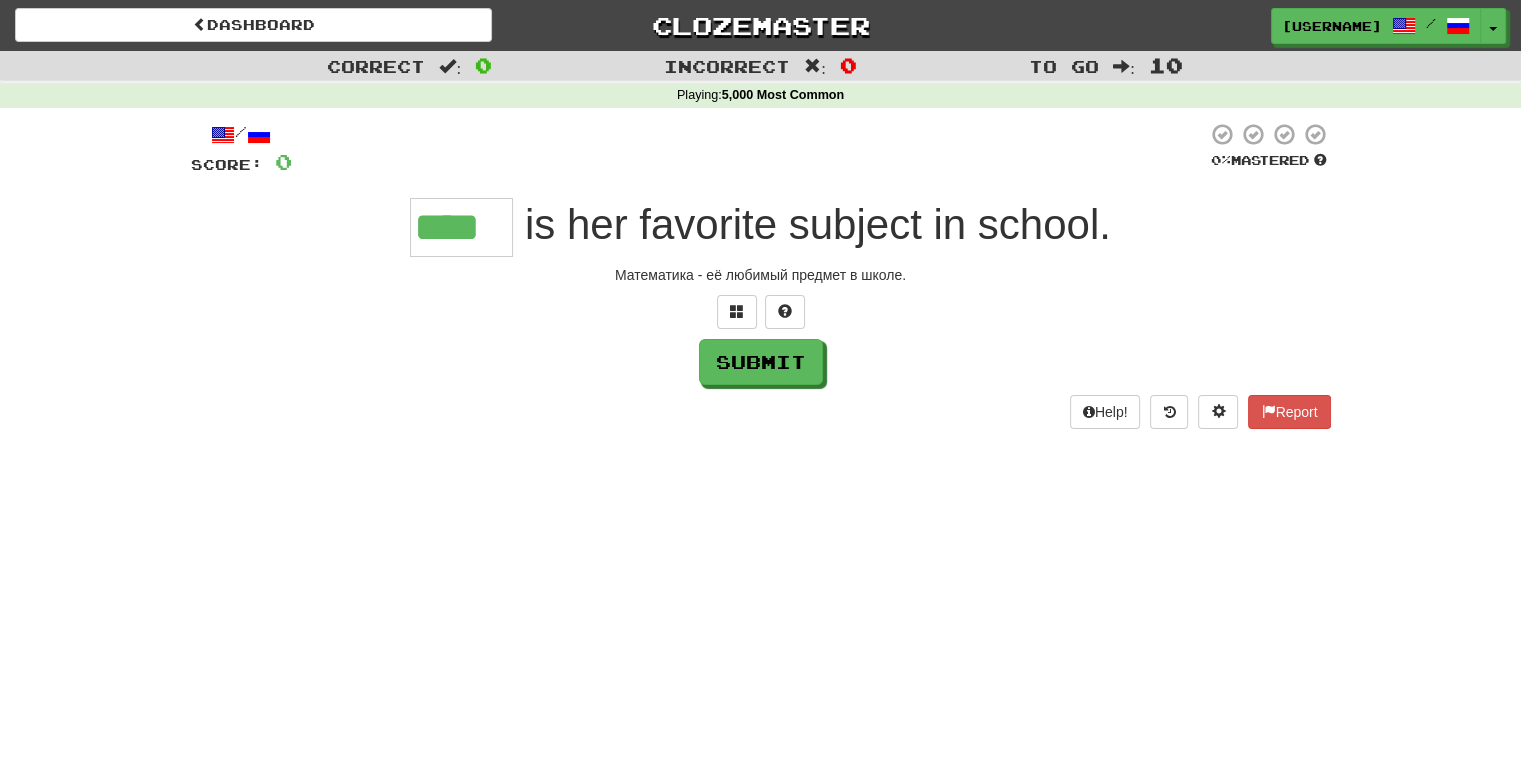 click on "****" at bounding box center (461, 227) 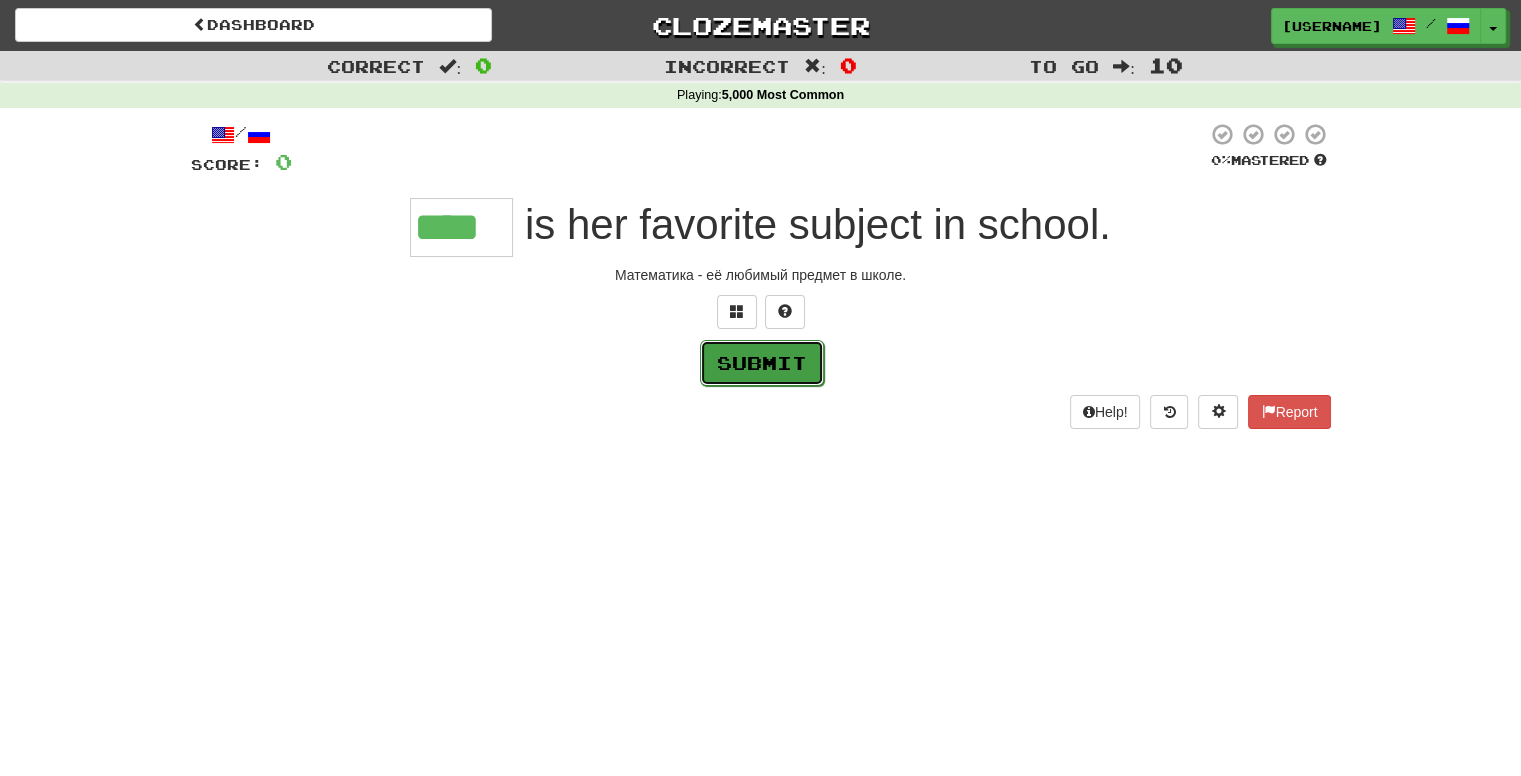 click on "Submit" at bounding box center (762, 363) 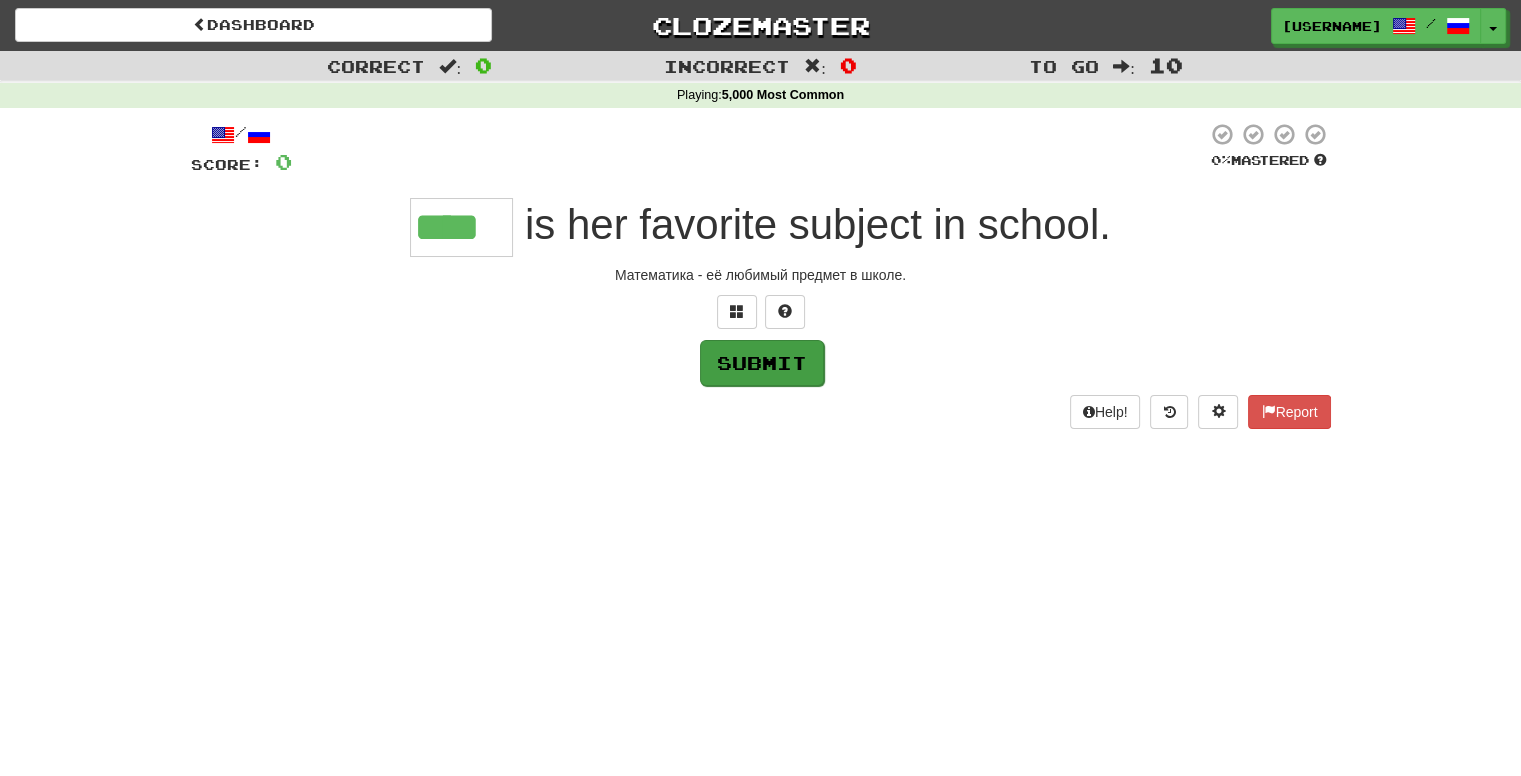 type on "****" 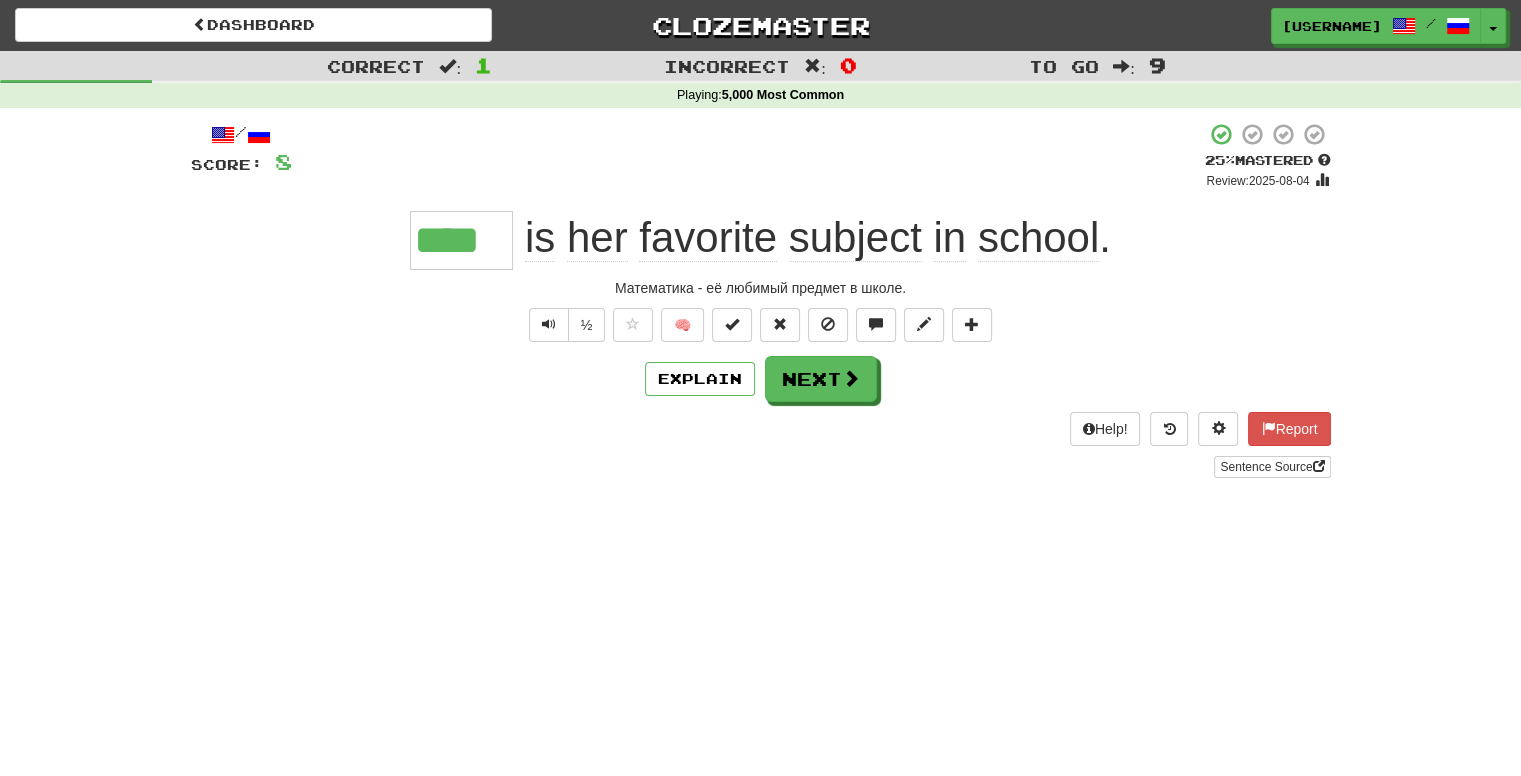 click on "Dashboard
Clozemaster
Andrew_86
/
Toggle Dropdown
Dashboard
Leaderboard
Activity Feed
Notifications
Profile
Discussions
English
/
Русский
Streak:
3
Review:
20
Points Today: 0
Languages
Account
Logout
Andrew_86
/
Toggle Dropdown
Dashboard
Leaderboard
Activity Feed
Notifications
Profile
Discussions
English
/
Русский
Streak:
3
Review:
20
Points Today: 0
Languages
Account
Logout
clozemaster
Correct   :   1 Incorrect   :   0 To go   :   9 Playing :  5,000 Most Common  /  Score:   8 + 8 25 %  Mastered Review:  2025-08-04 ****   is   her   favorite   subject   in   school . ½ 🧠 Explain Next  Help!  Report" at bounding box center (760, 388) 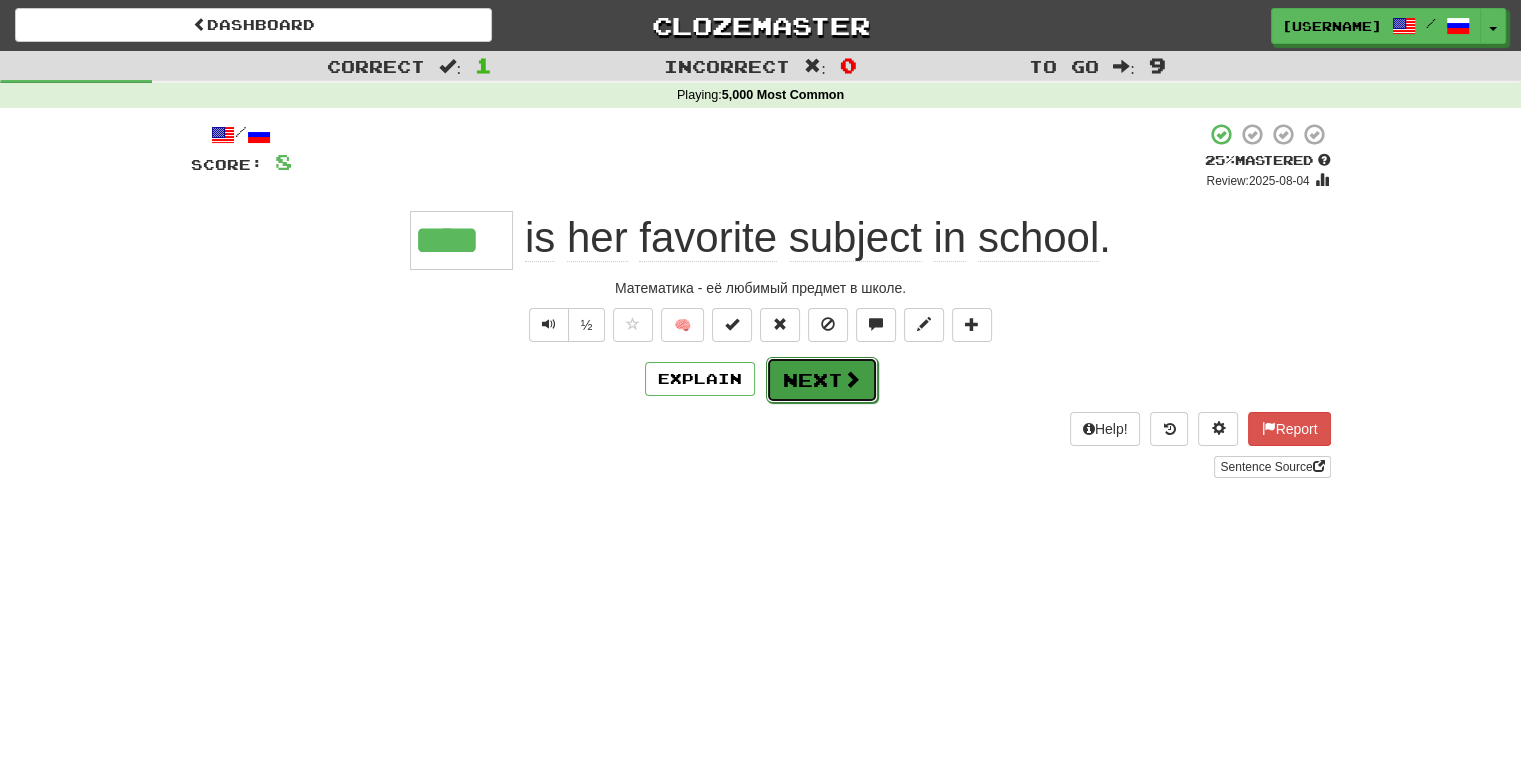 click on "Next" at bounding box center [822, 380] 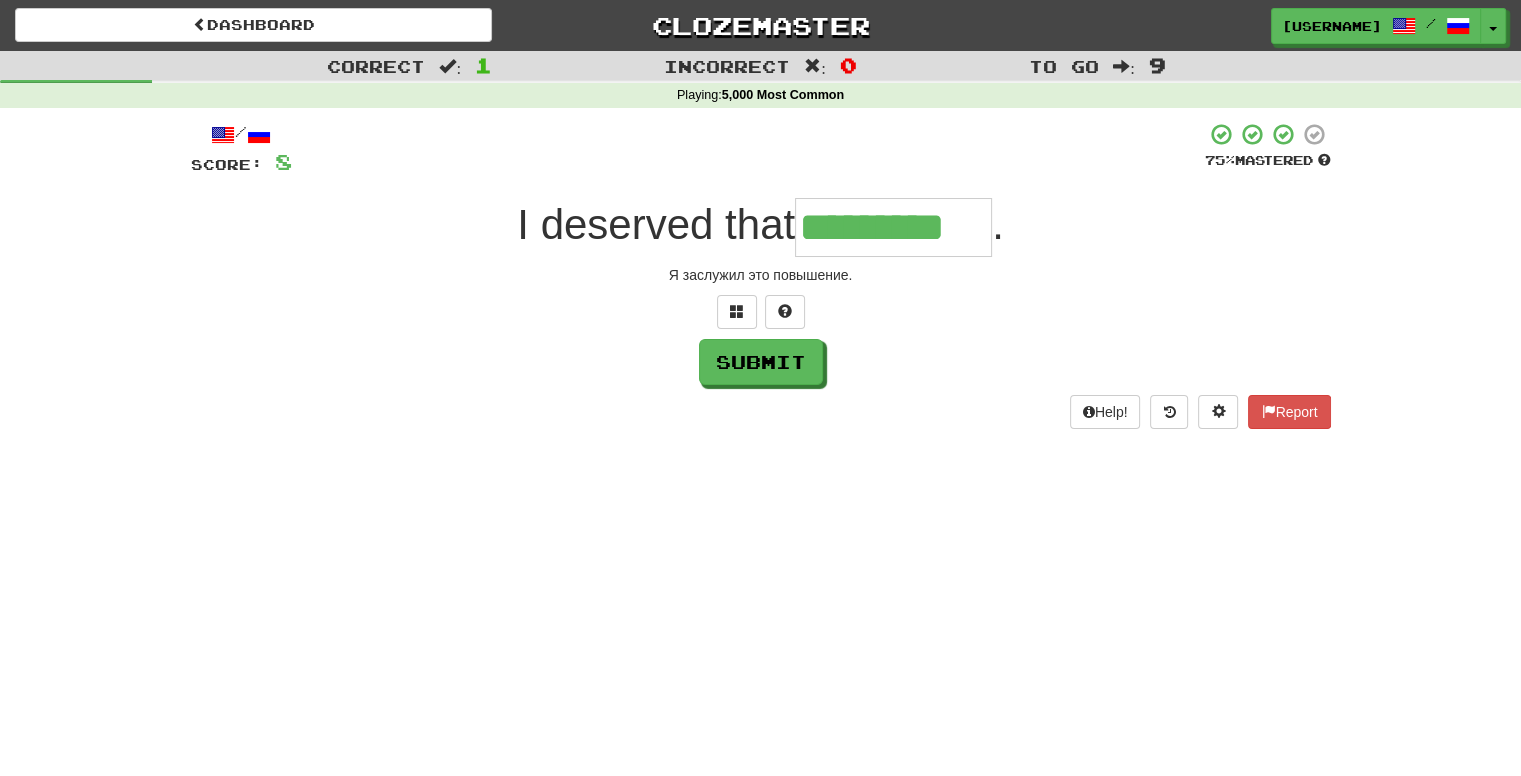 type on "*********" 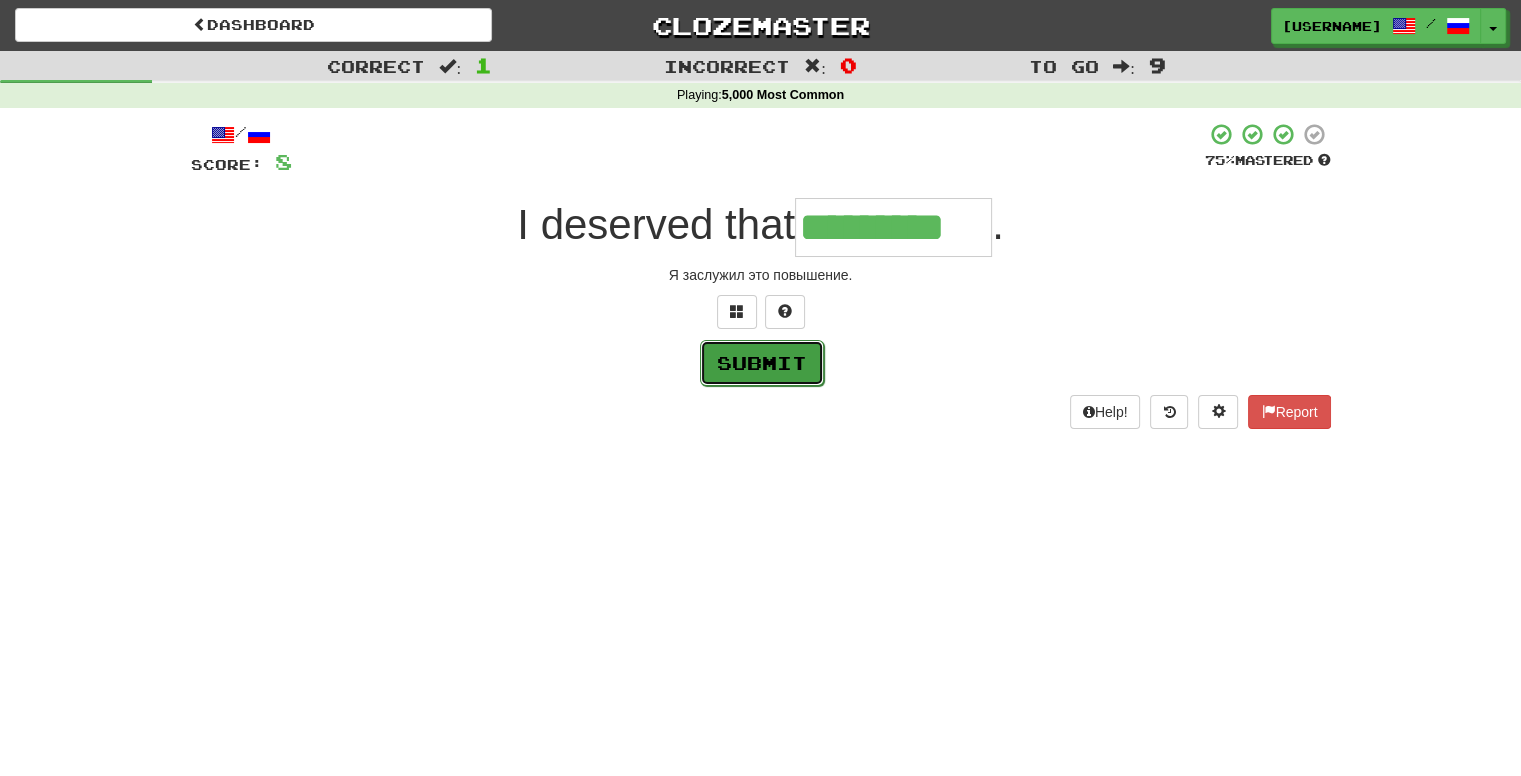 click on "Submit" at bounding box center (762, 363) 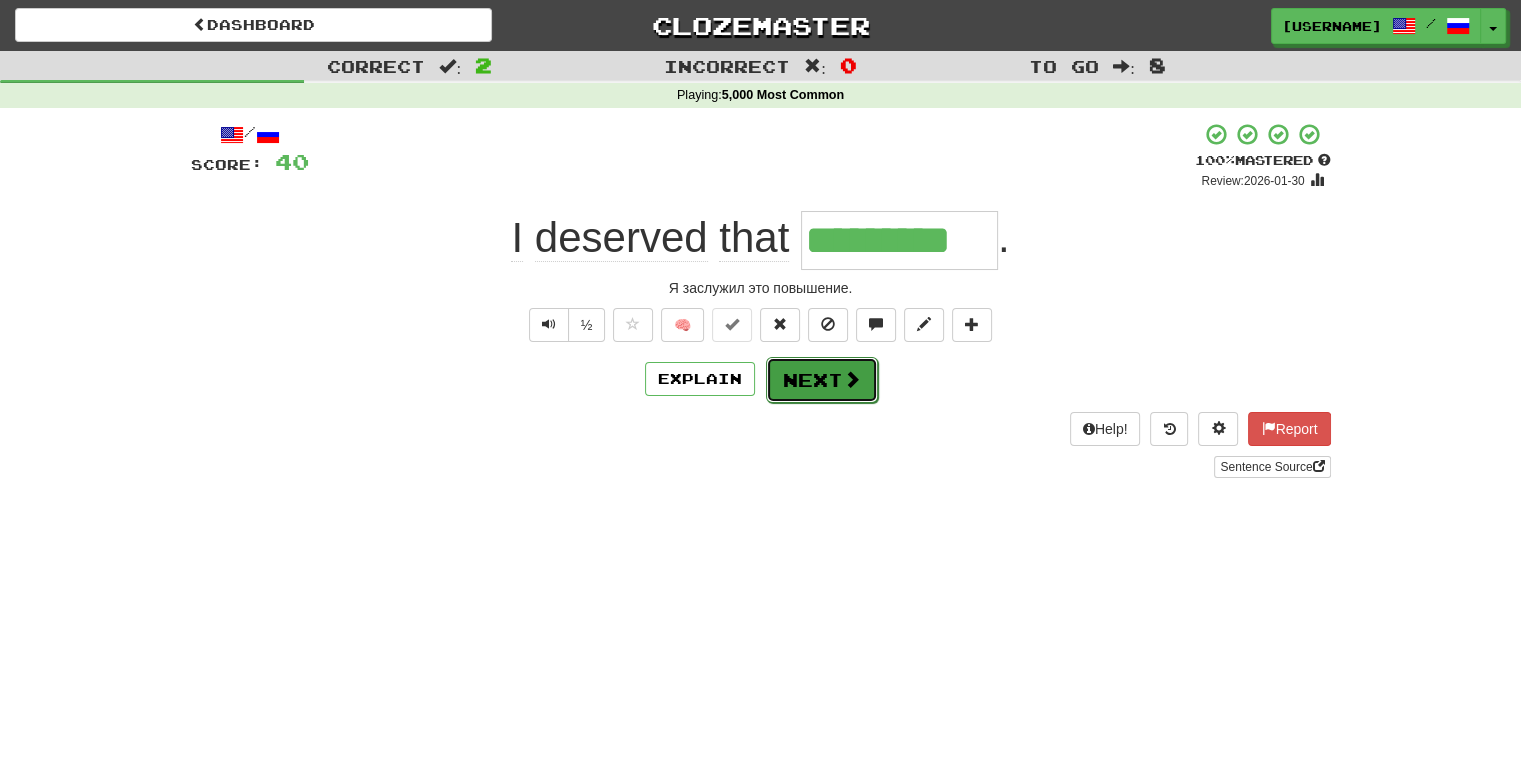 click on "Next" at bounding box center (822, 380) 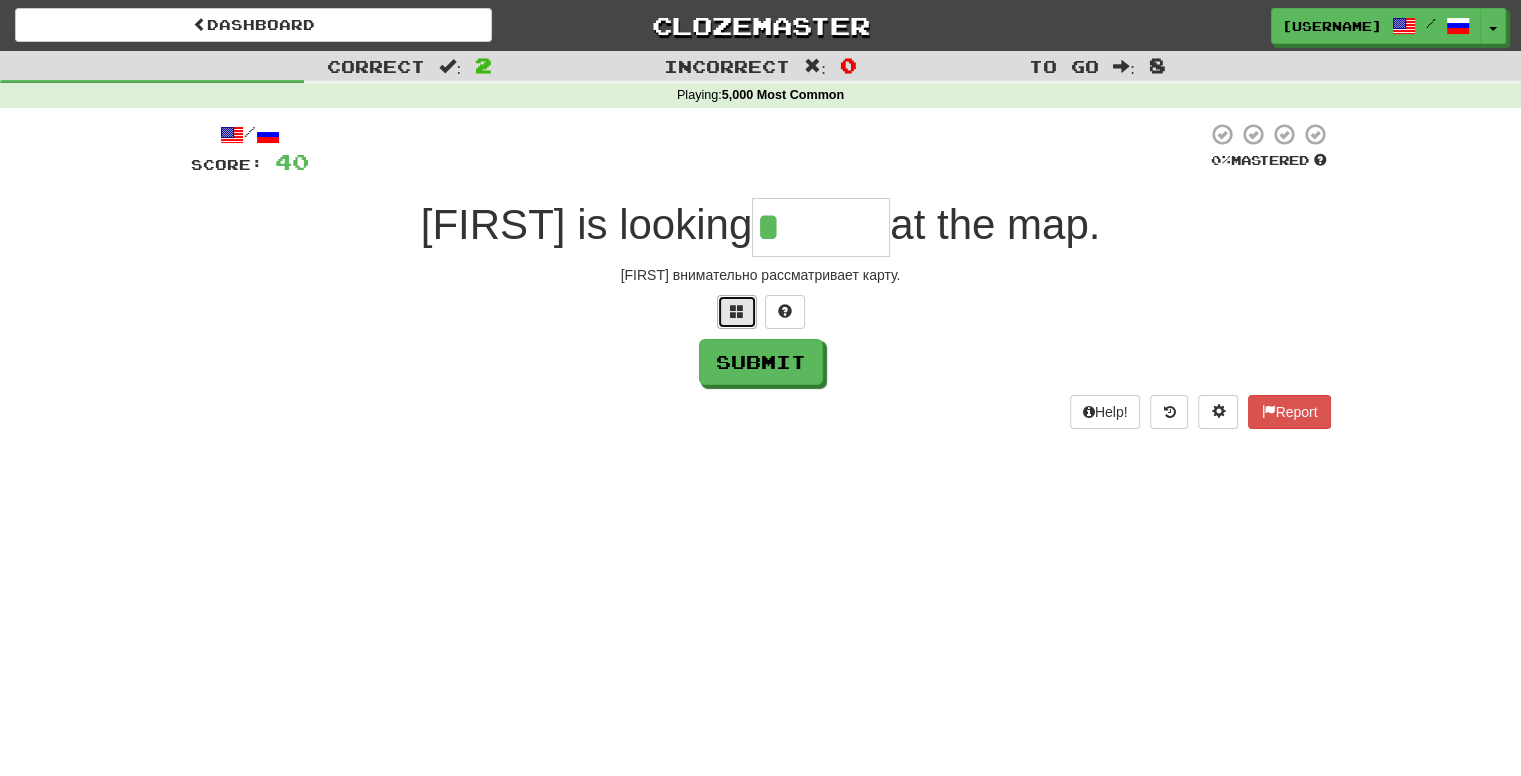click at bounding box center [737, 311] 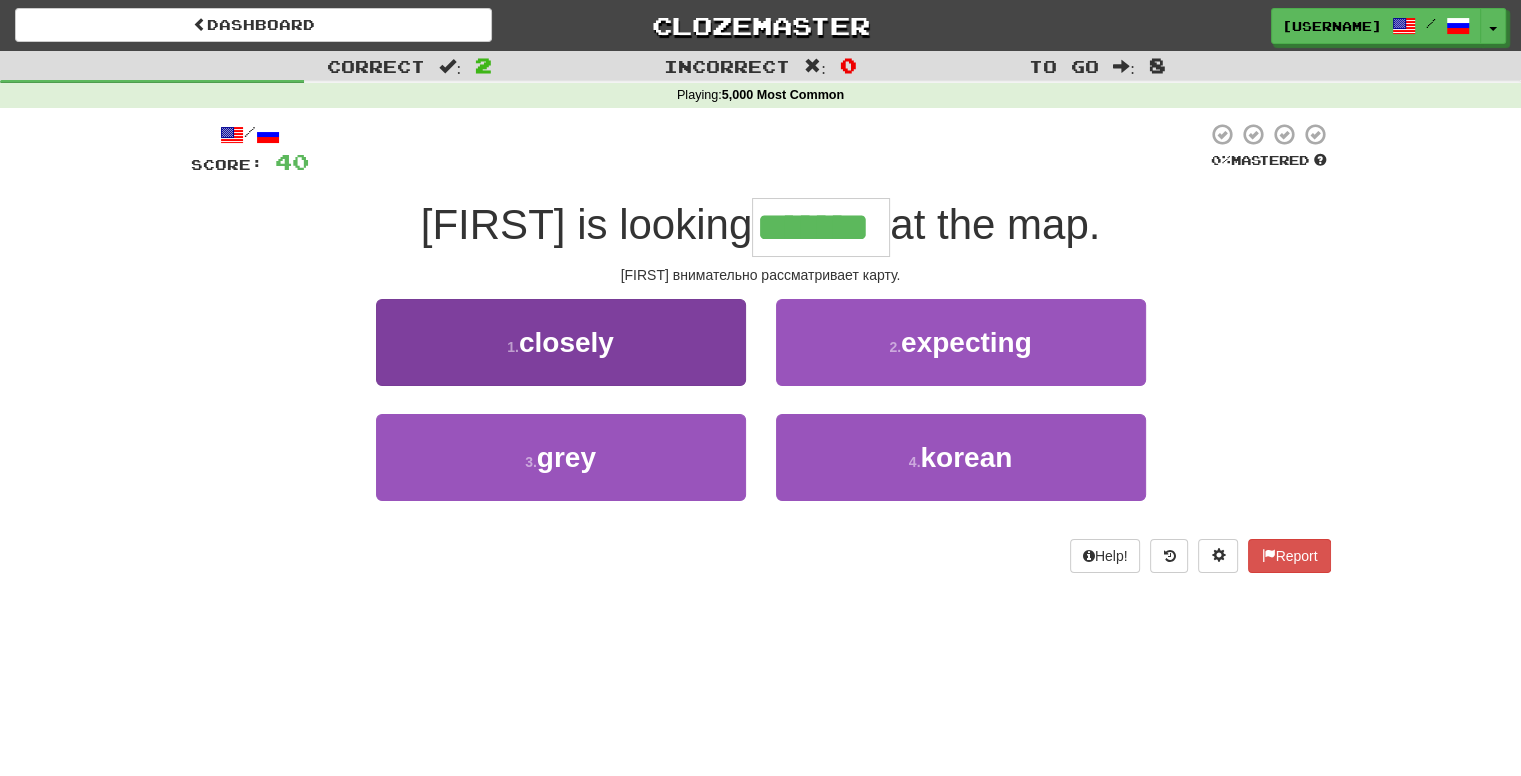 type on "*******" 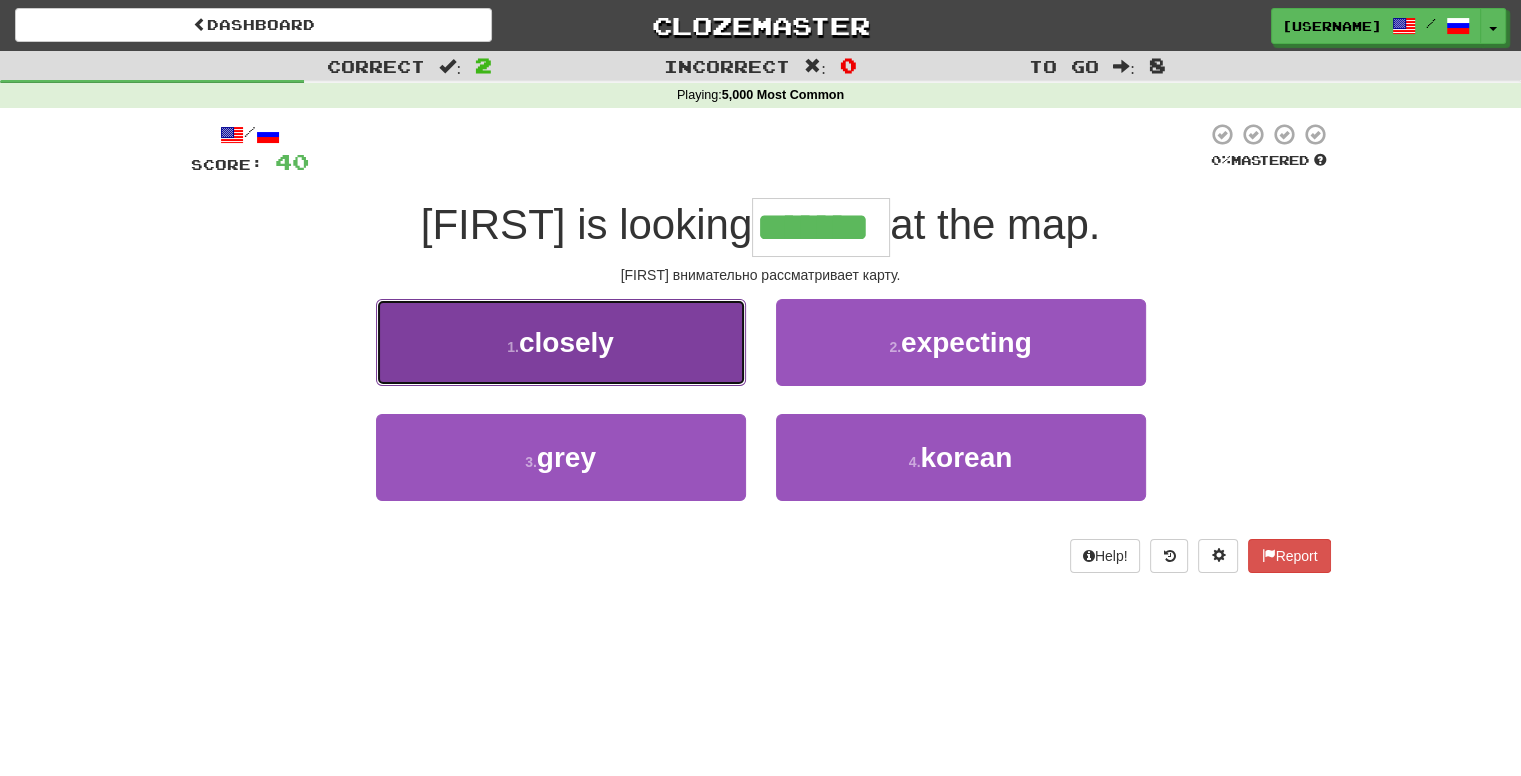 click on "1 .  closely" at bounding box center (561, 342) 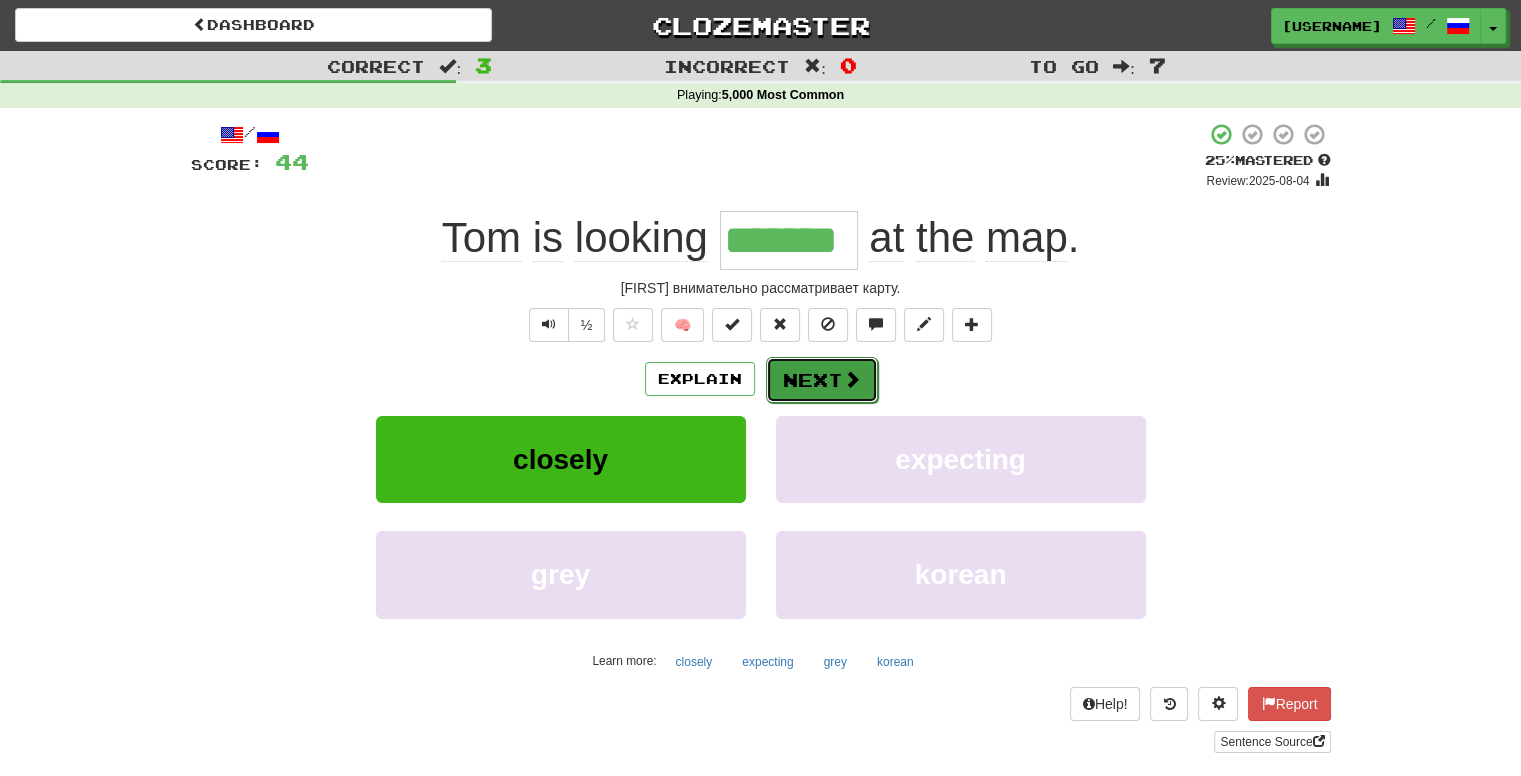 click on "Next" at bounding box center (822, 380) 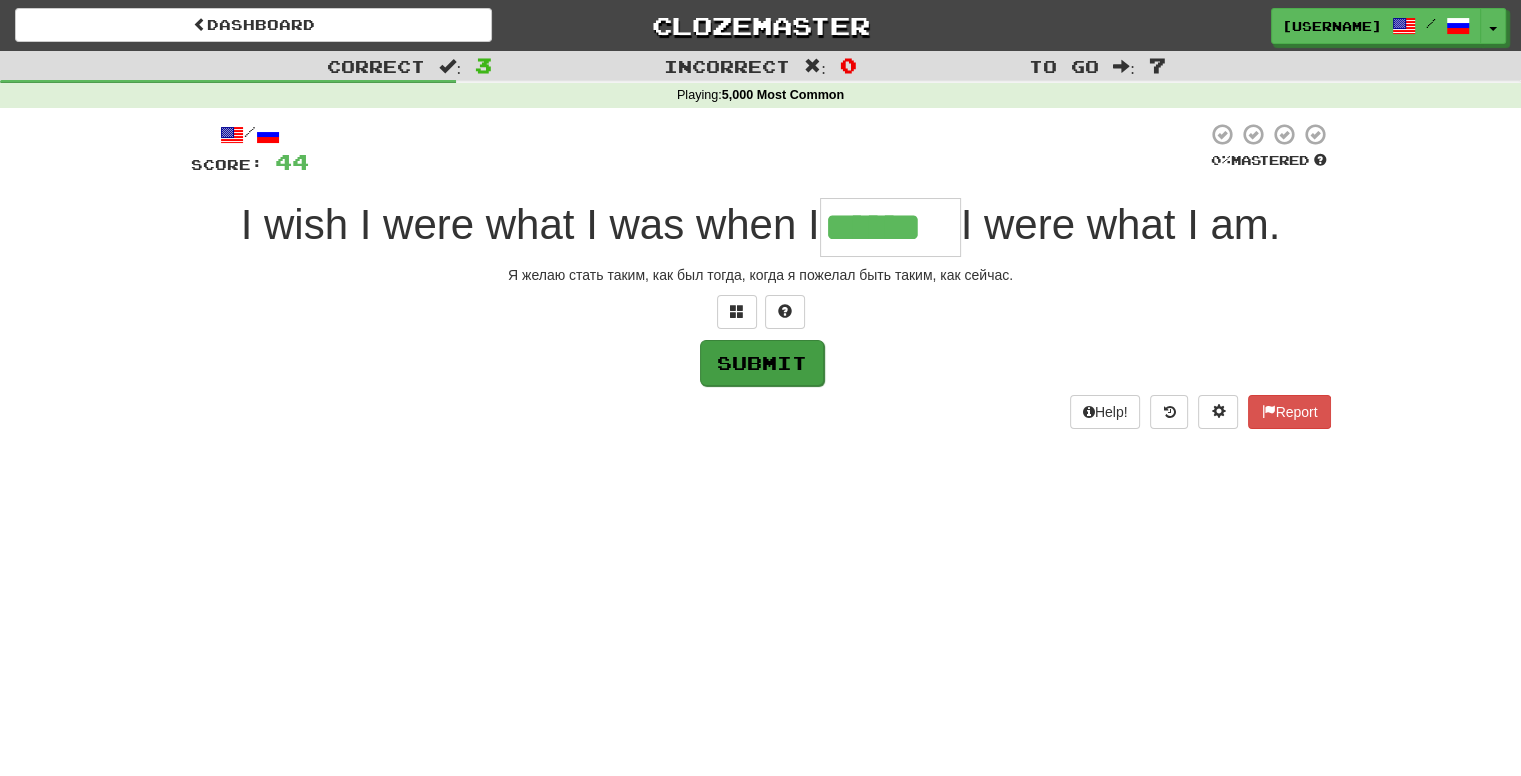 type on "******" 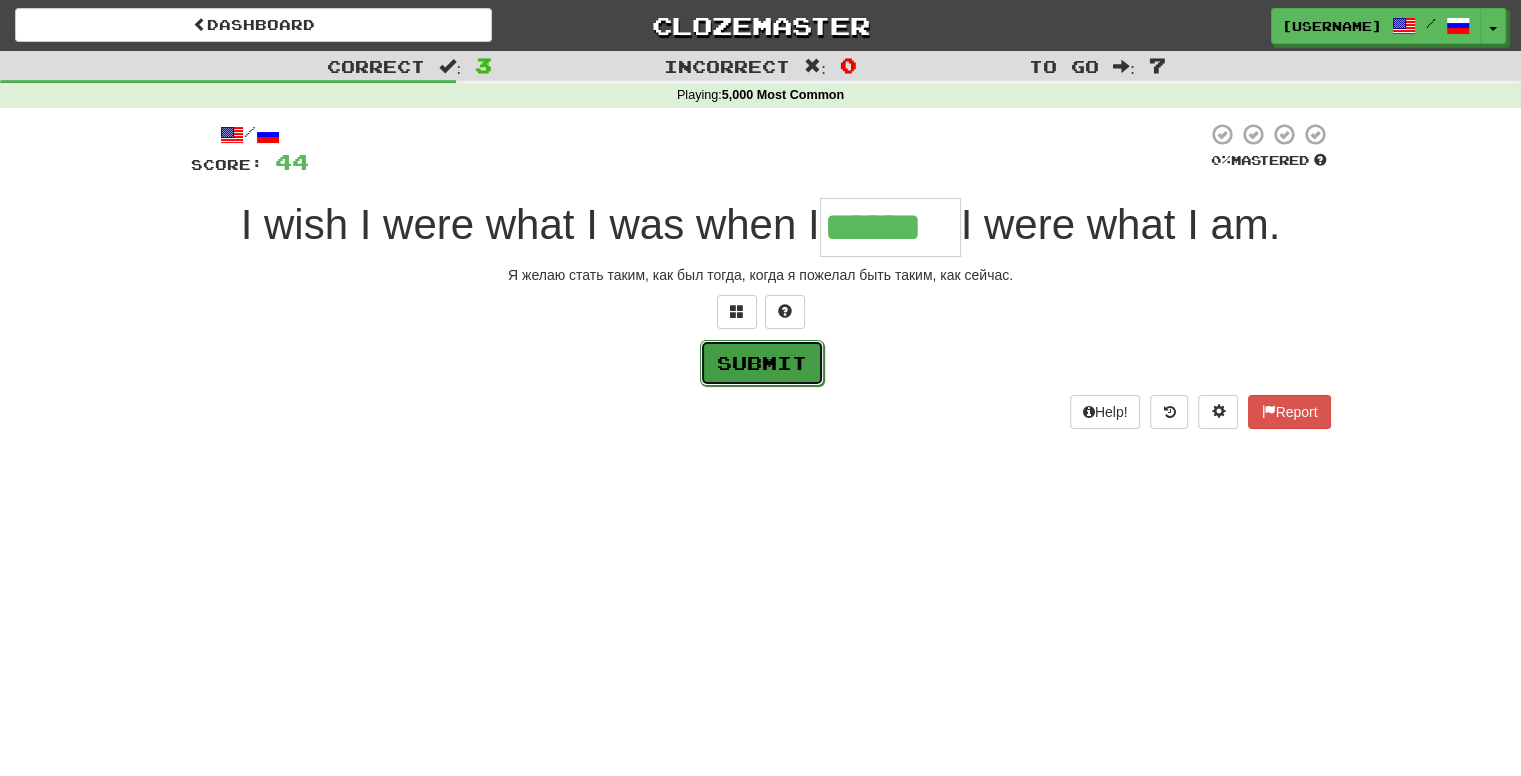 click on "Submit" at bounding box center (762, 363) 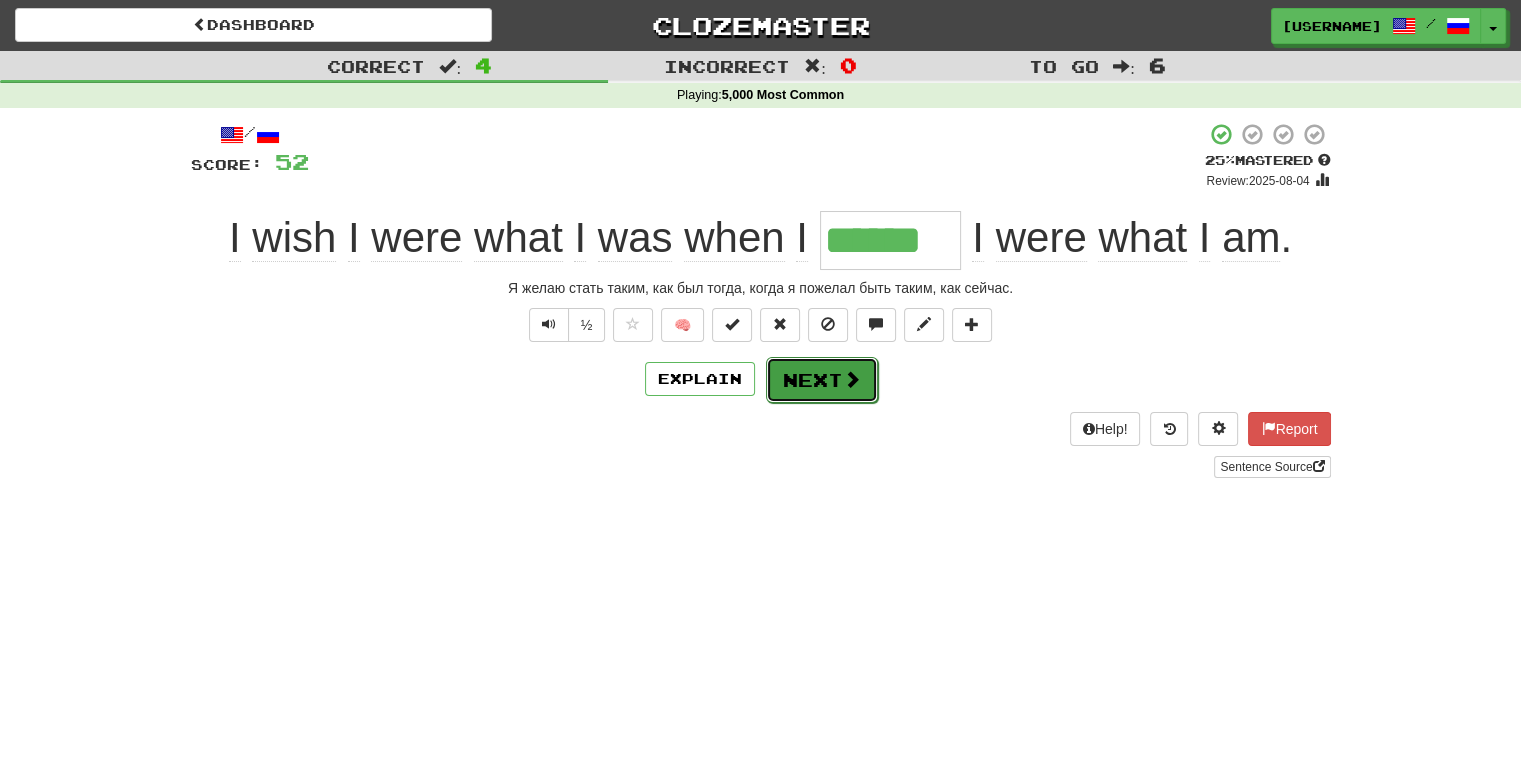 click on "Next" at bounding box center (822, 380) 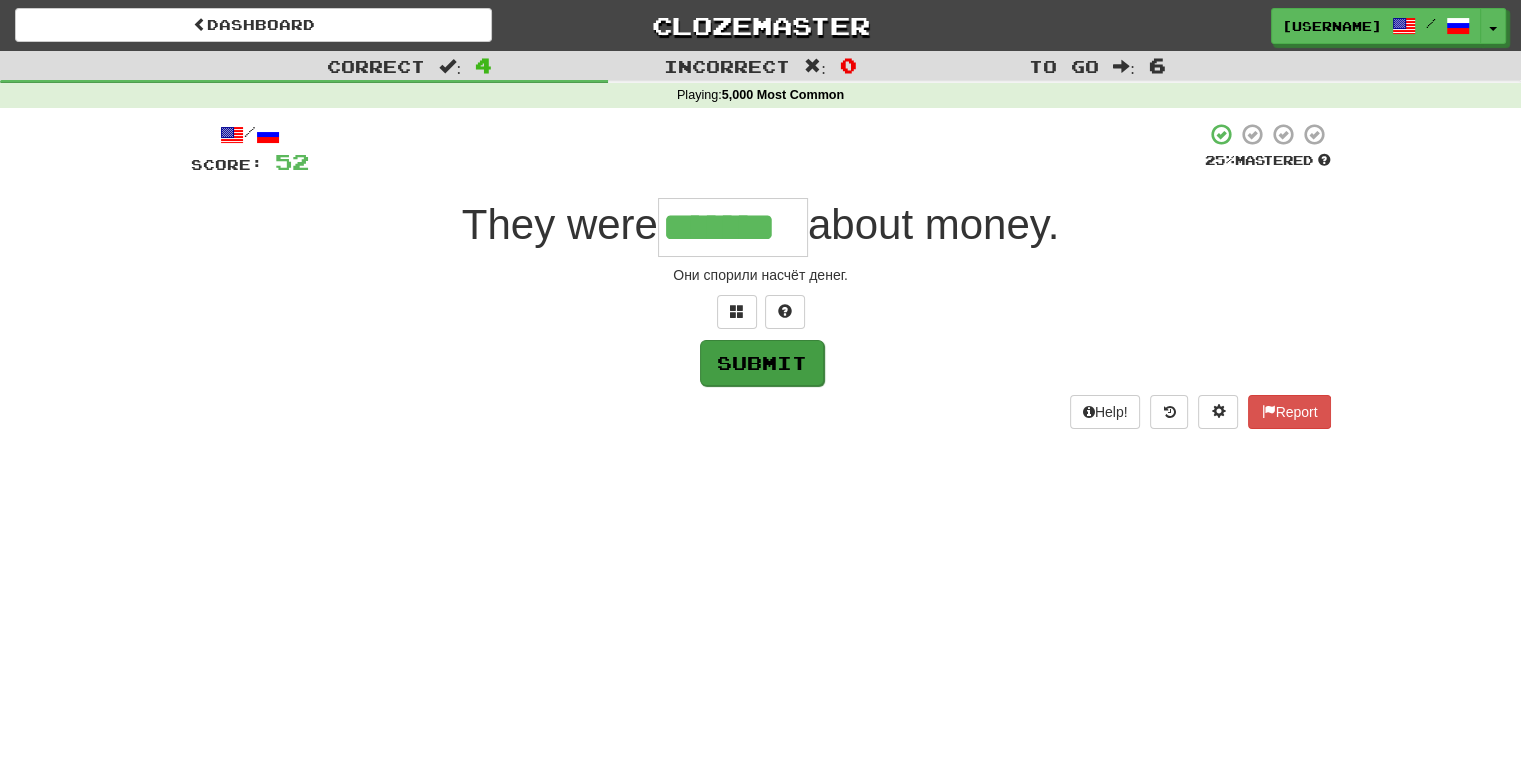 type on "*******" 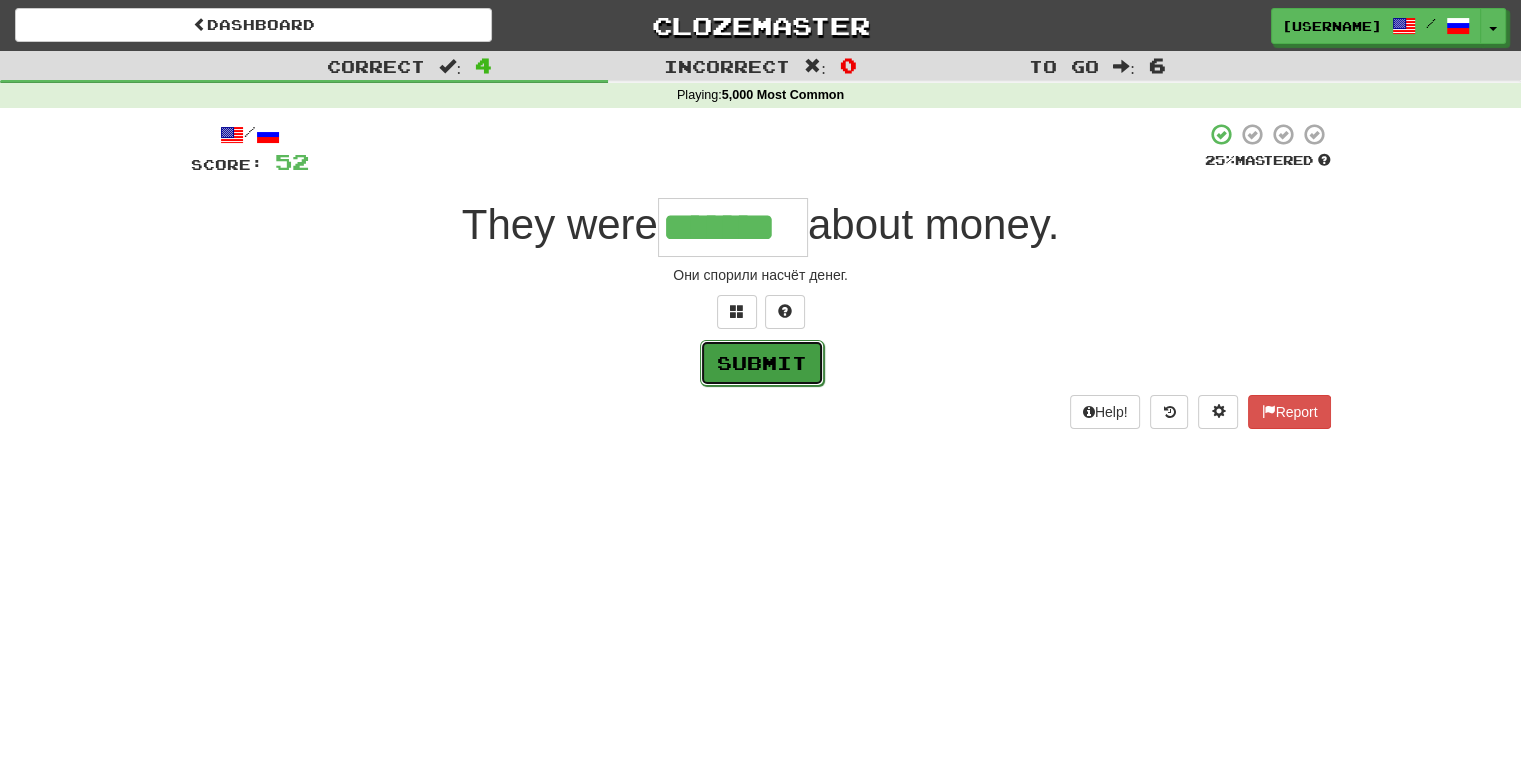 click on "Submit" at bounding box center (762, 363) 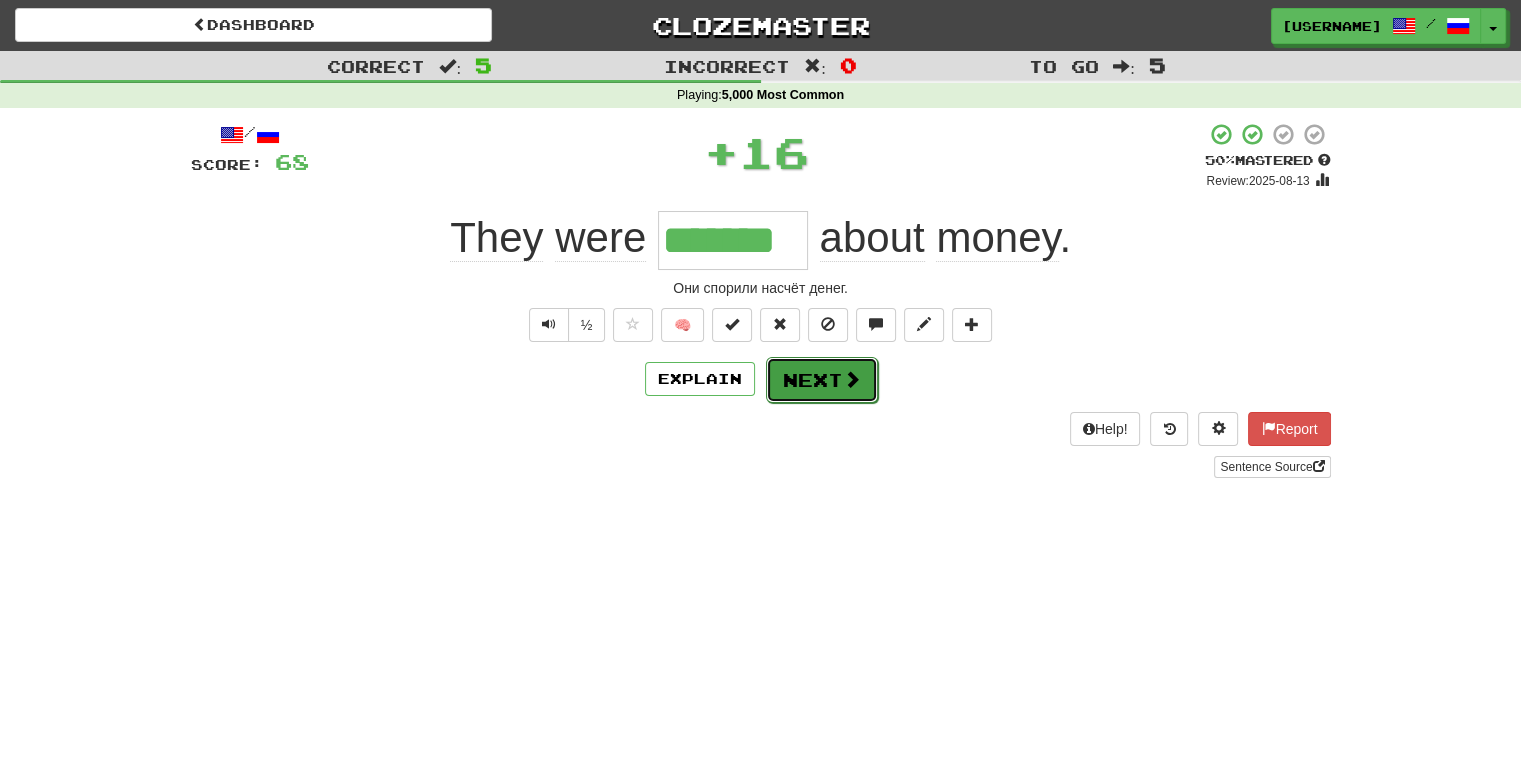 click on "Next" at bounding box center [822, 380] 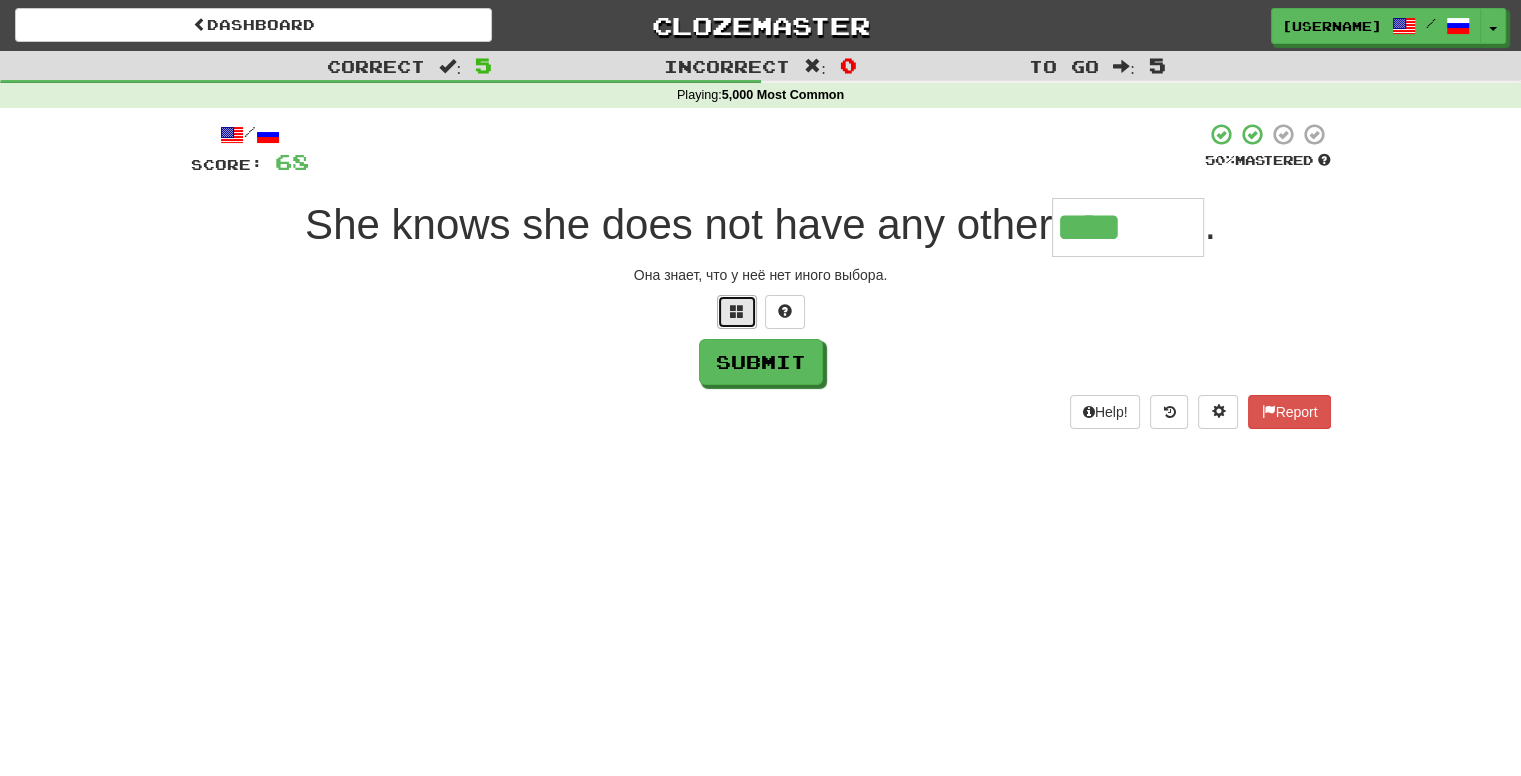 click at bounding box center (737, 311) 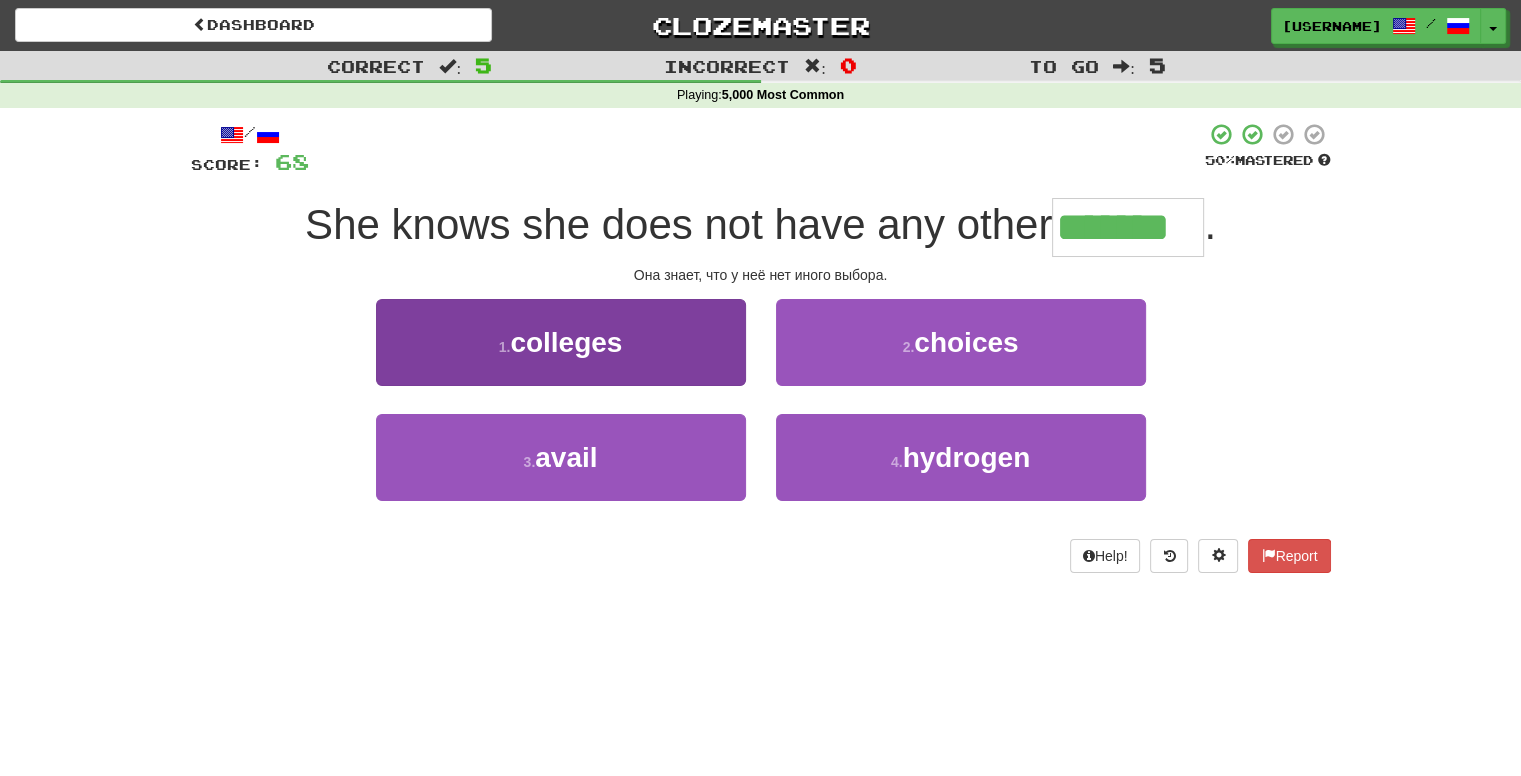 type on "*******" 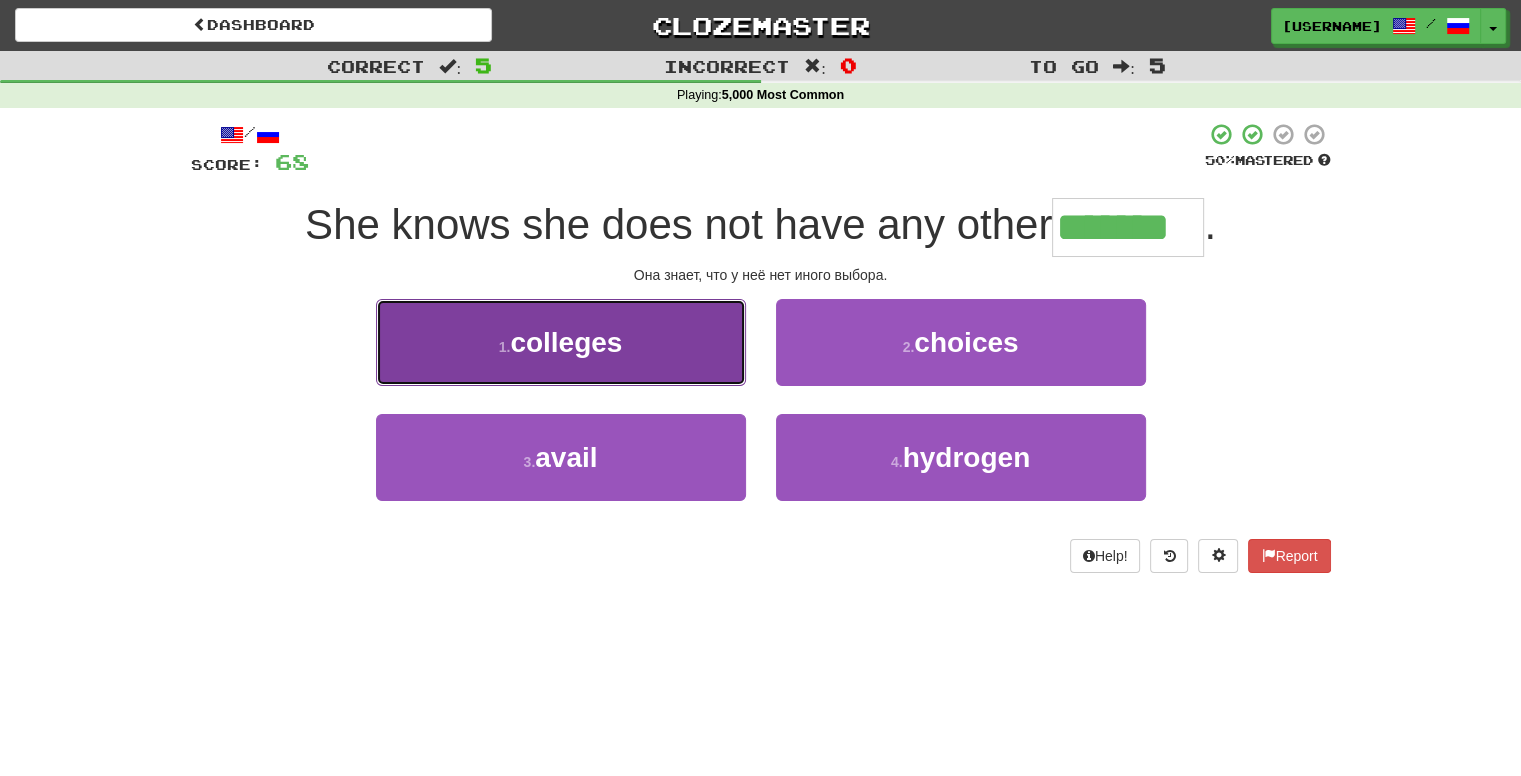 click on "colleges" at bounding box center (566, 342) 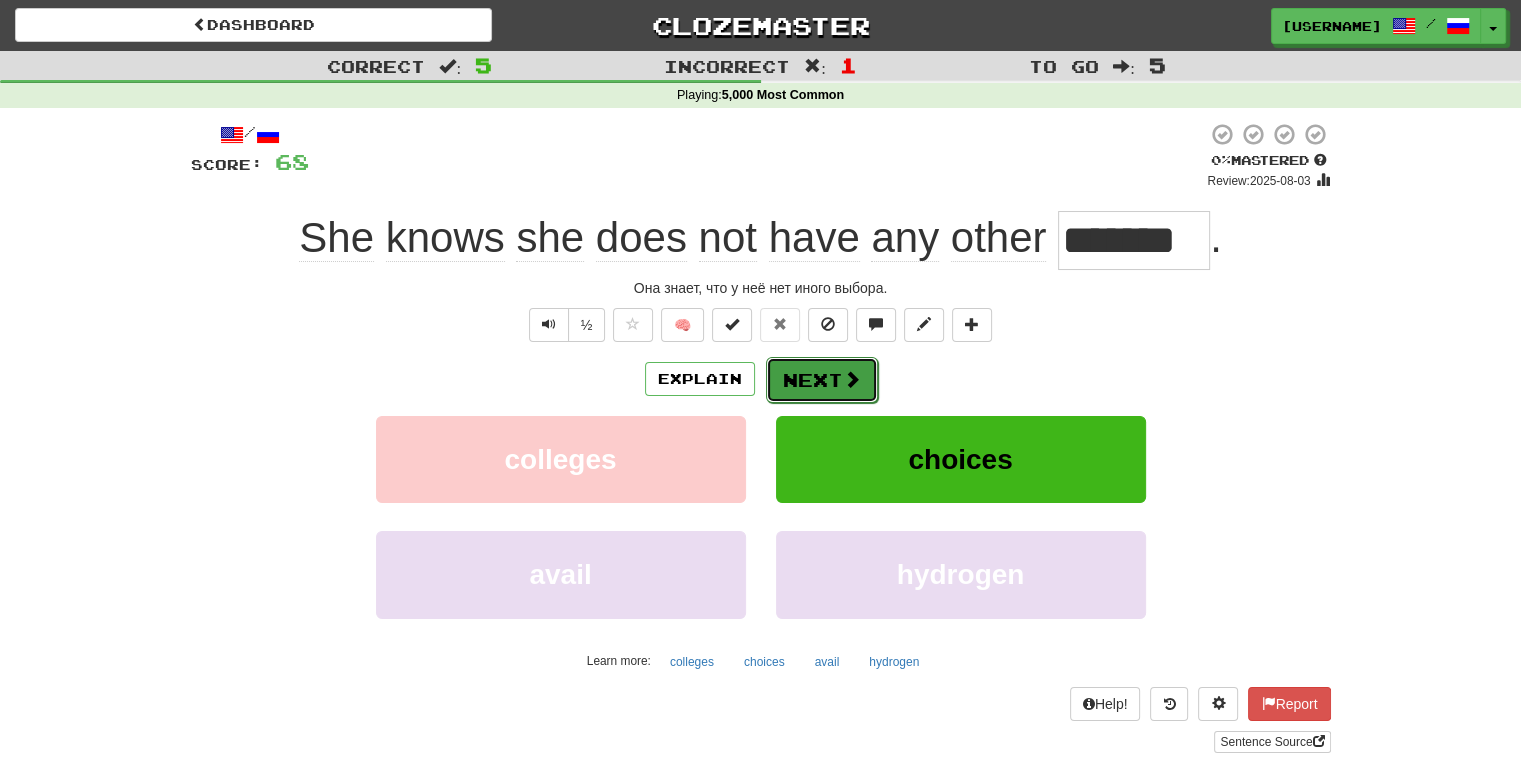 click on "Next" at bounding box center [822, 380] 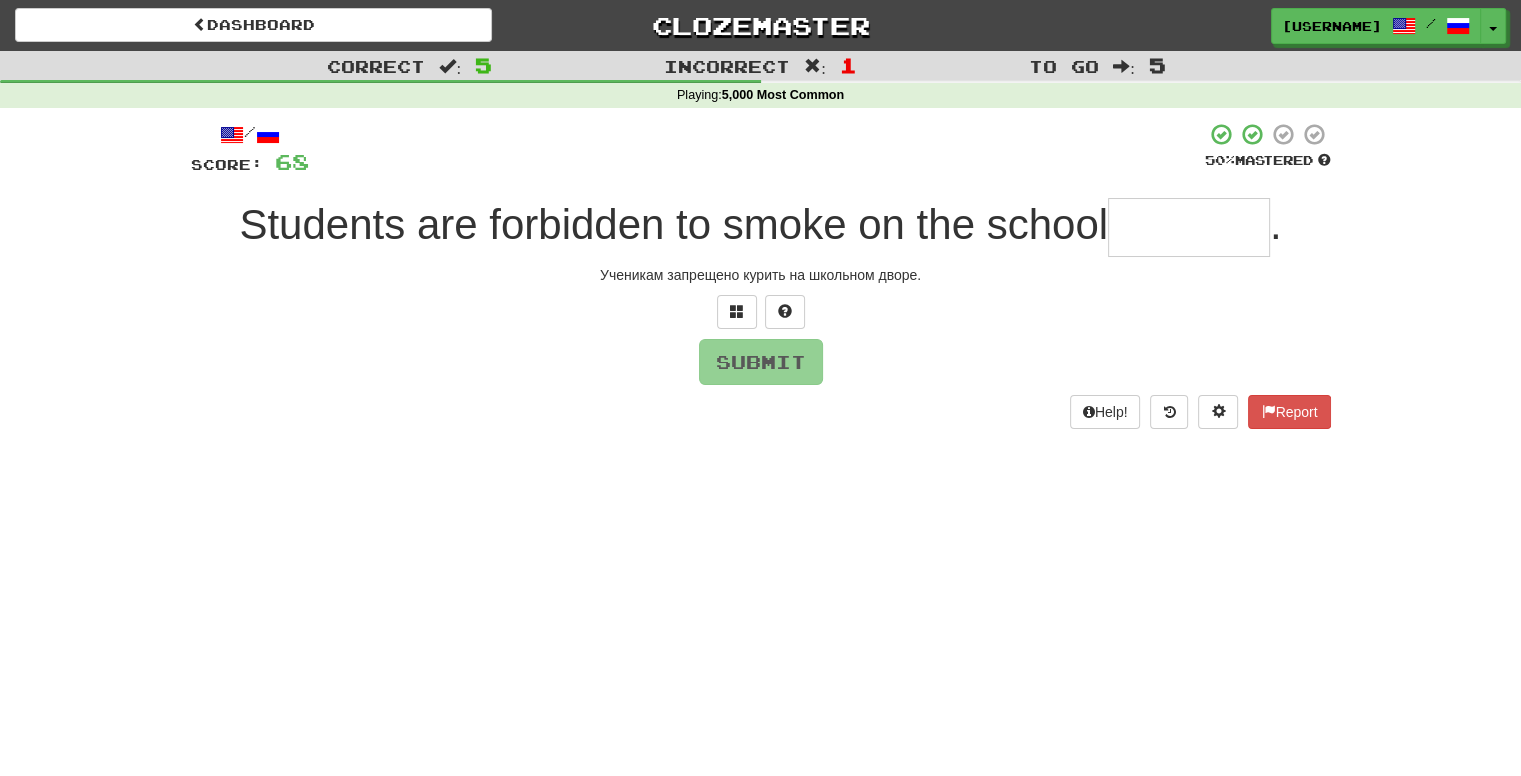 type on "*" 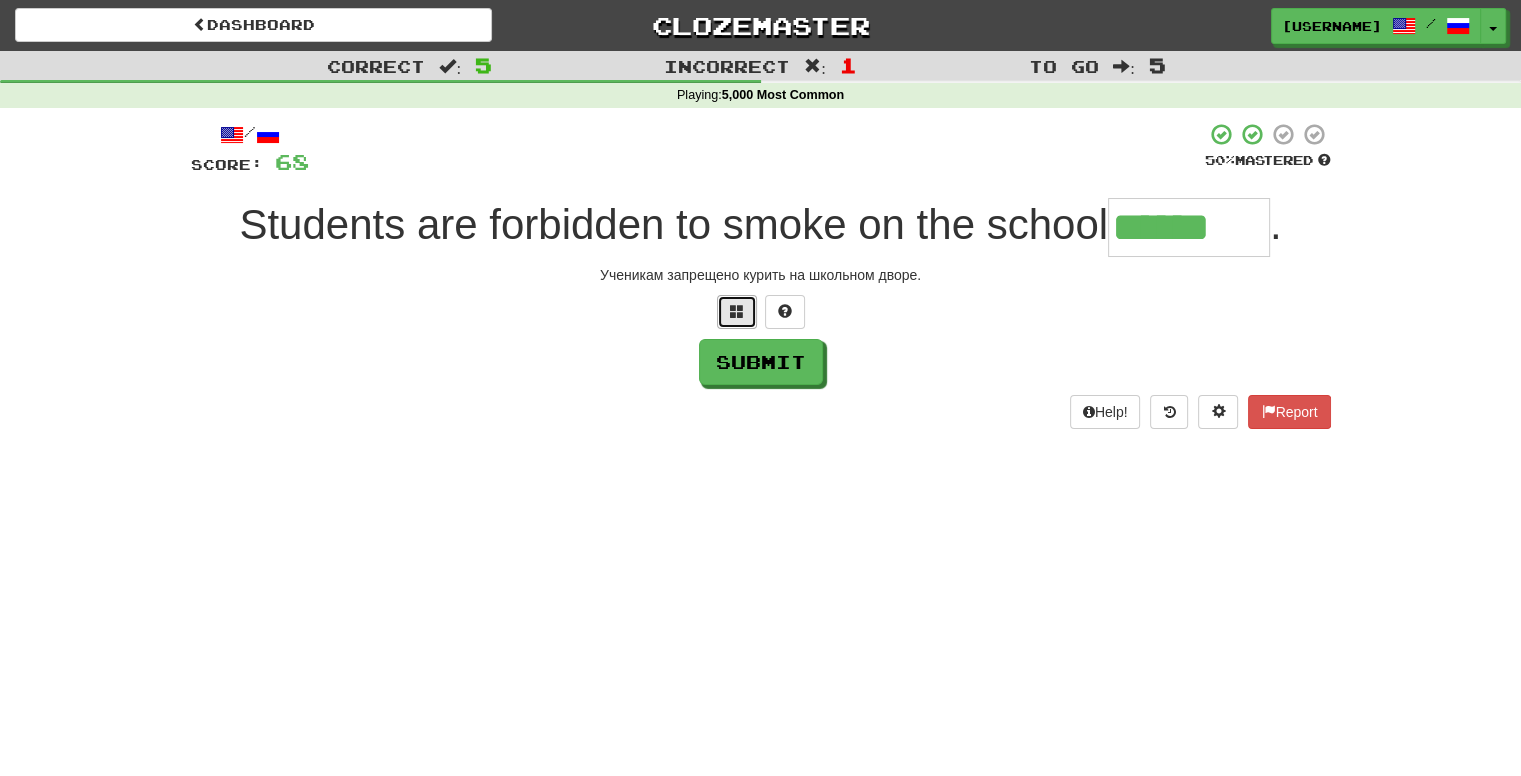 click at bounding box center [737, 311] 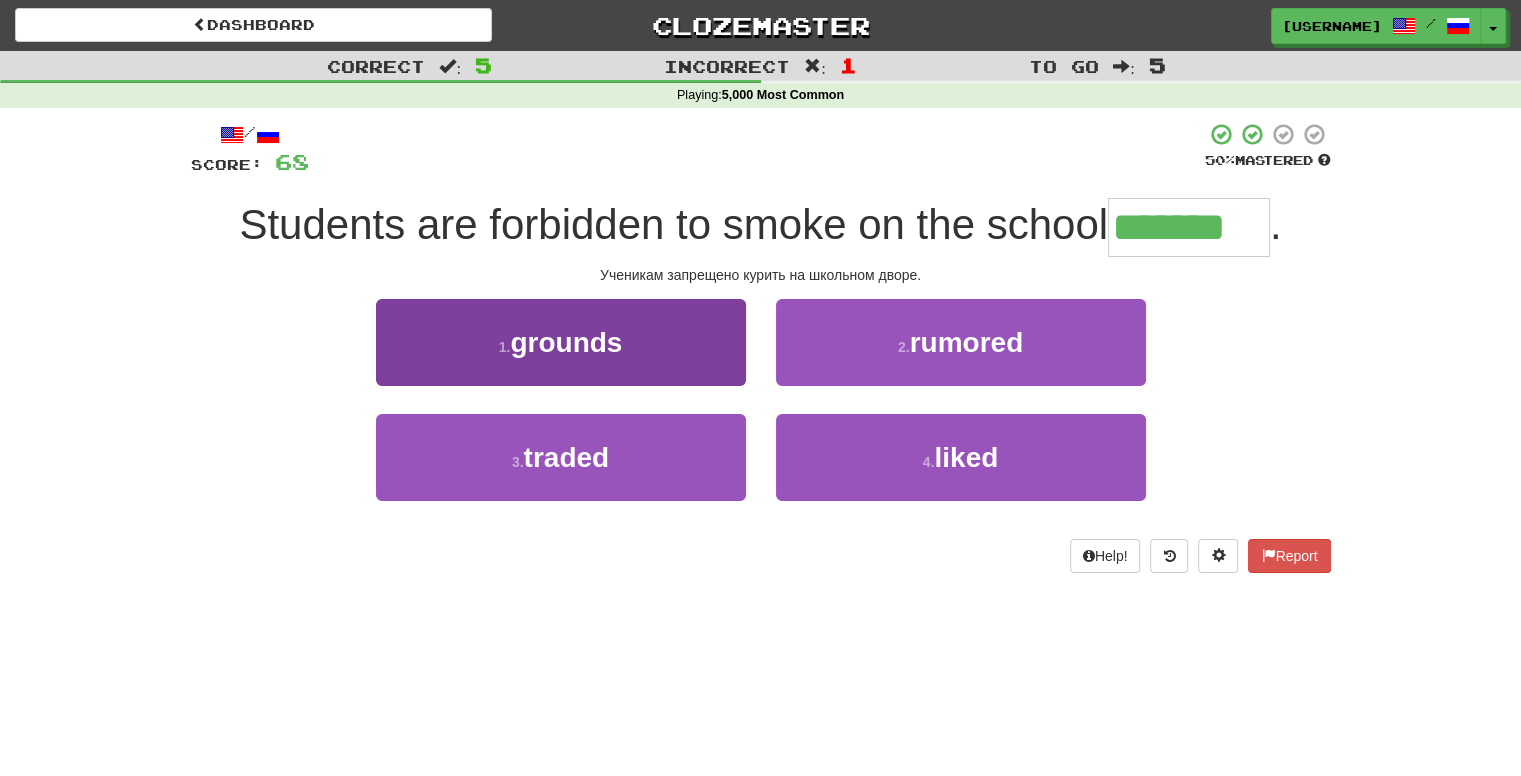 type on "*******" 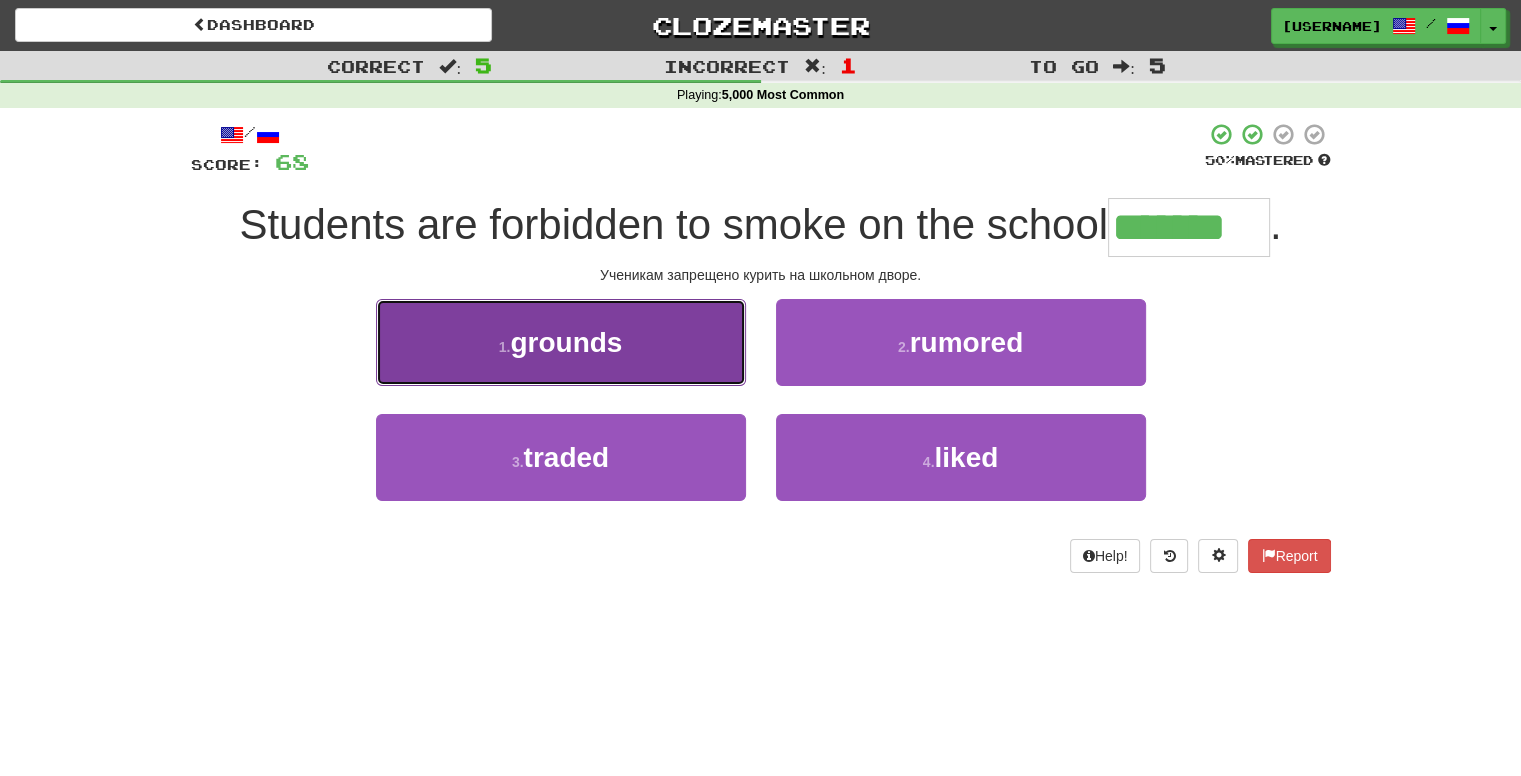 click on "grounds" at bounding box center (566, 342) 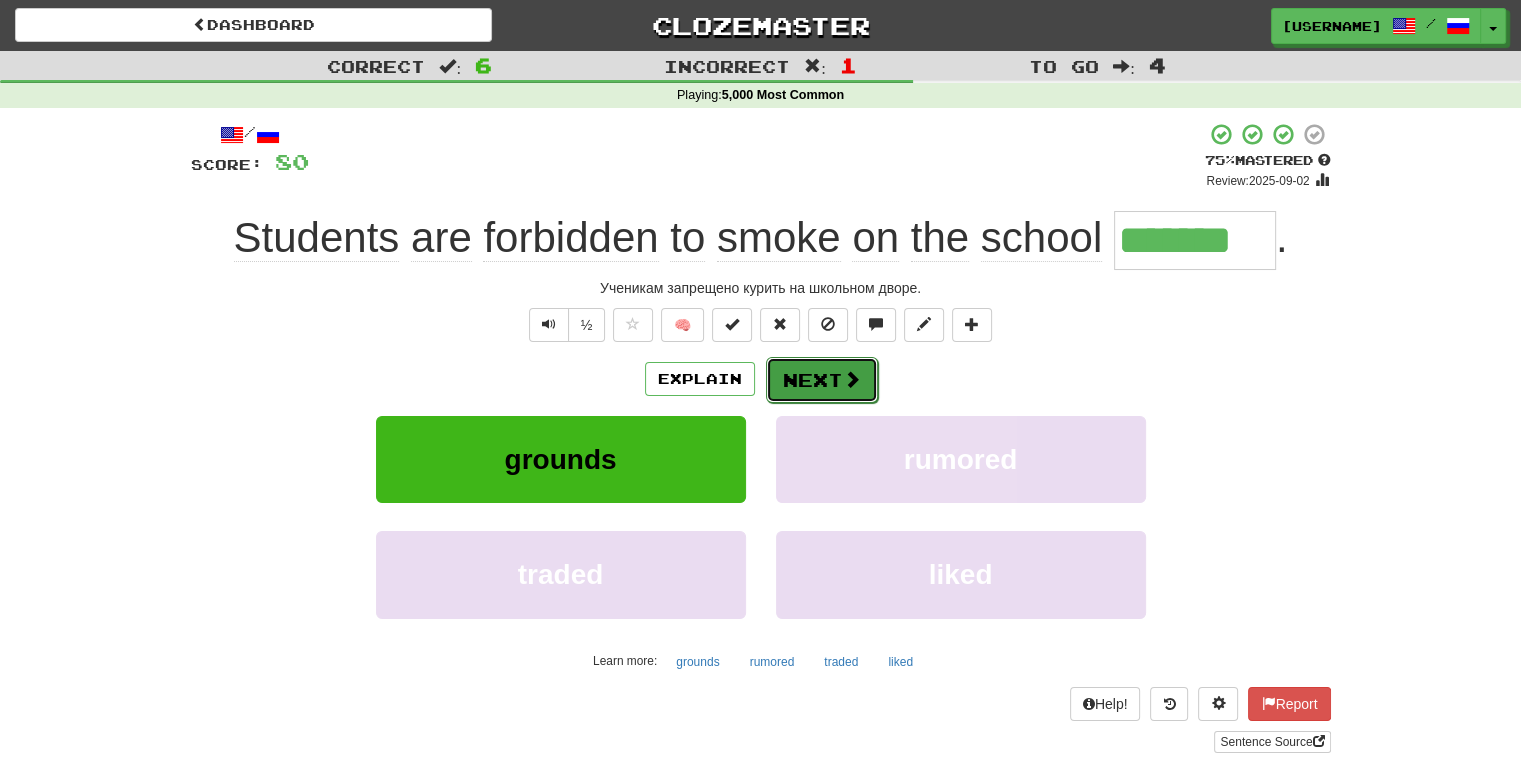 click on "Next" at bounding box center (822, 380) 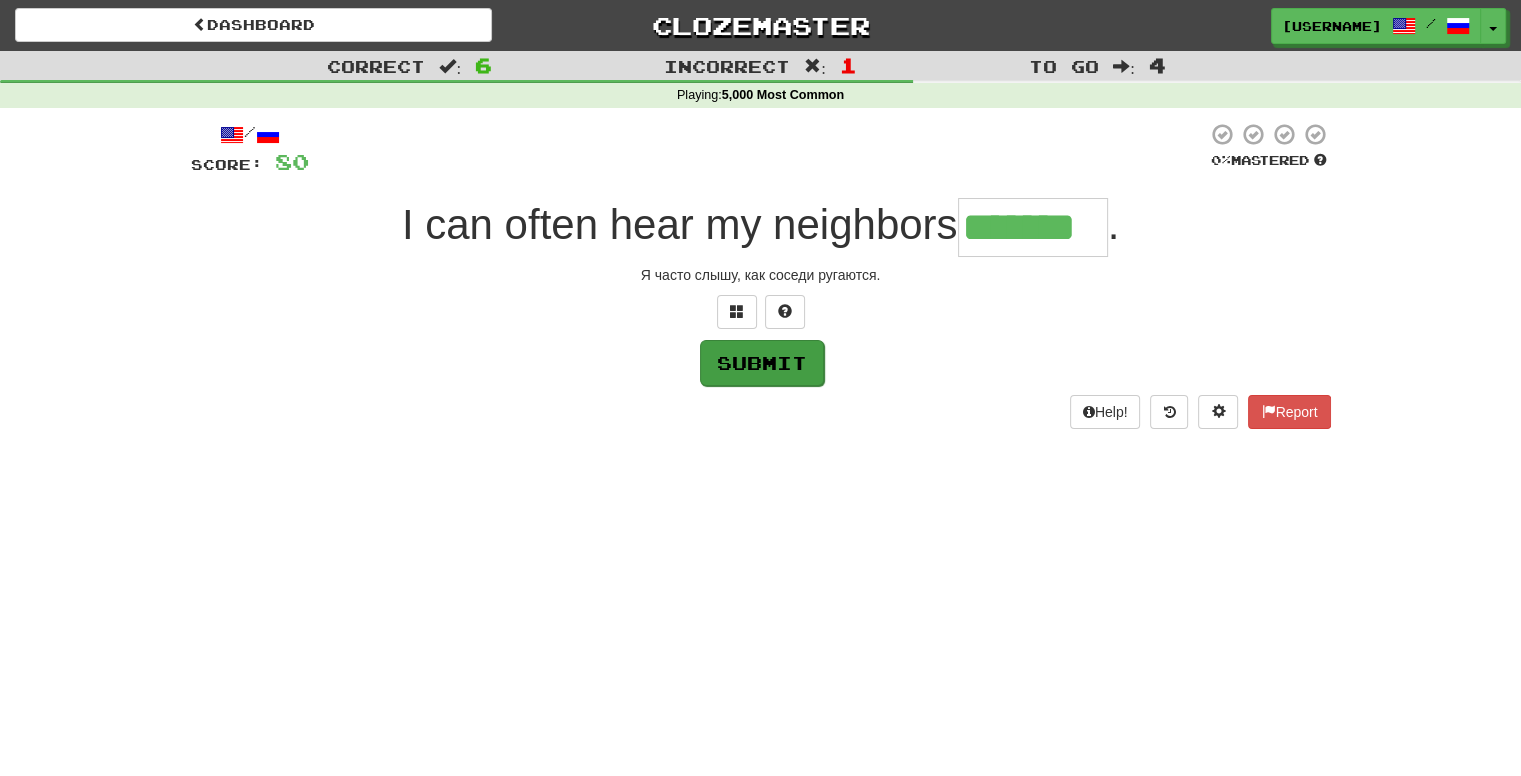 type on "*******" 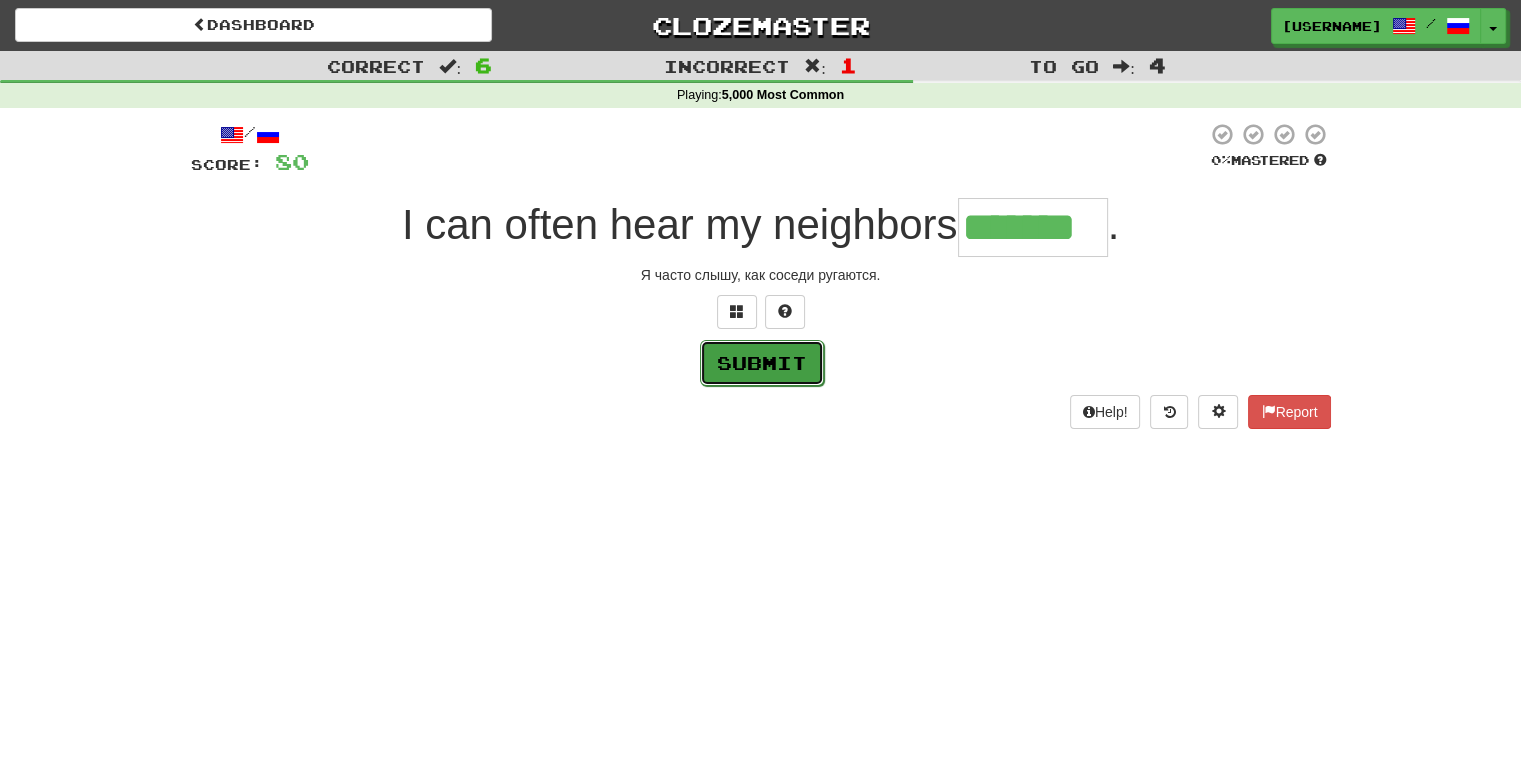 click on "Submit" at bounding box center [762, 363] 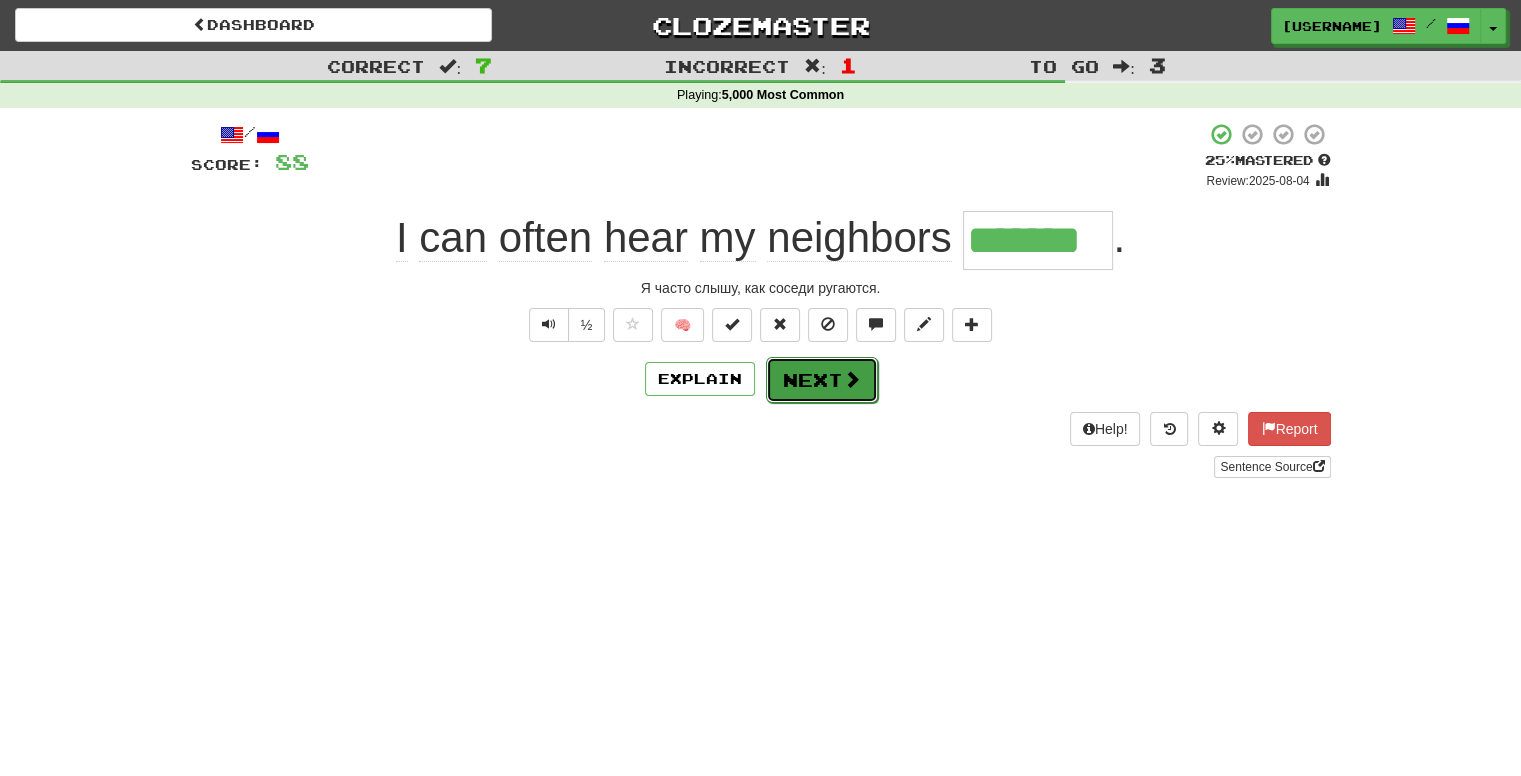 click on "Next" at bounding box center [822, 380] 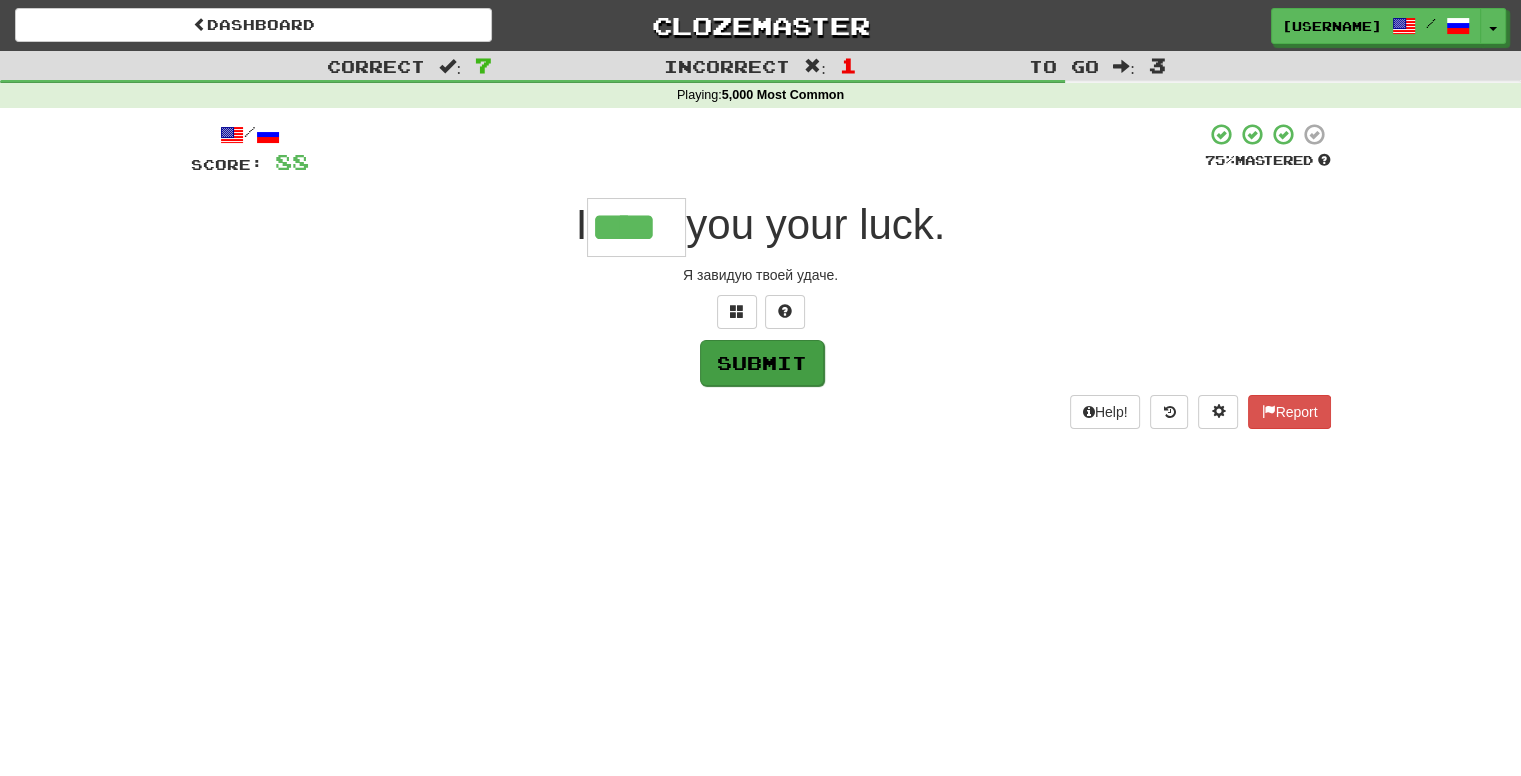 type on "****" 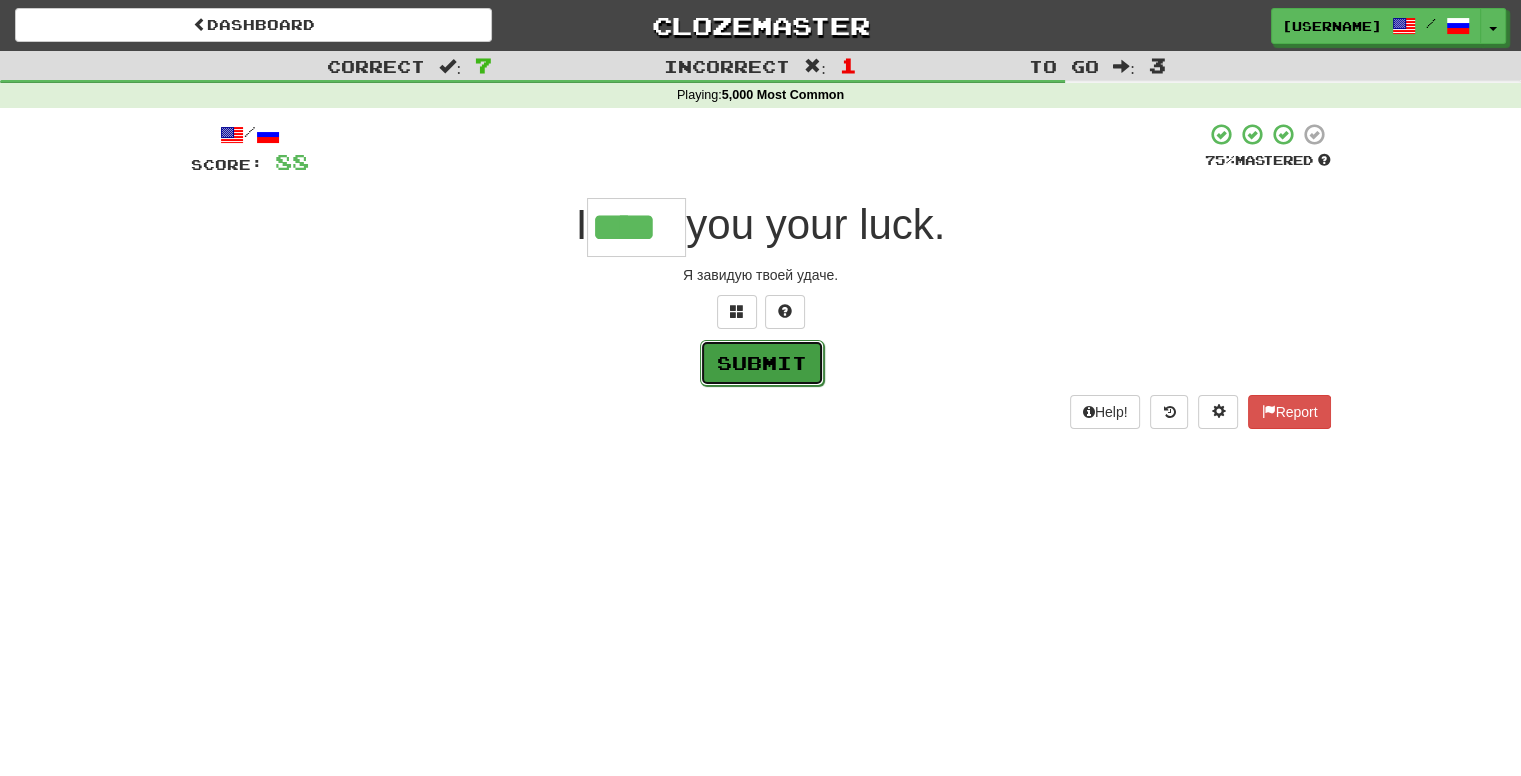 click on "Submit" at bounding box center [762, 363] 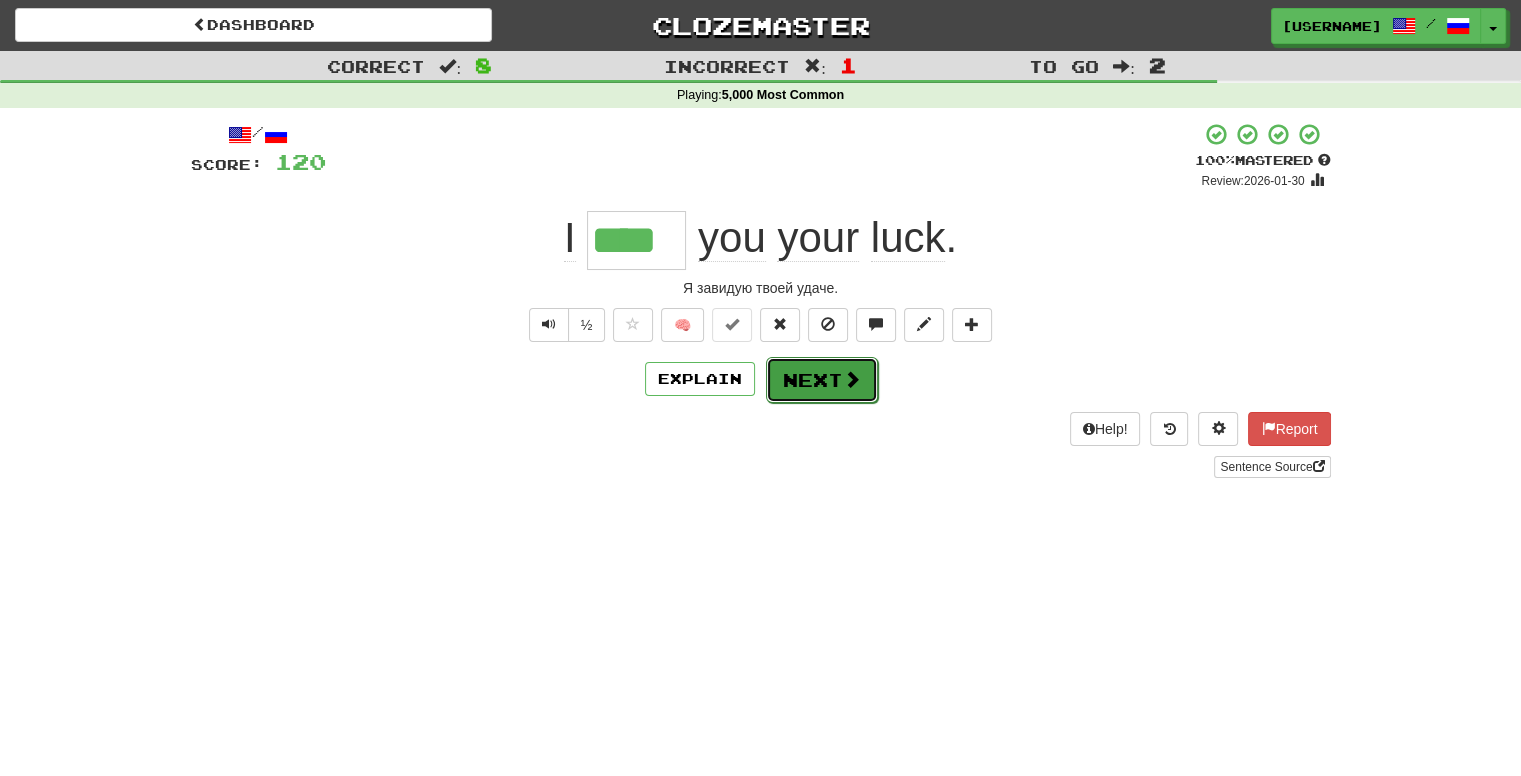 click on "Next" at bounding box center [822, 380] 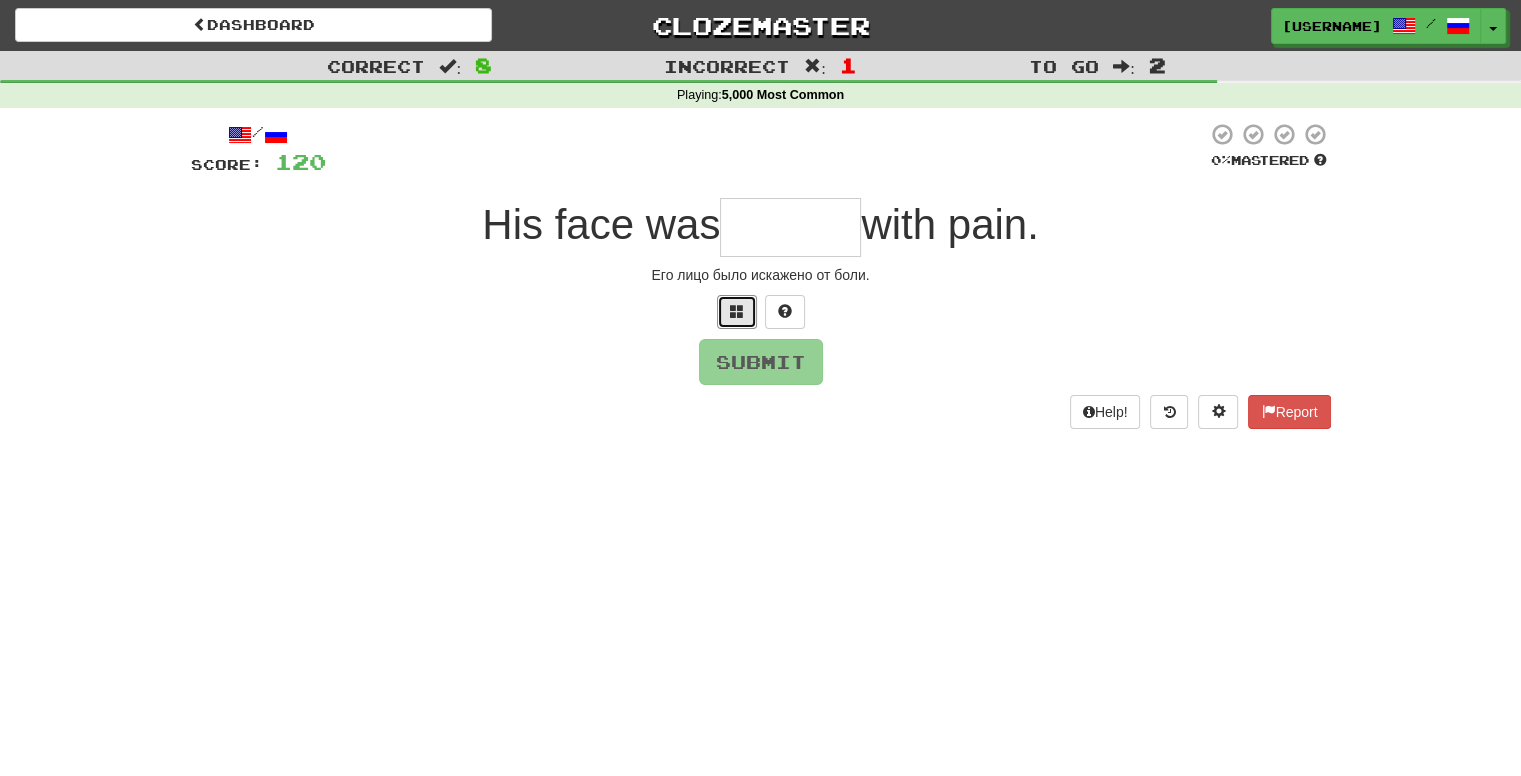 drag, startPoint x: 732, startPoint y: 323, endPoint x: 743, endPoint y: 466, distance: 143.42245 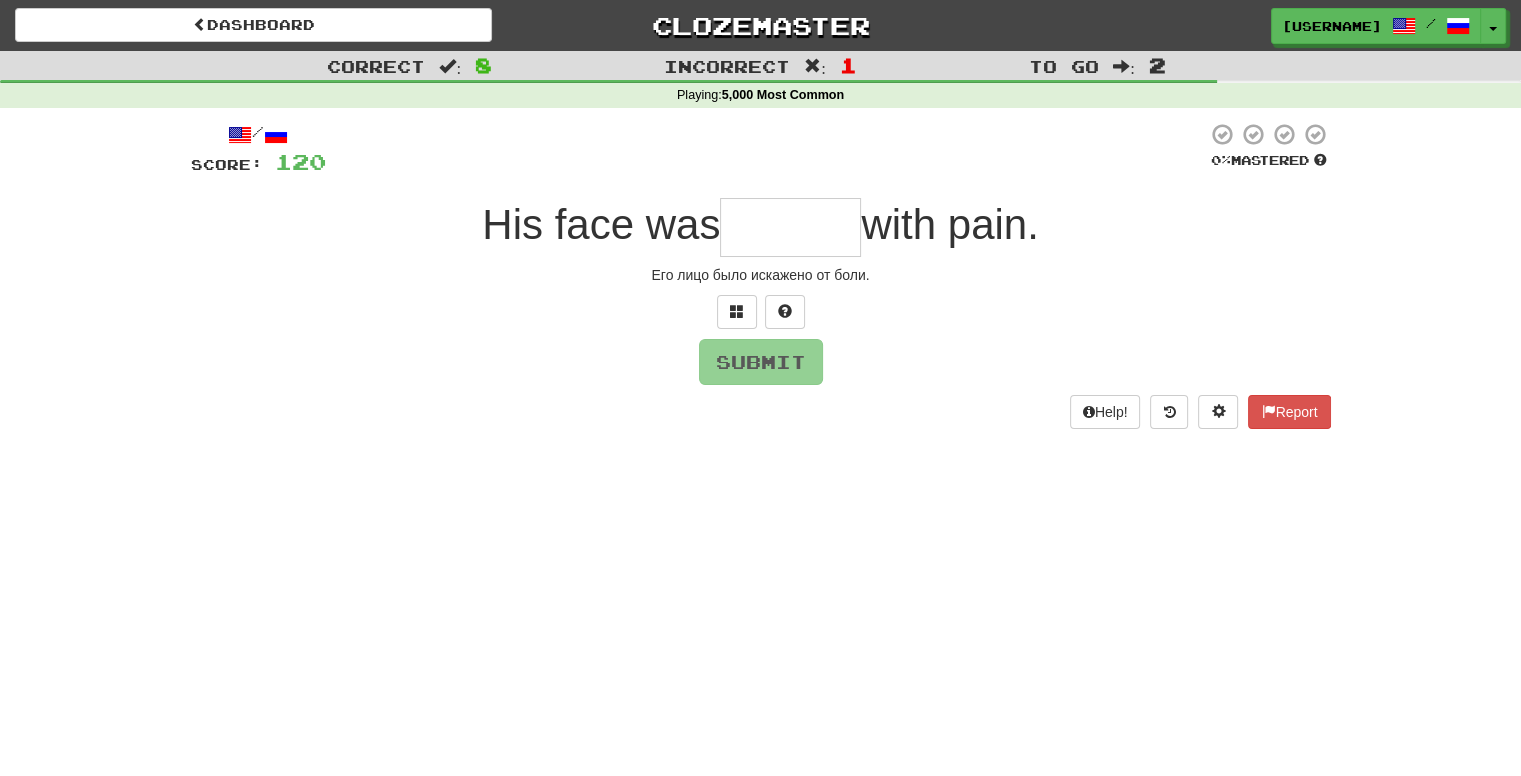 click at bounding box center (766, 149) 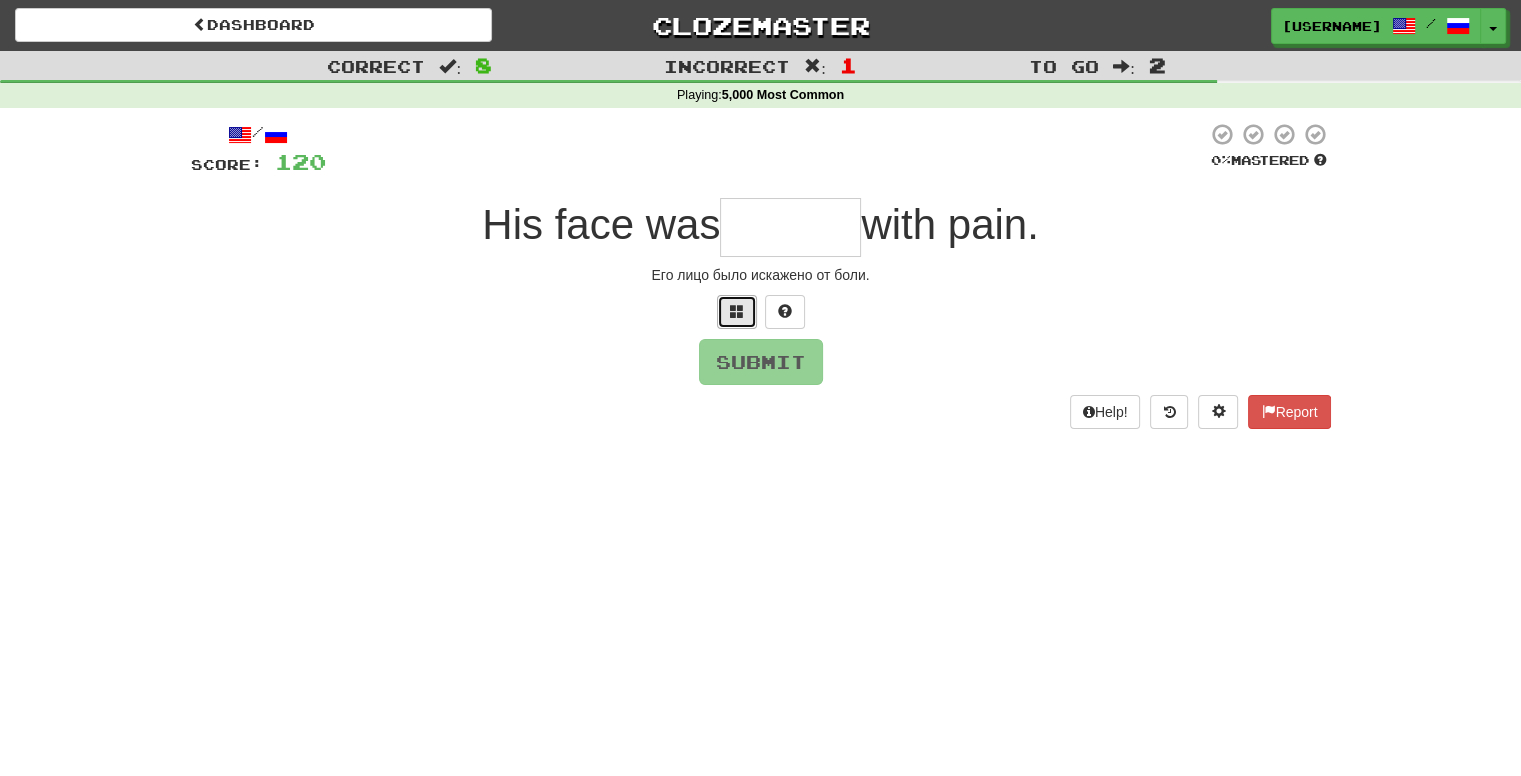 click at bounding box center [737, 312] 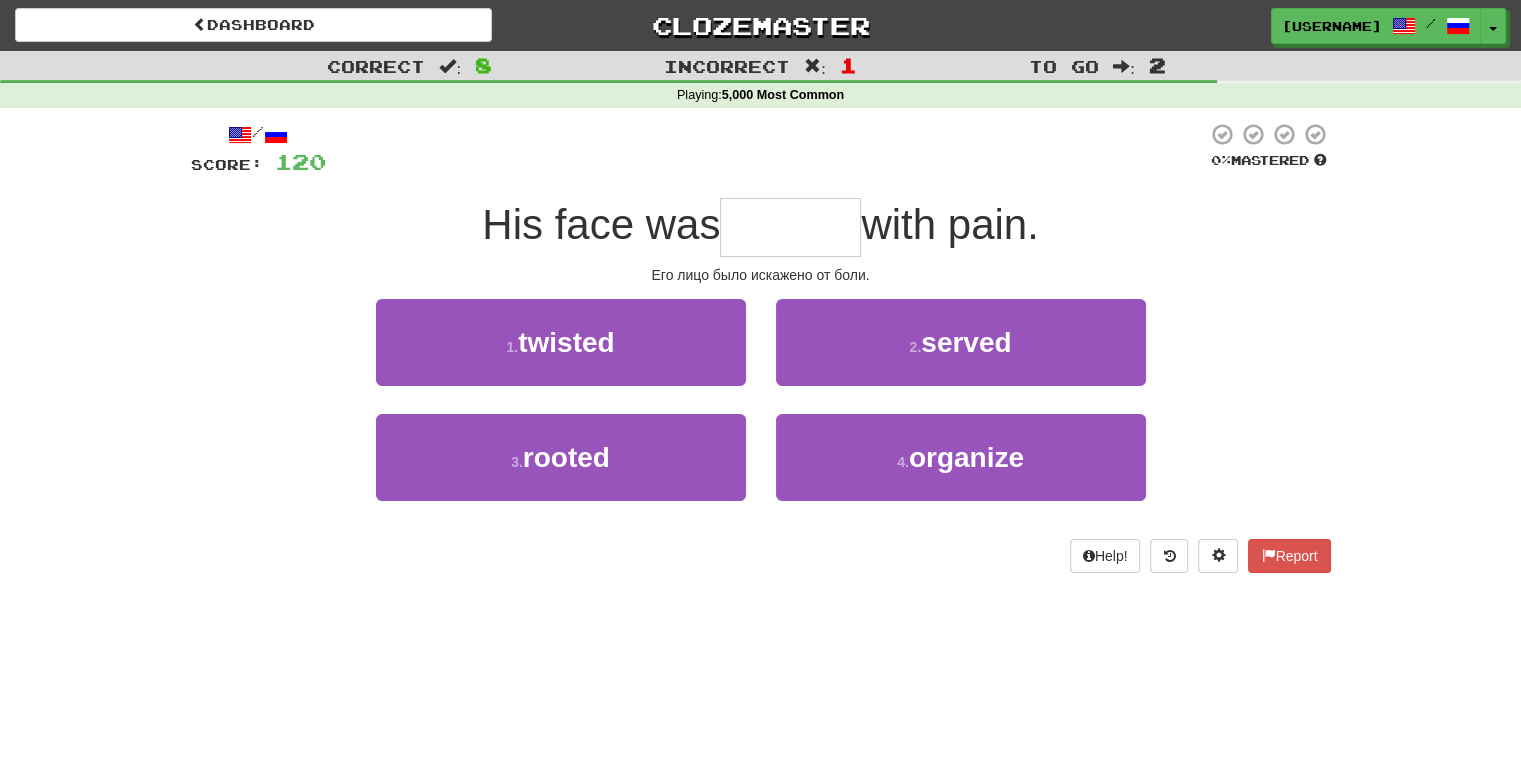 type on "*" 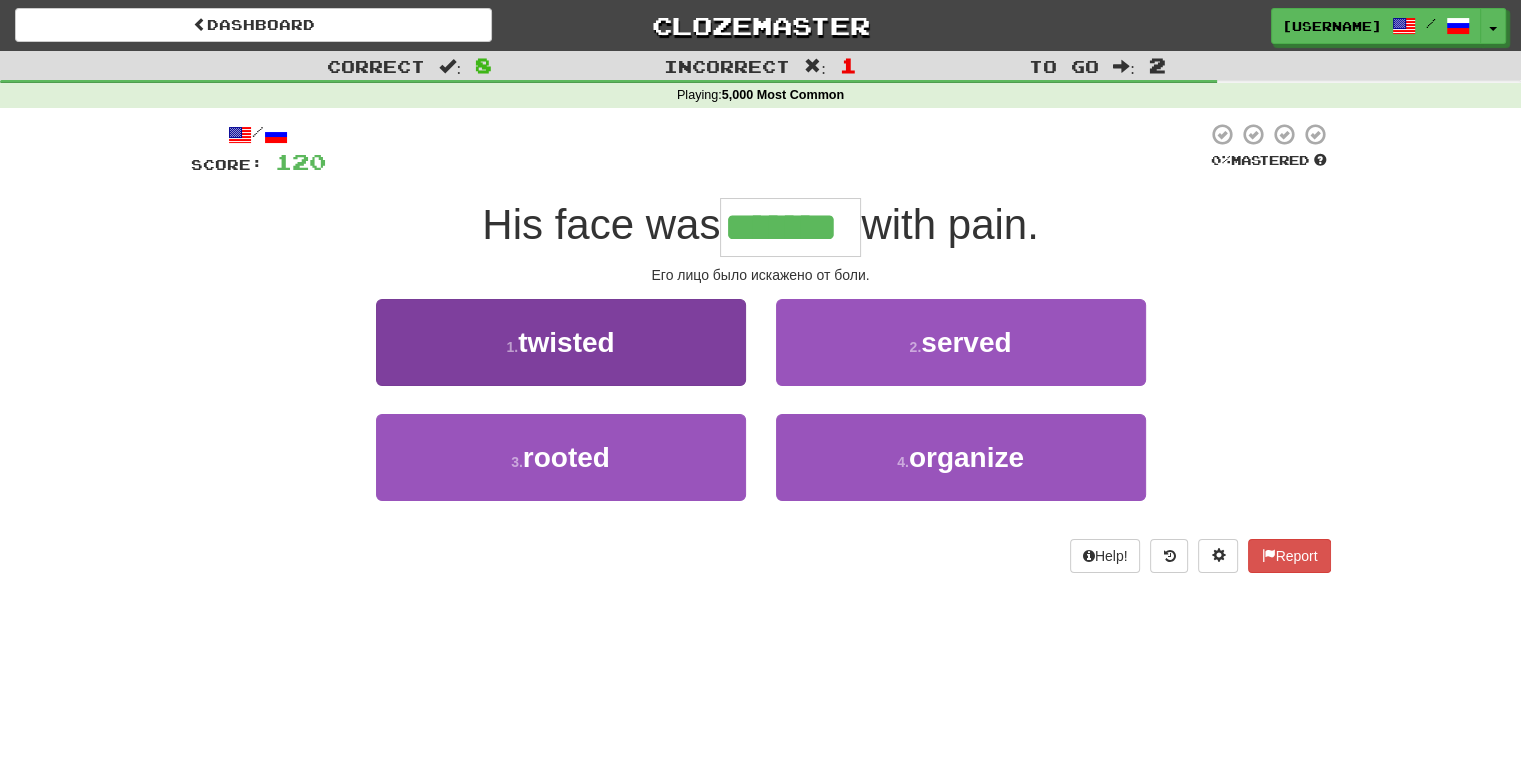 type on "*******" 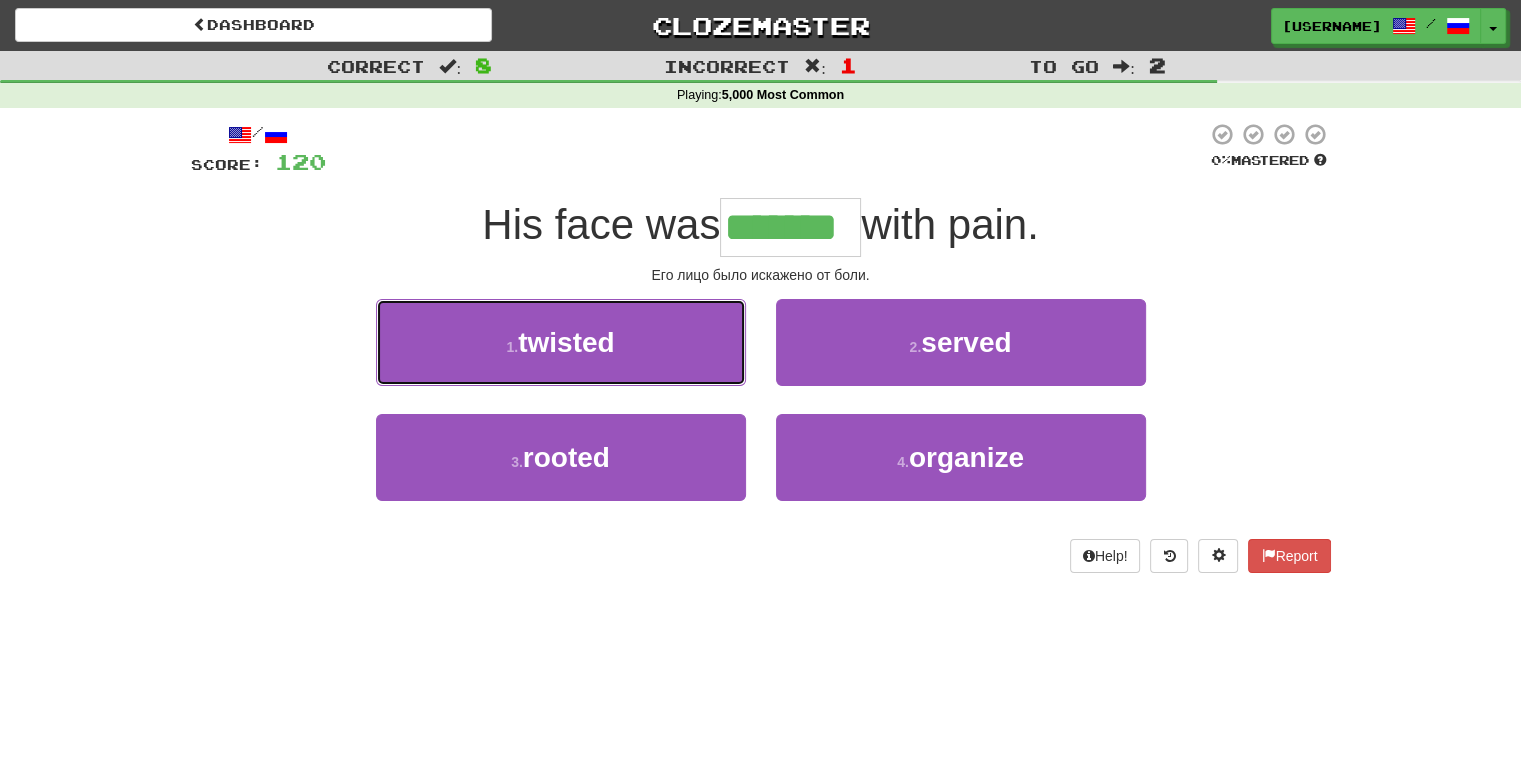 click on "twisted" at bounding box center [566, 342] 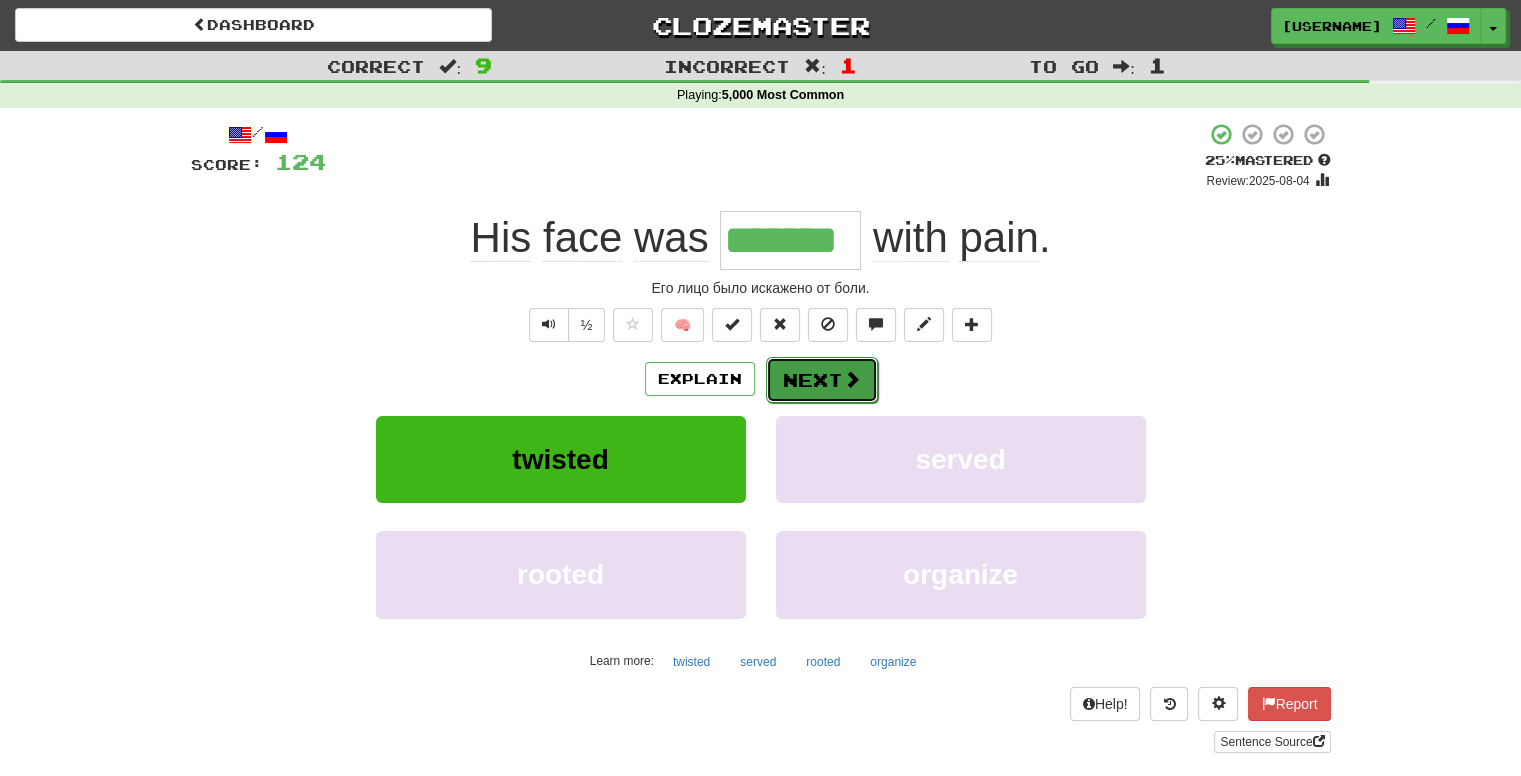 click on "Next" at bounding box center [822, 380] 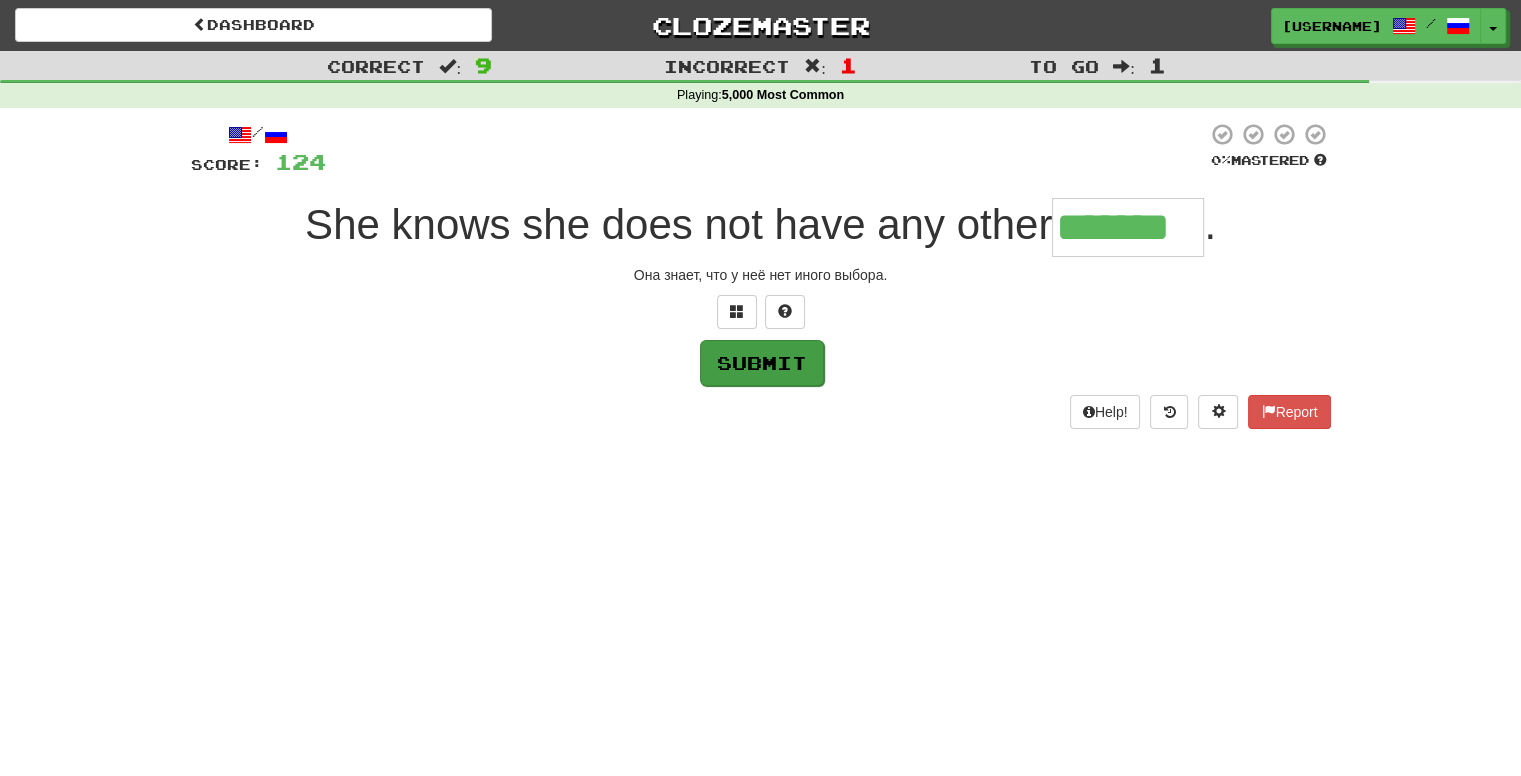 type on "*******" 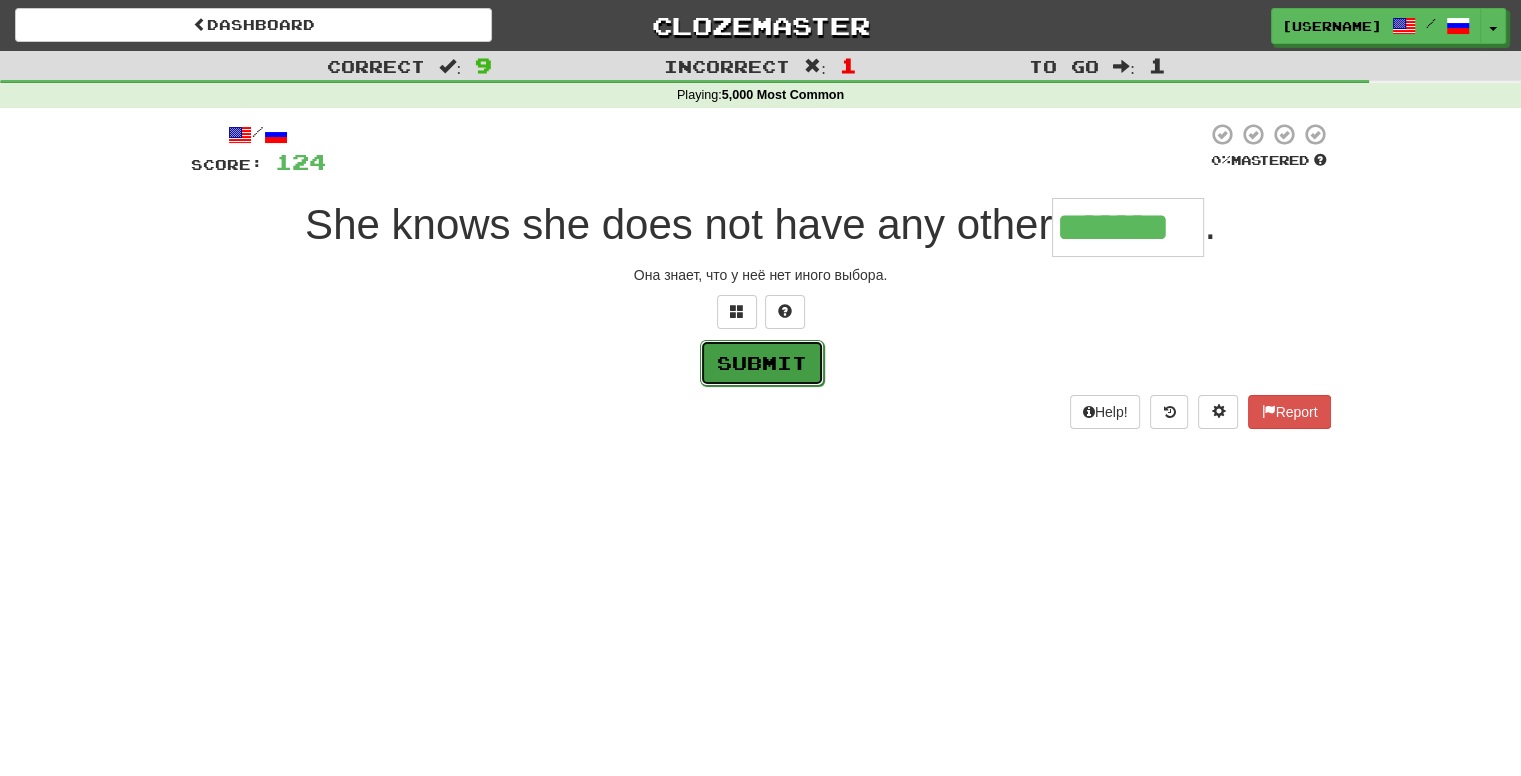 click on "Submit" at bounding box center (762, 363) 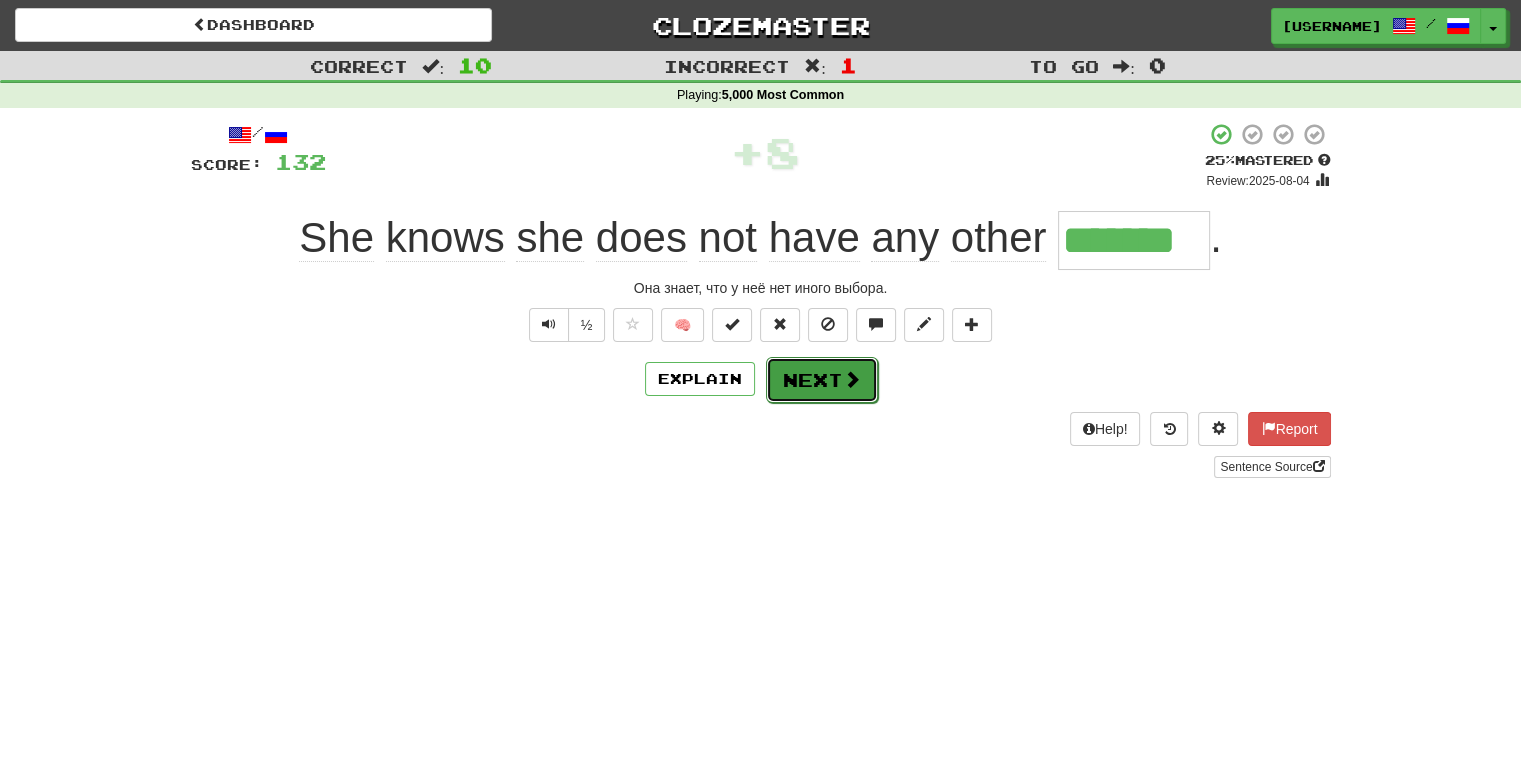 click on "Next" at bounding box center (822, 380) 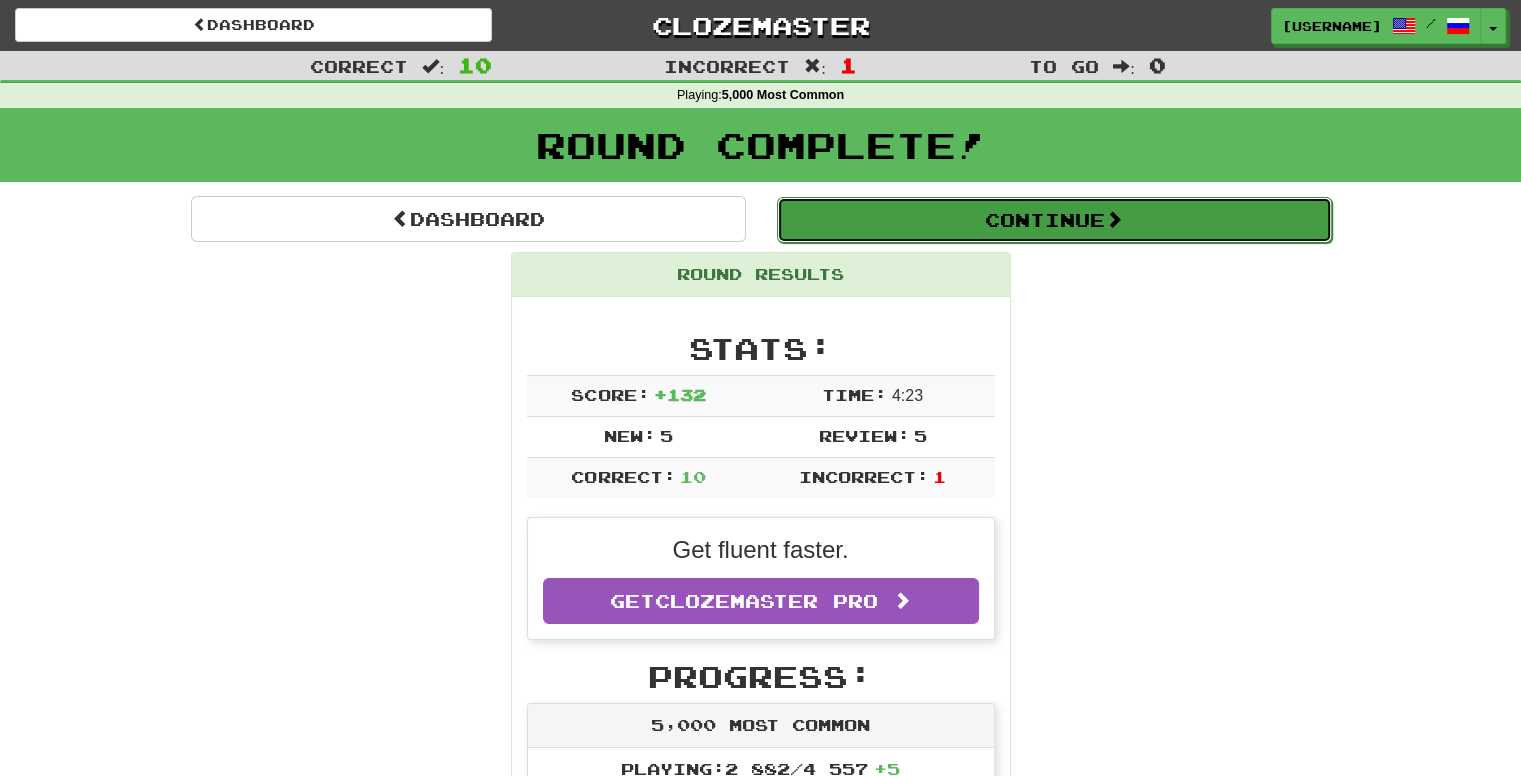 click on "Continue" at bounding box center [1054, 220] 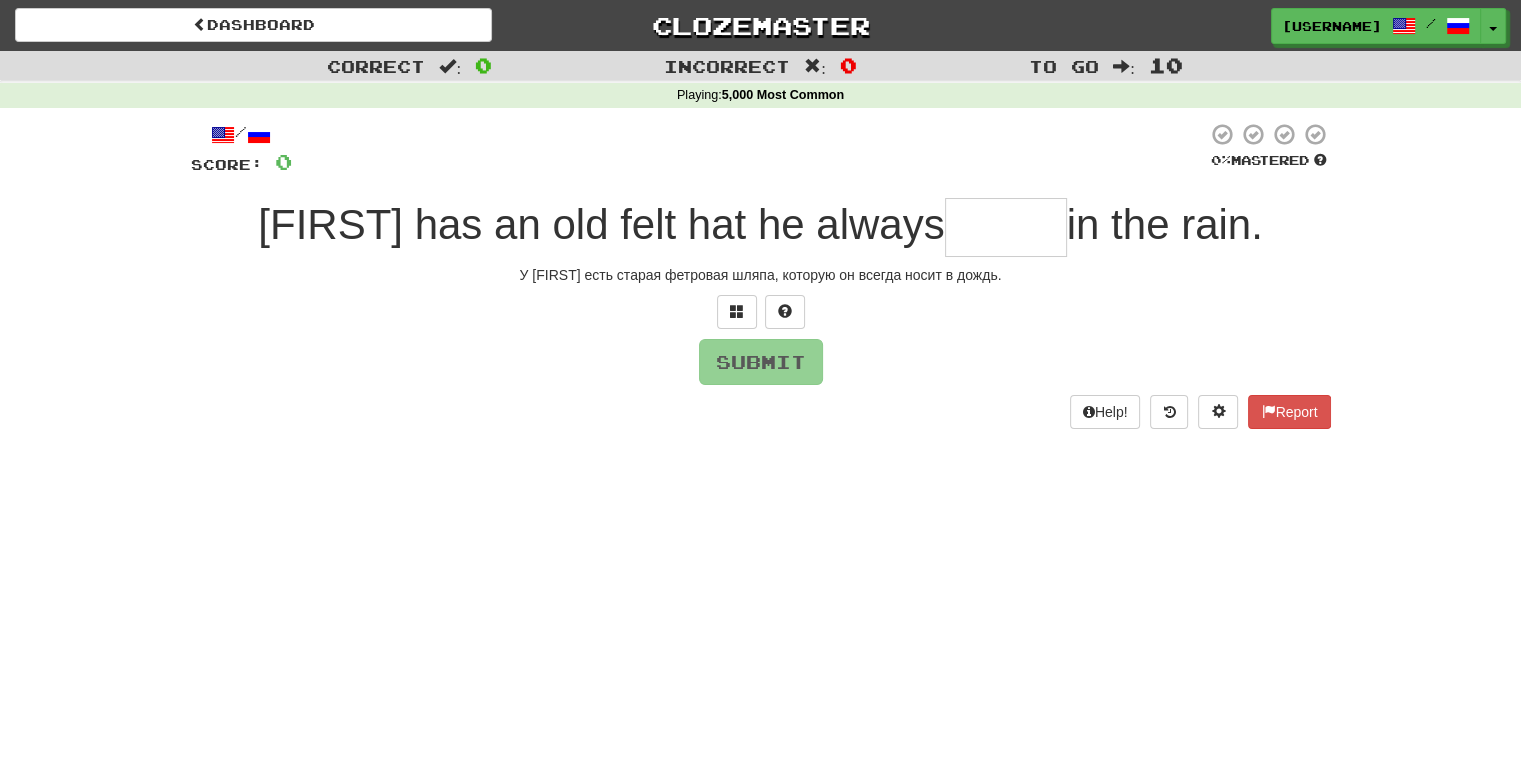 type on "*" 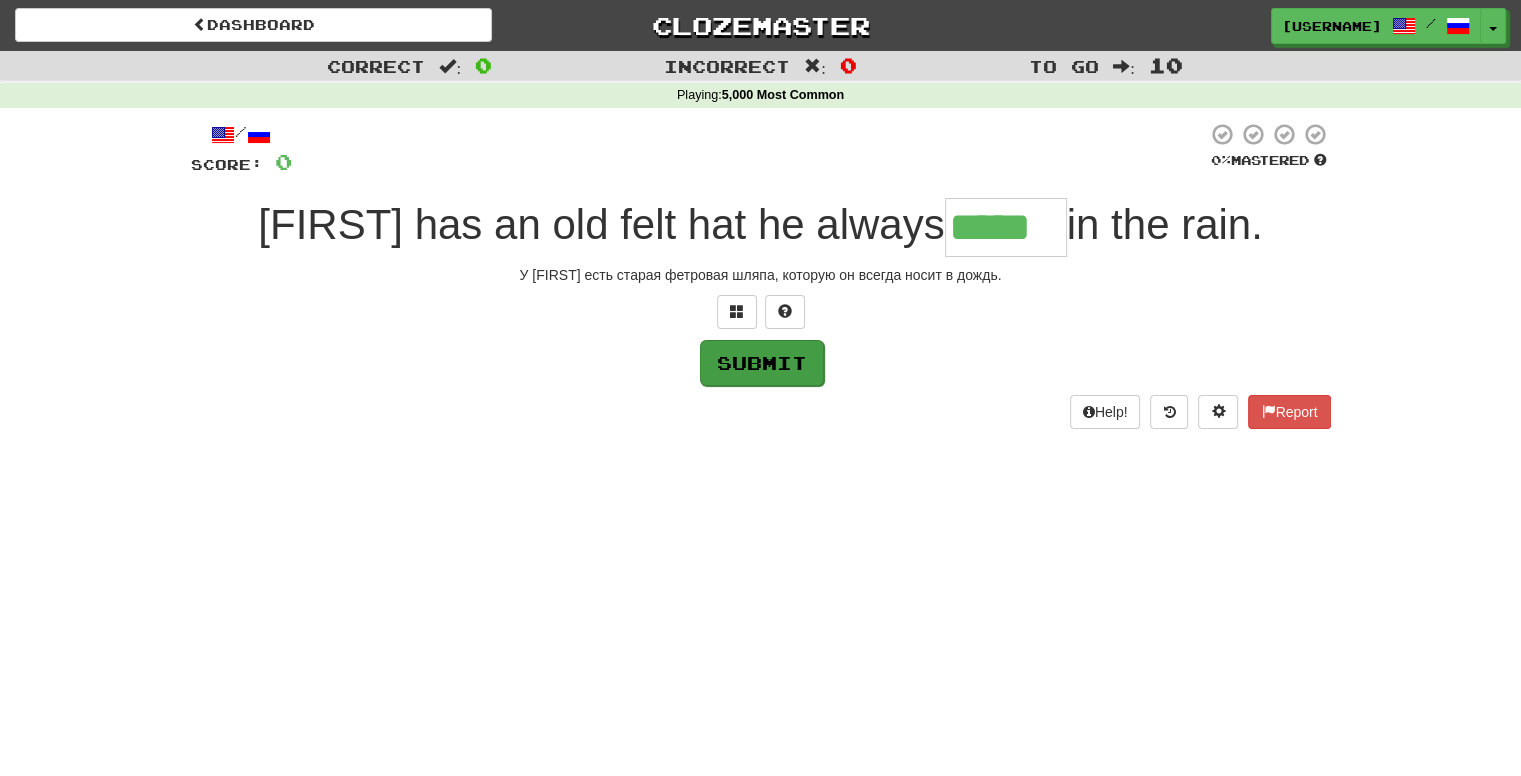 type on "*****" 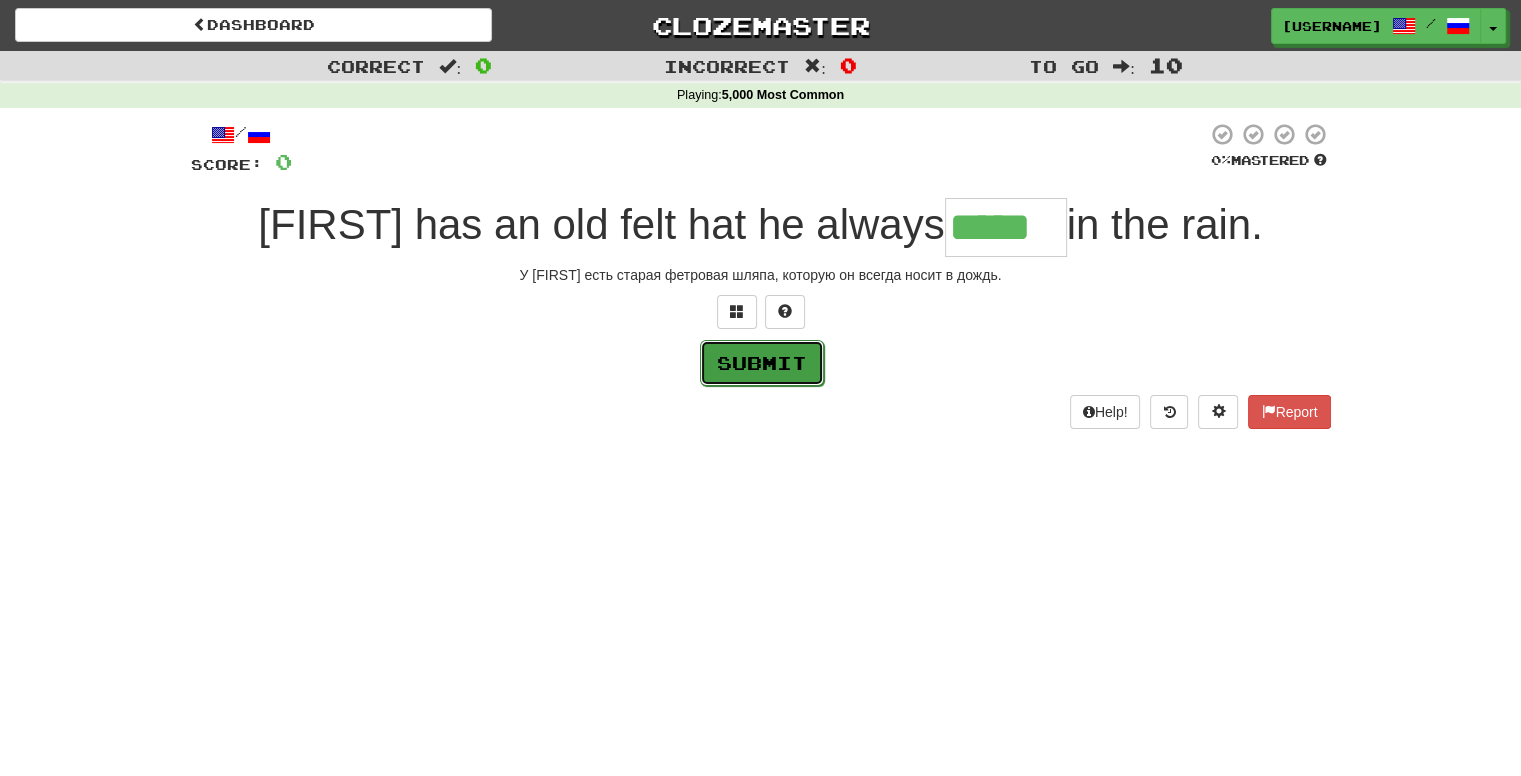 click on "Submit" at bounding box center [762, 363] 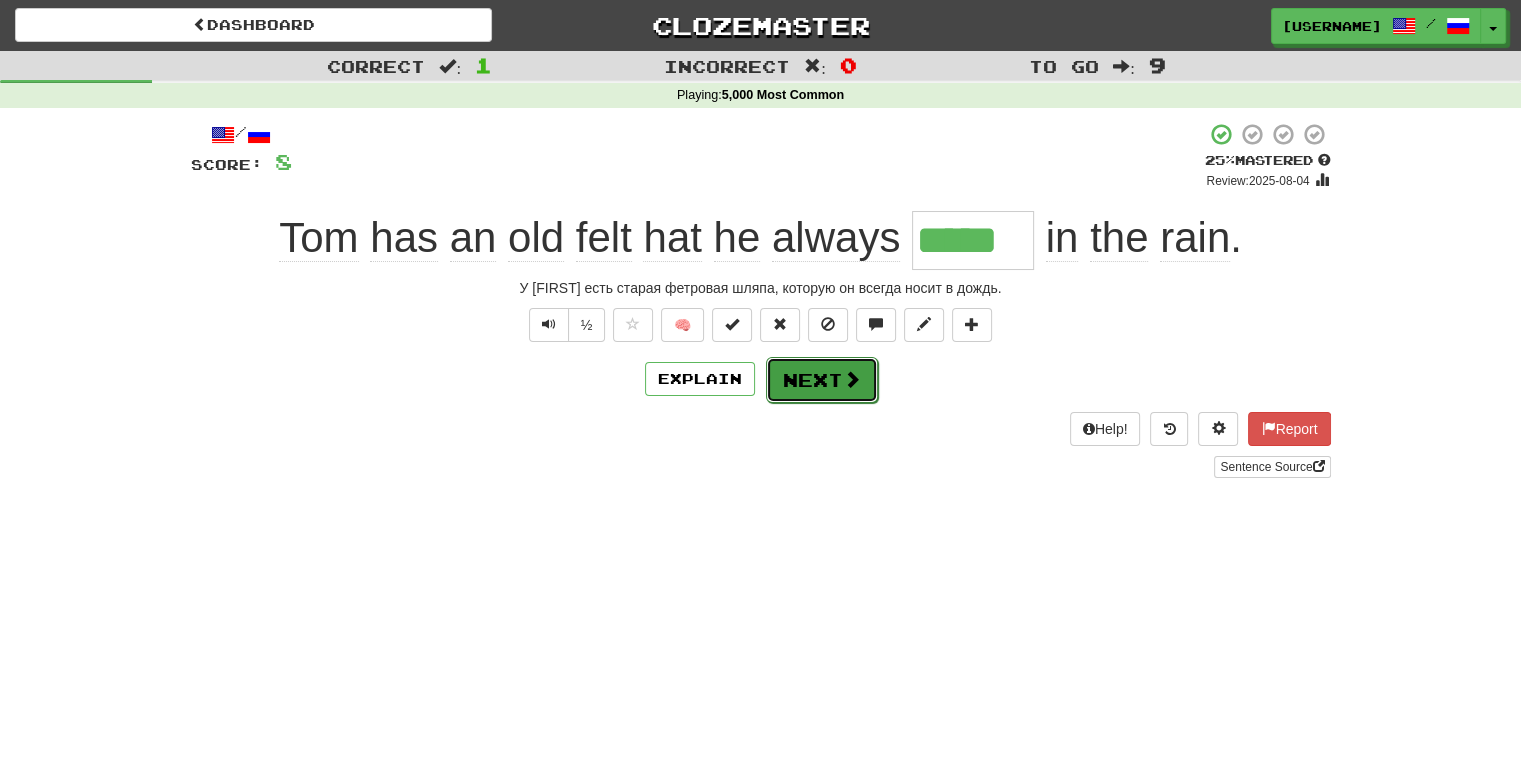 click at bounding box center (852, 379) 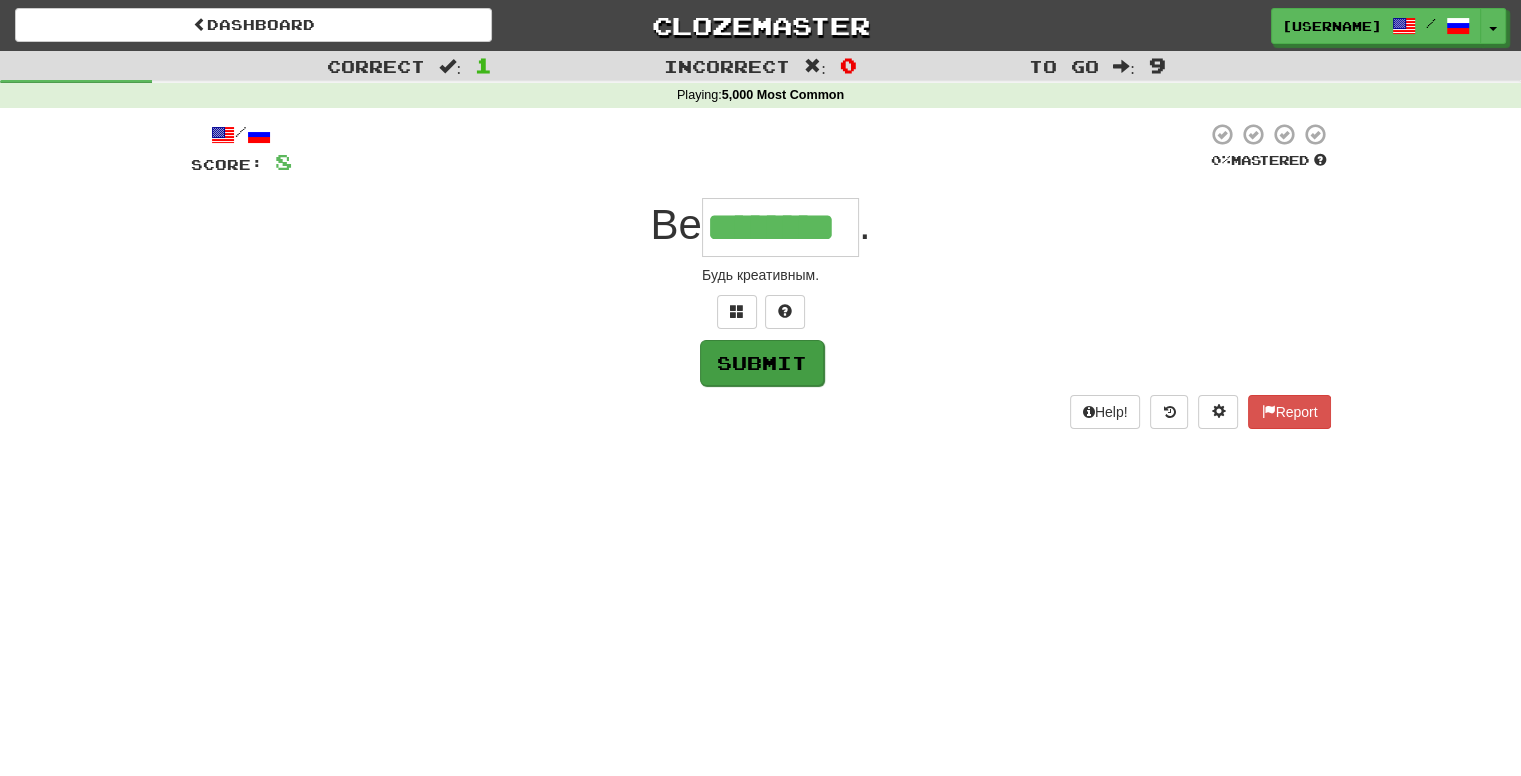 type on "********" 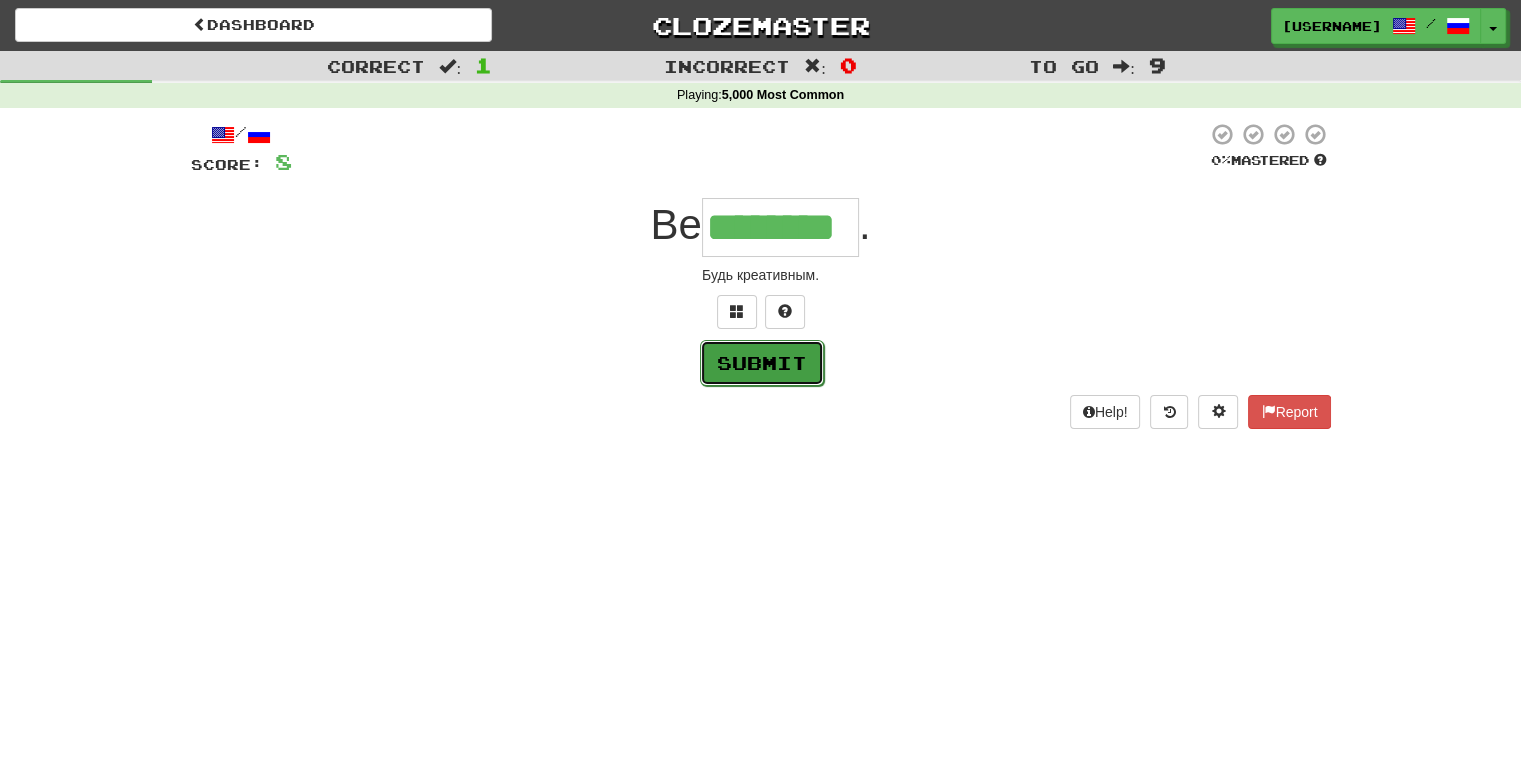 click on "Submit" at bounding box center (762, 363) 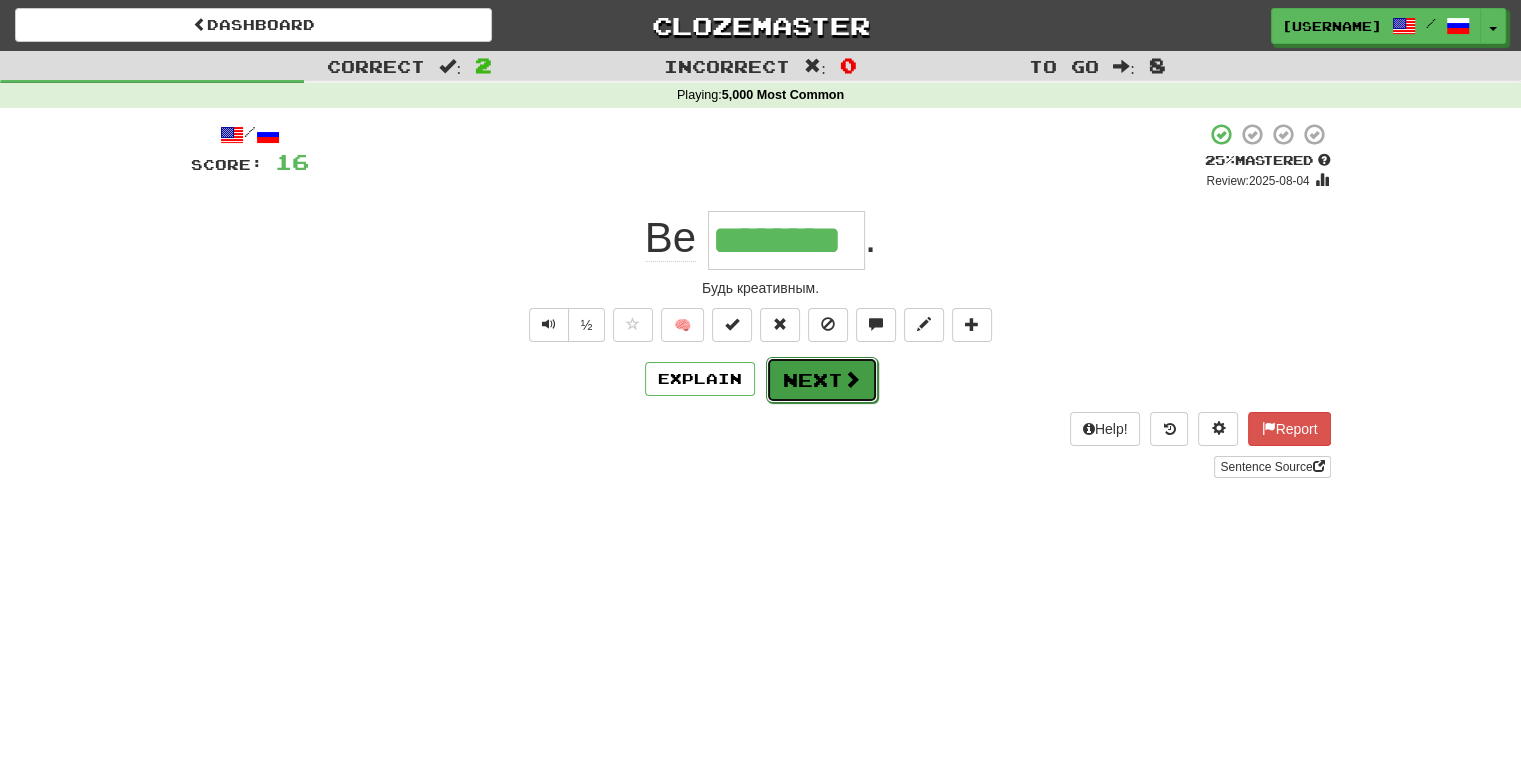 click on "Next" at bounding box center (822, 380) 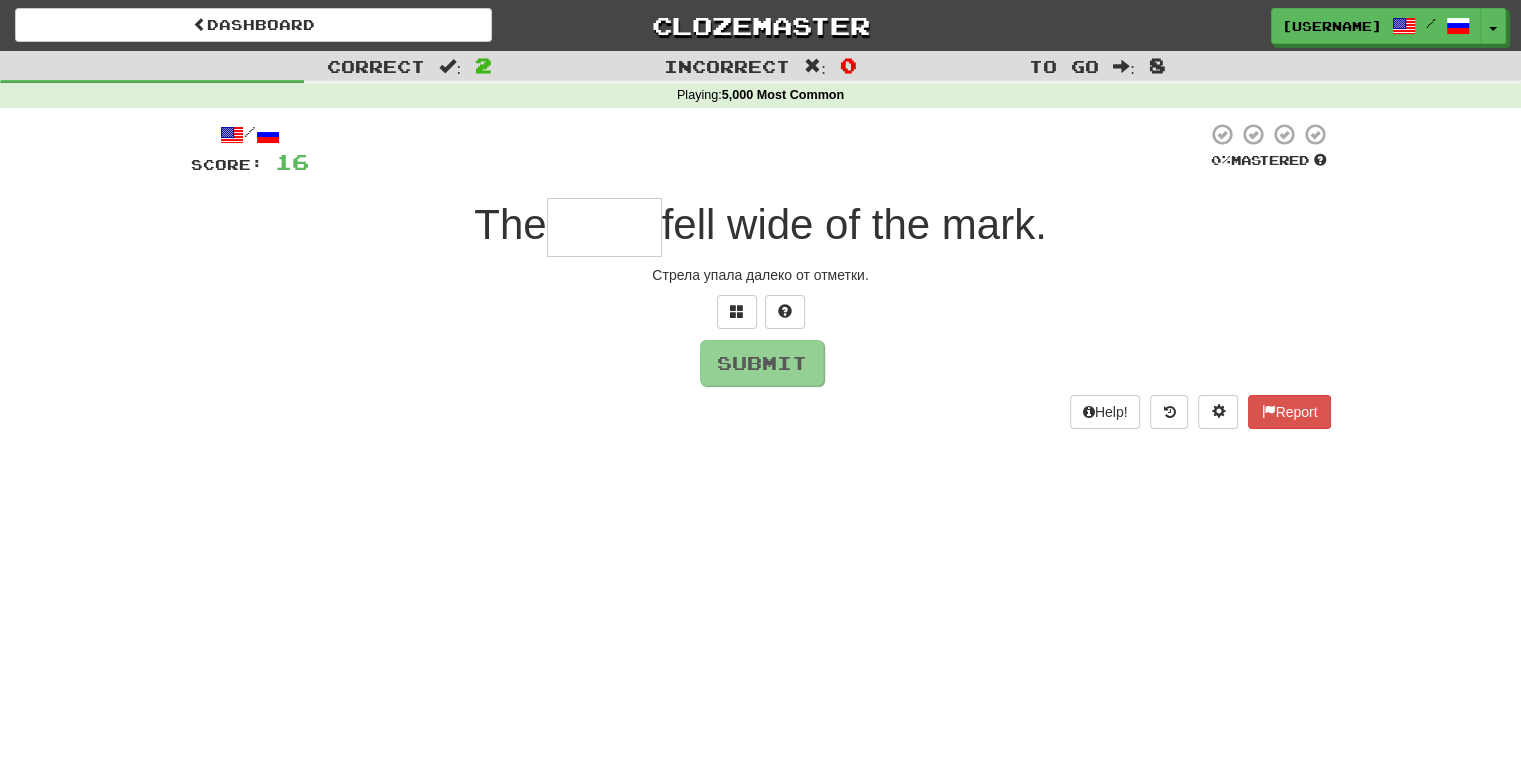 type on "*" 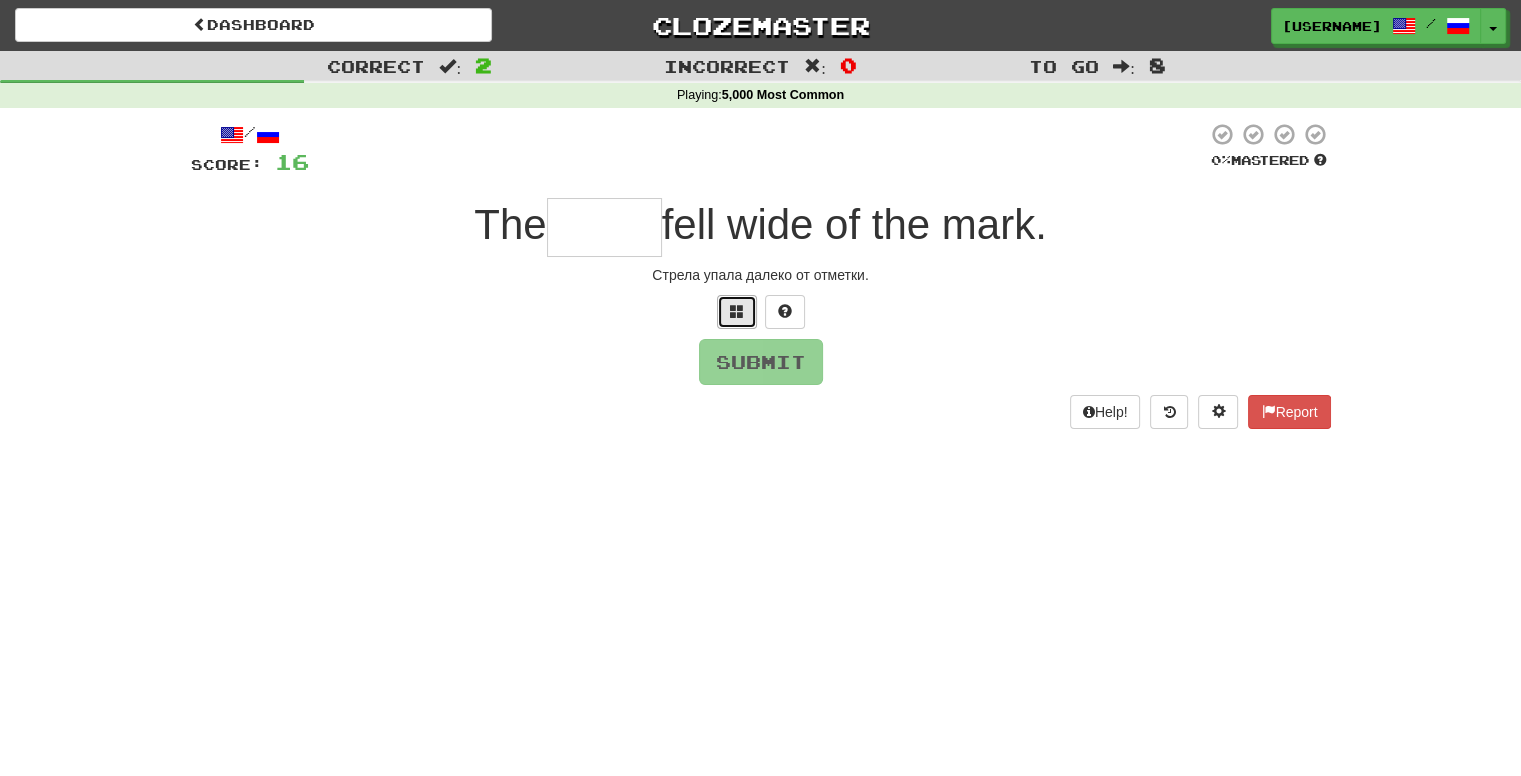 click at bounding box center (737, 312) 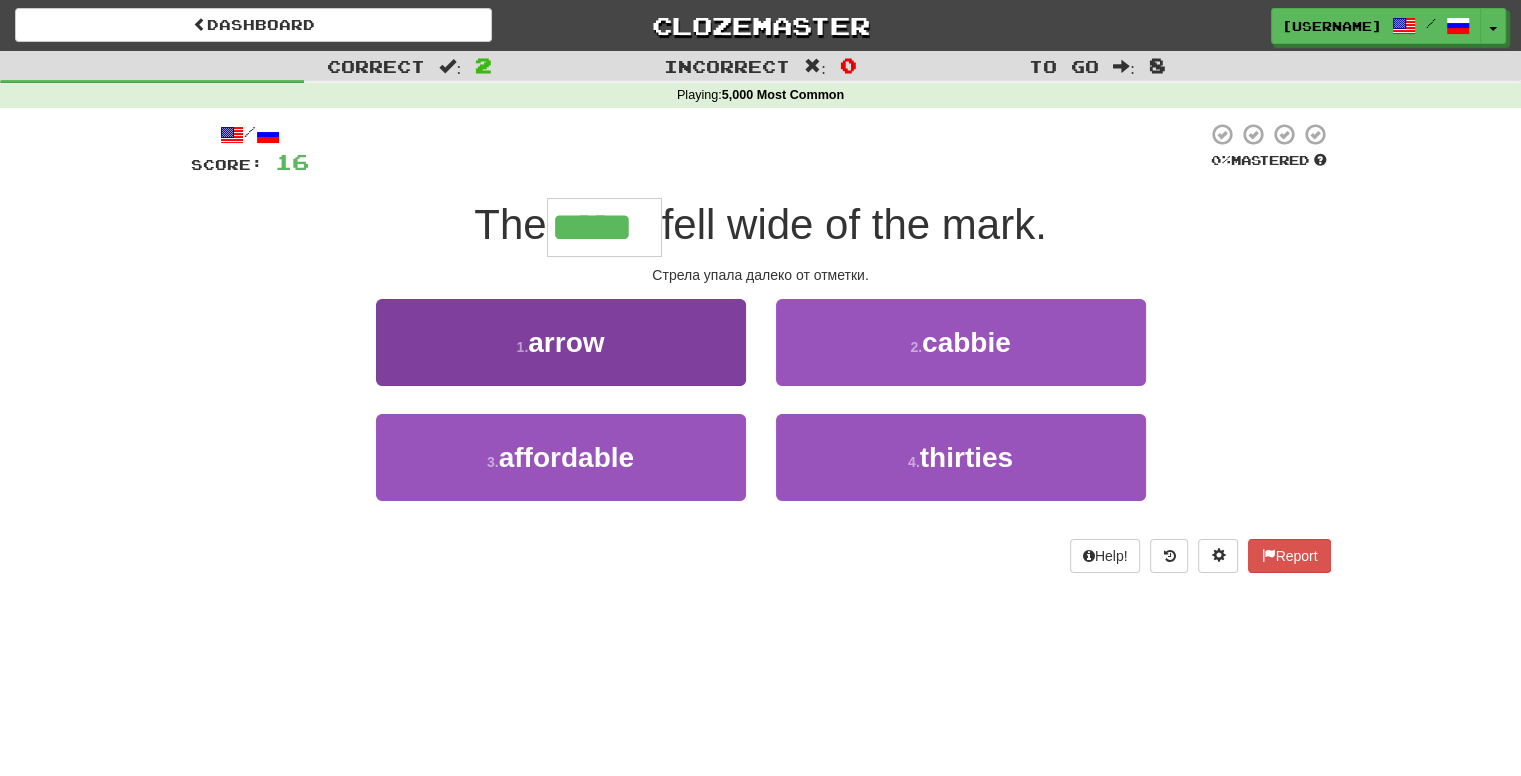 type on "*****" 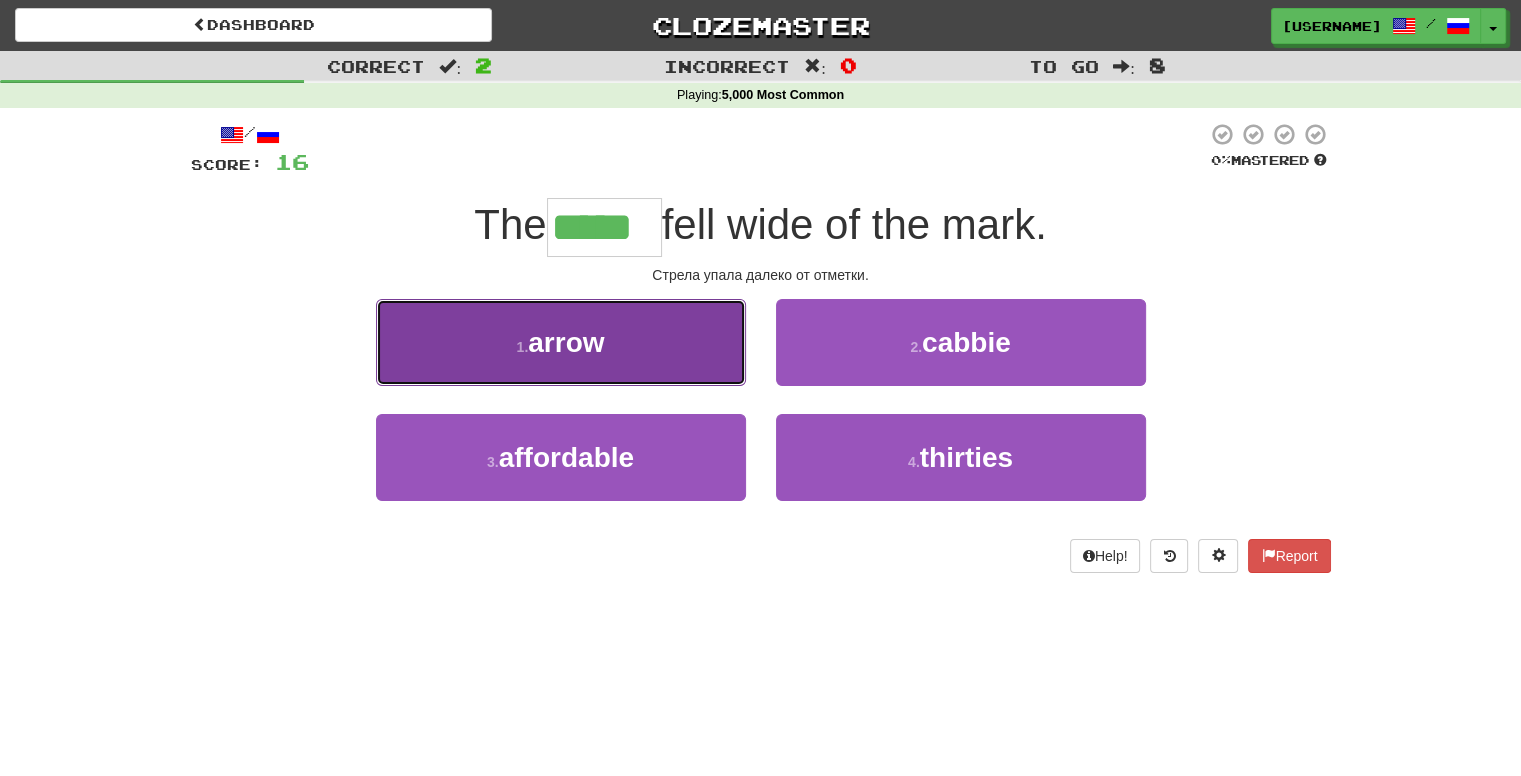 click on "arrow" at bounding box center (566, 342) 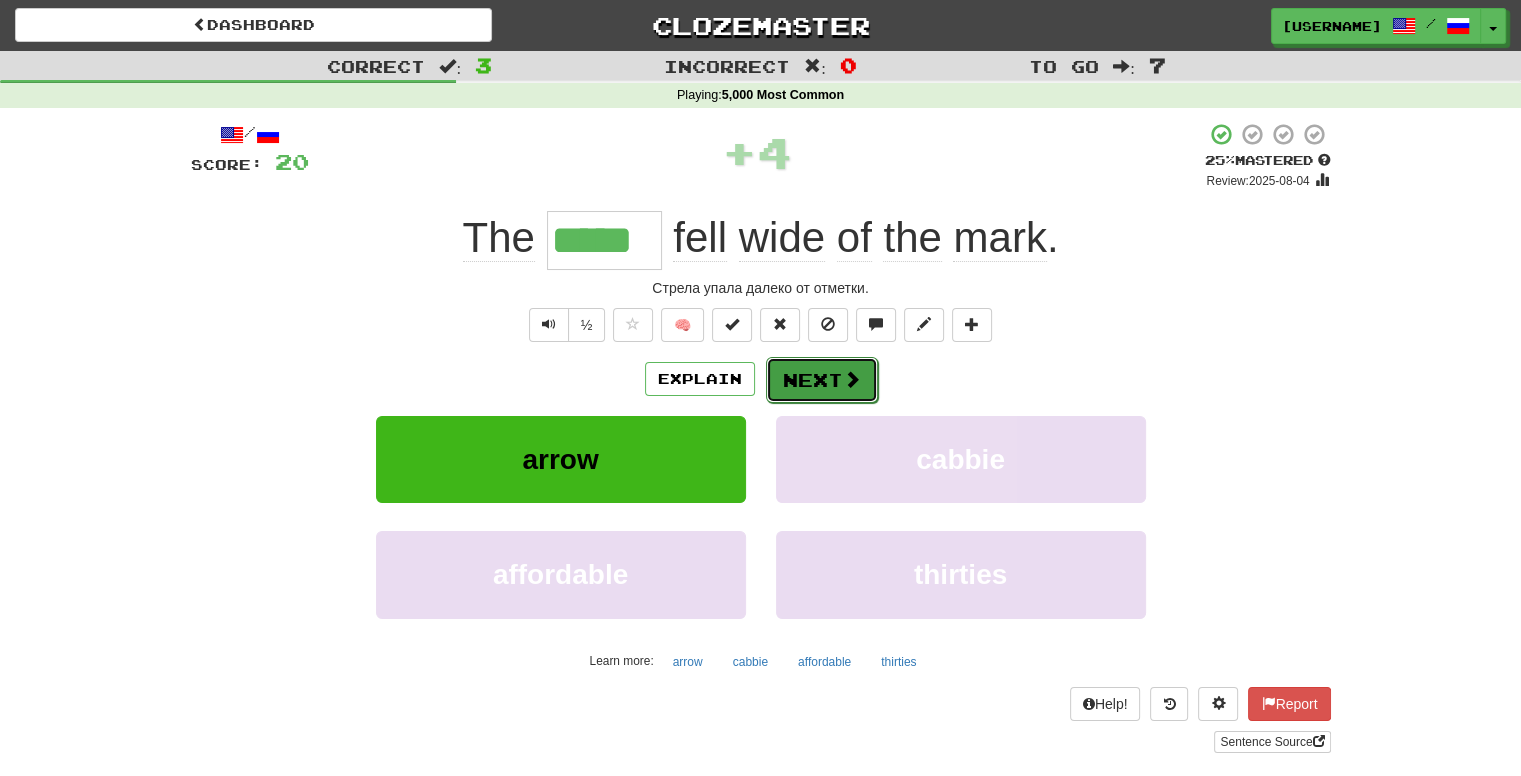 click at bounding box center (852, 379) 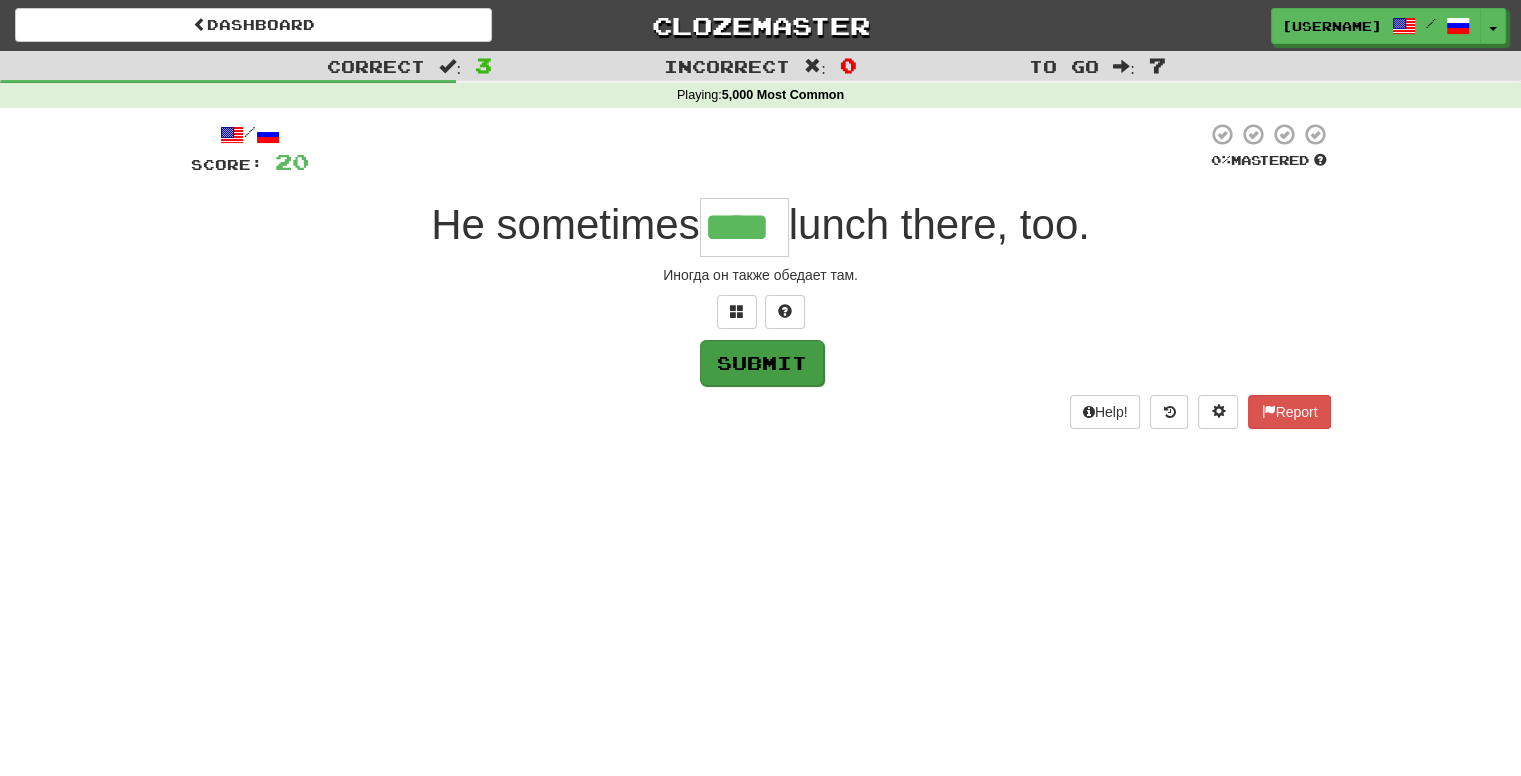 type on "****" 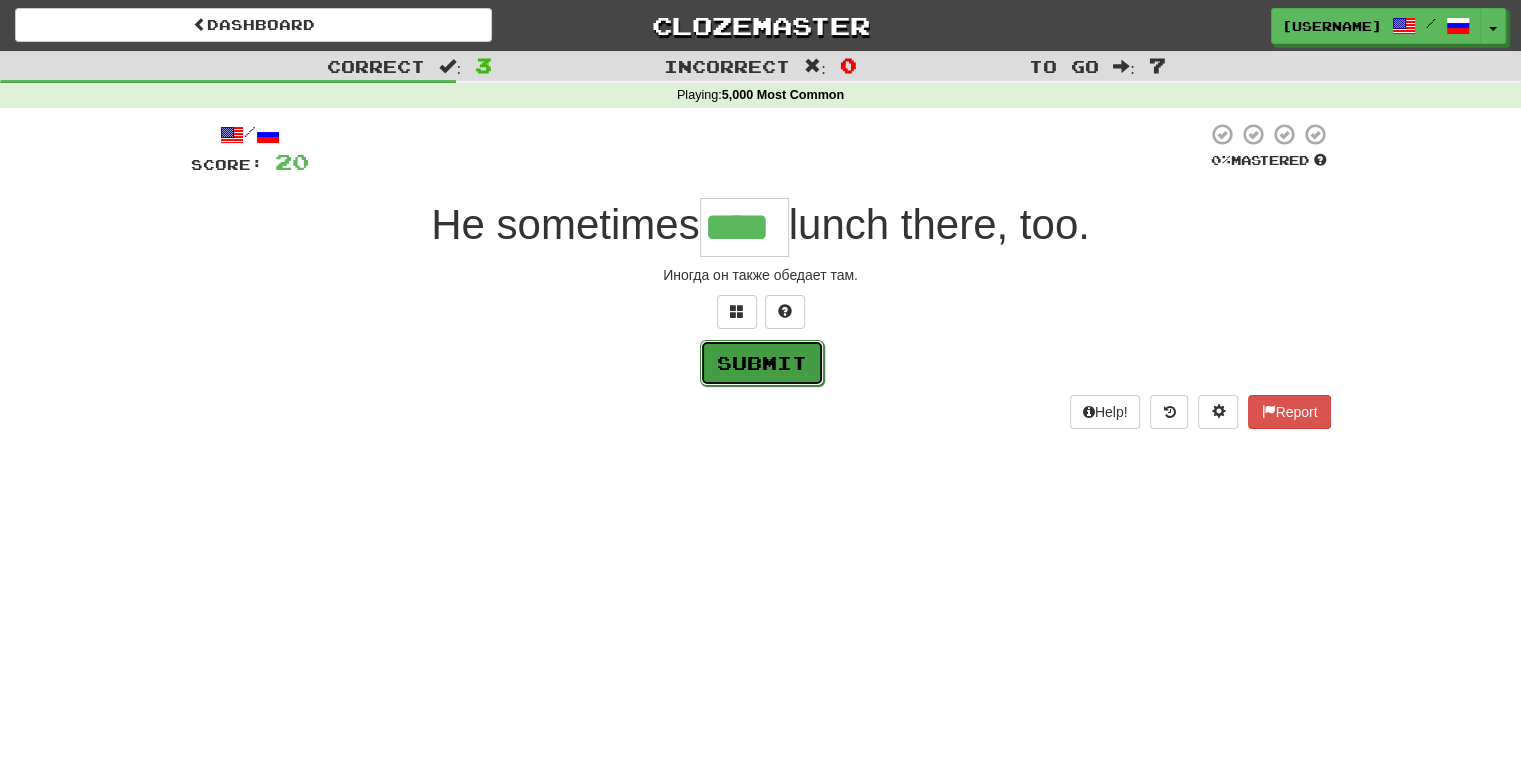 click on "Submit" at bounding box center (762, 363) 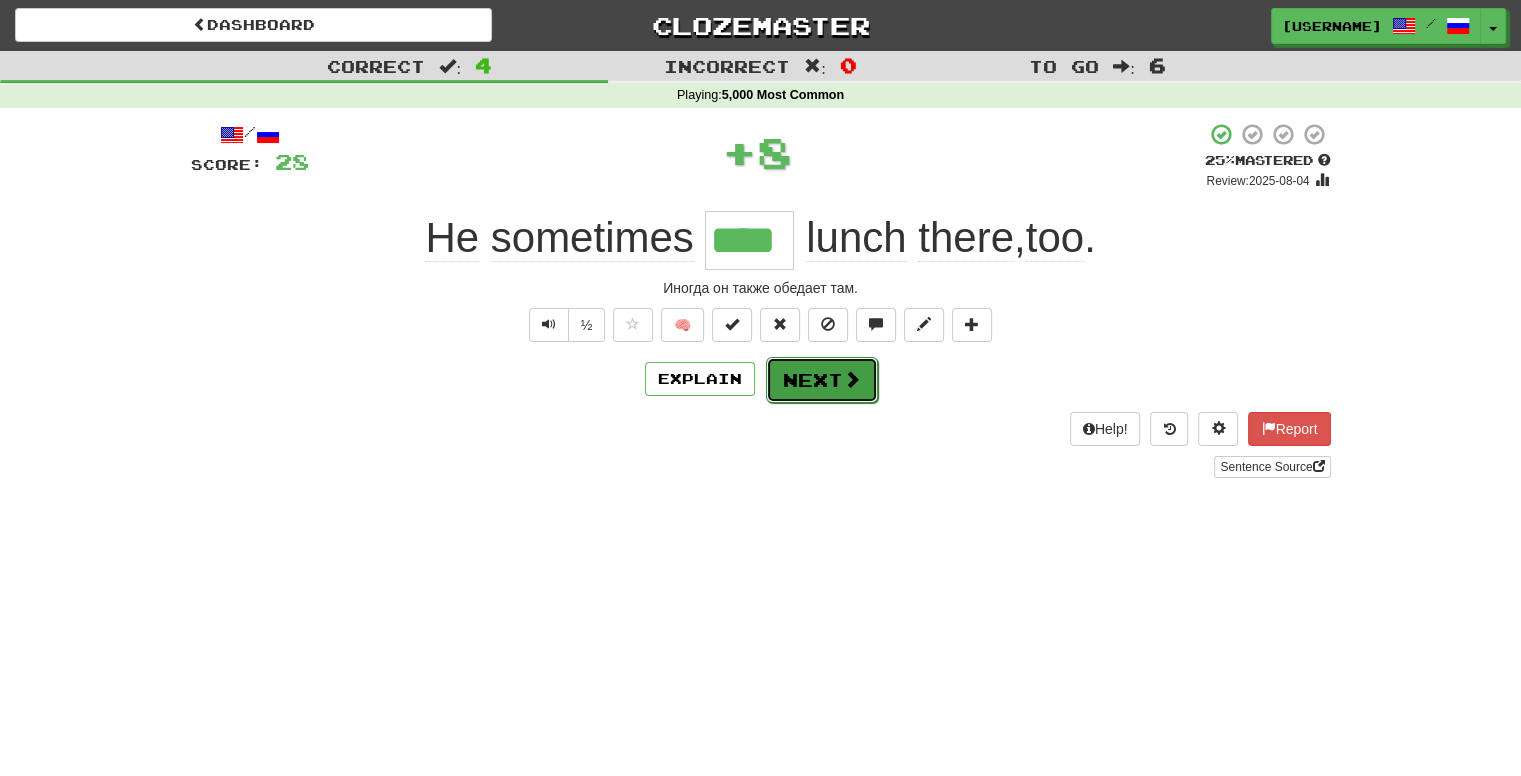 click on "Next" at bounding box center (822, 380) 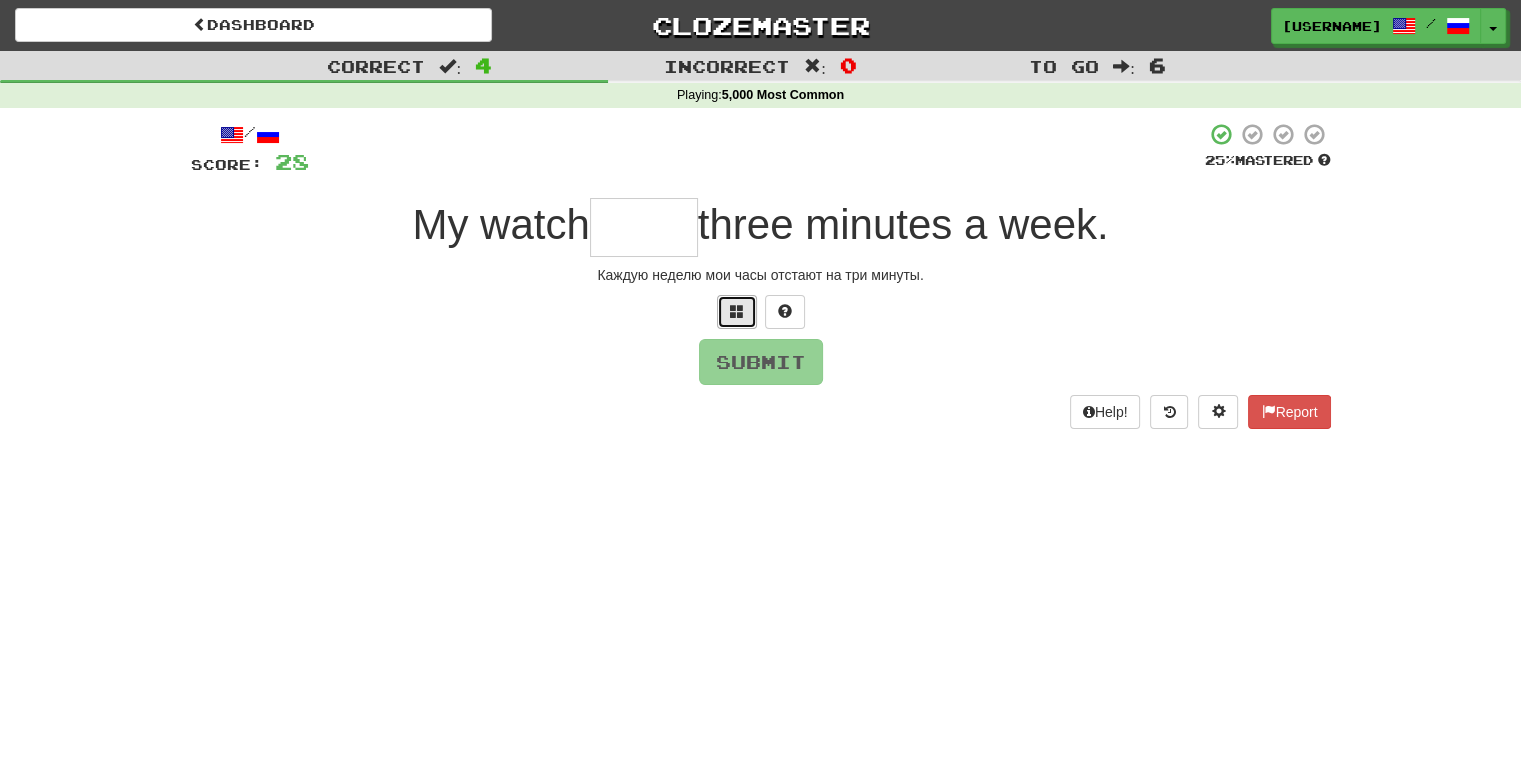 click at bounding box center [737, 311] 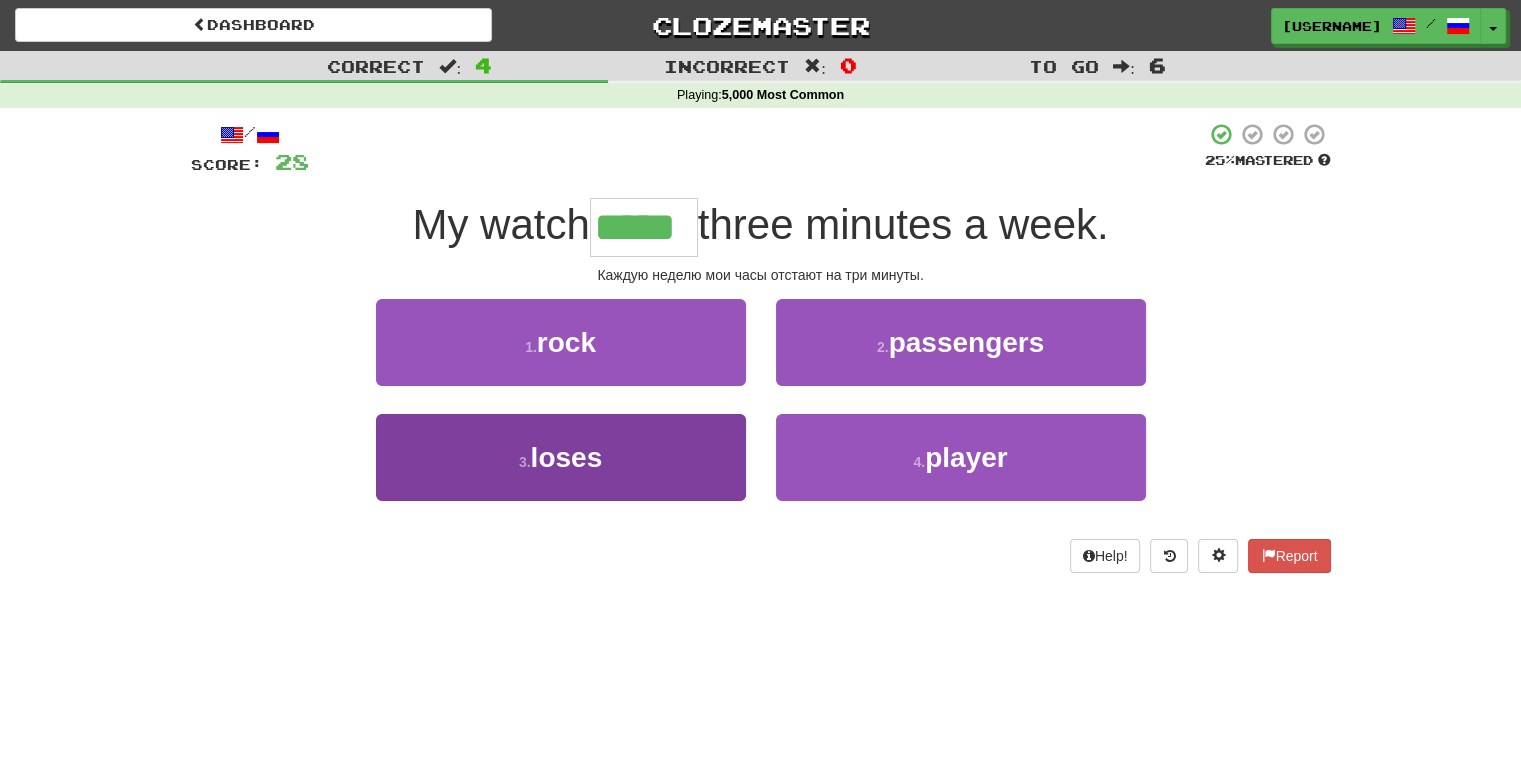 type on "*****" 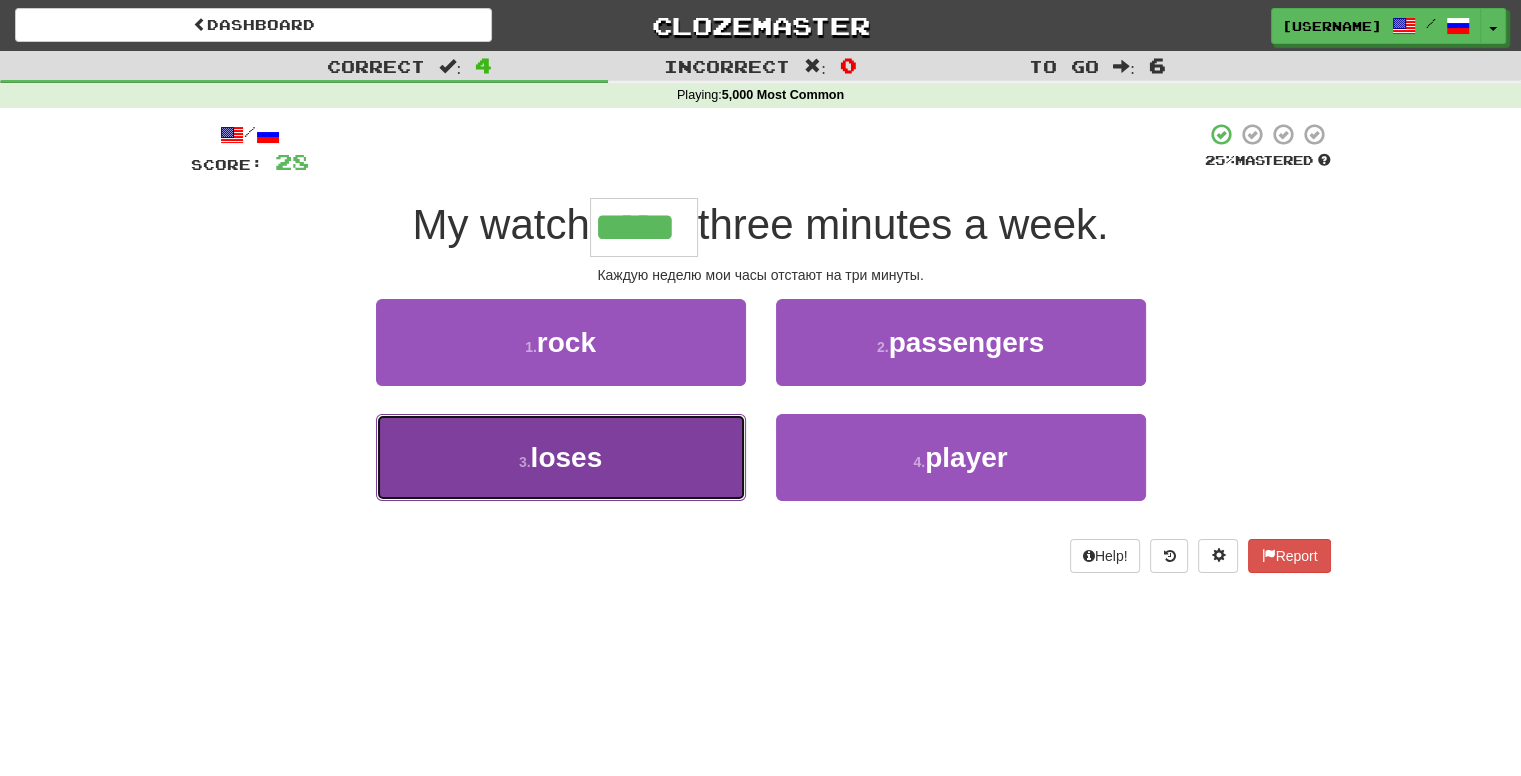 click on "3 .  loses" at bounding box center [561, 457] 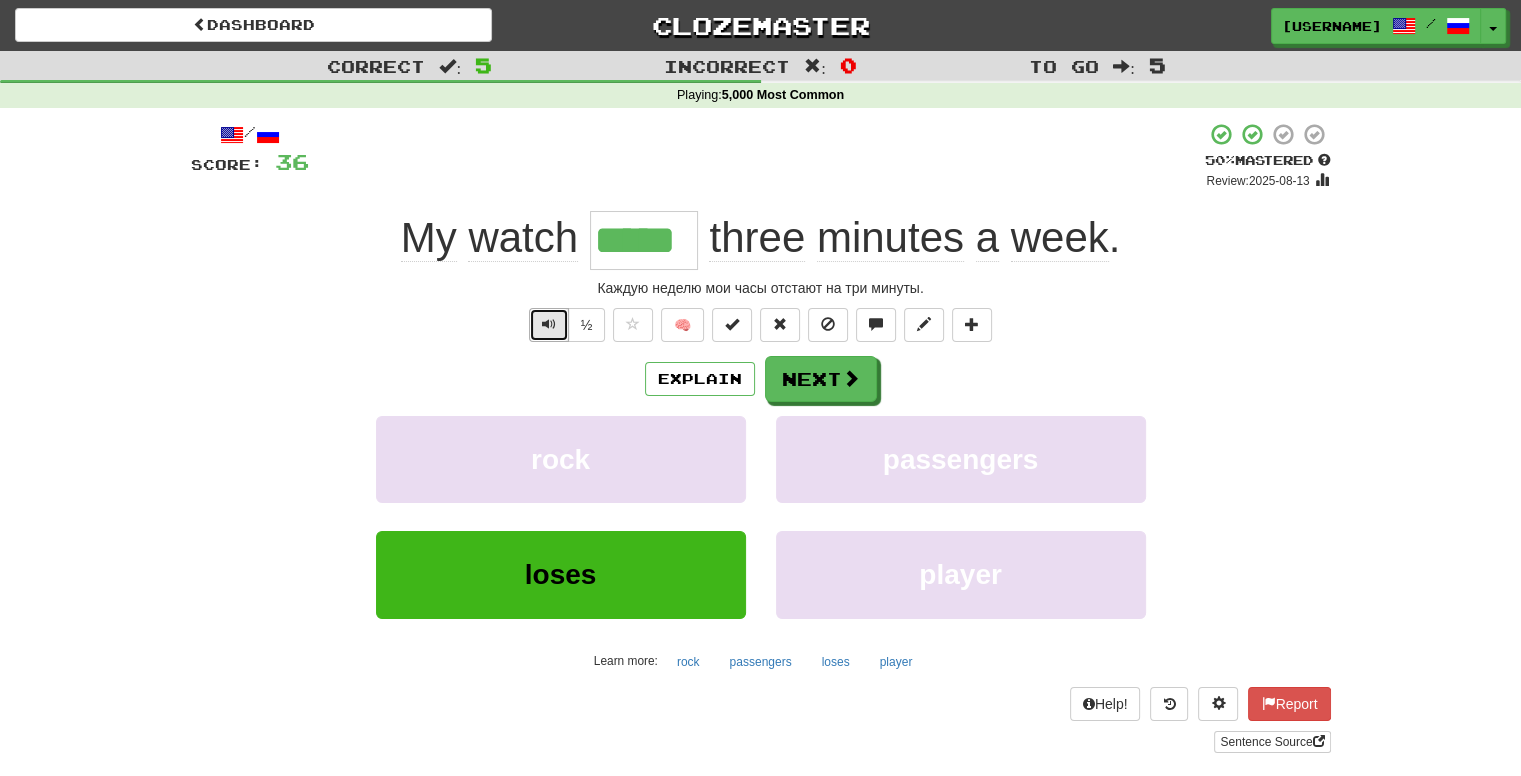 click at bounding box center [549, 325] 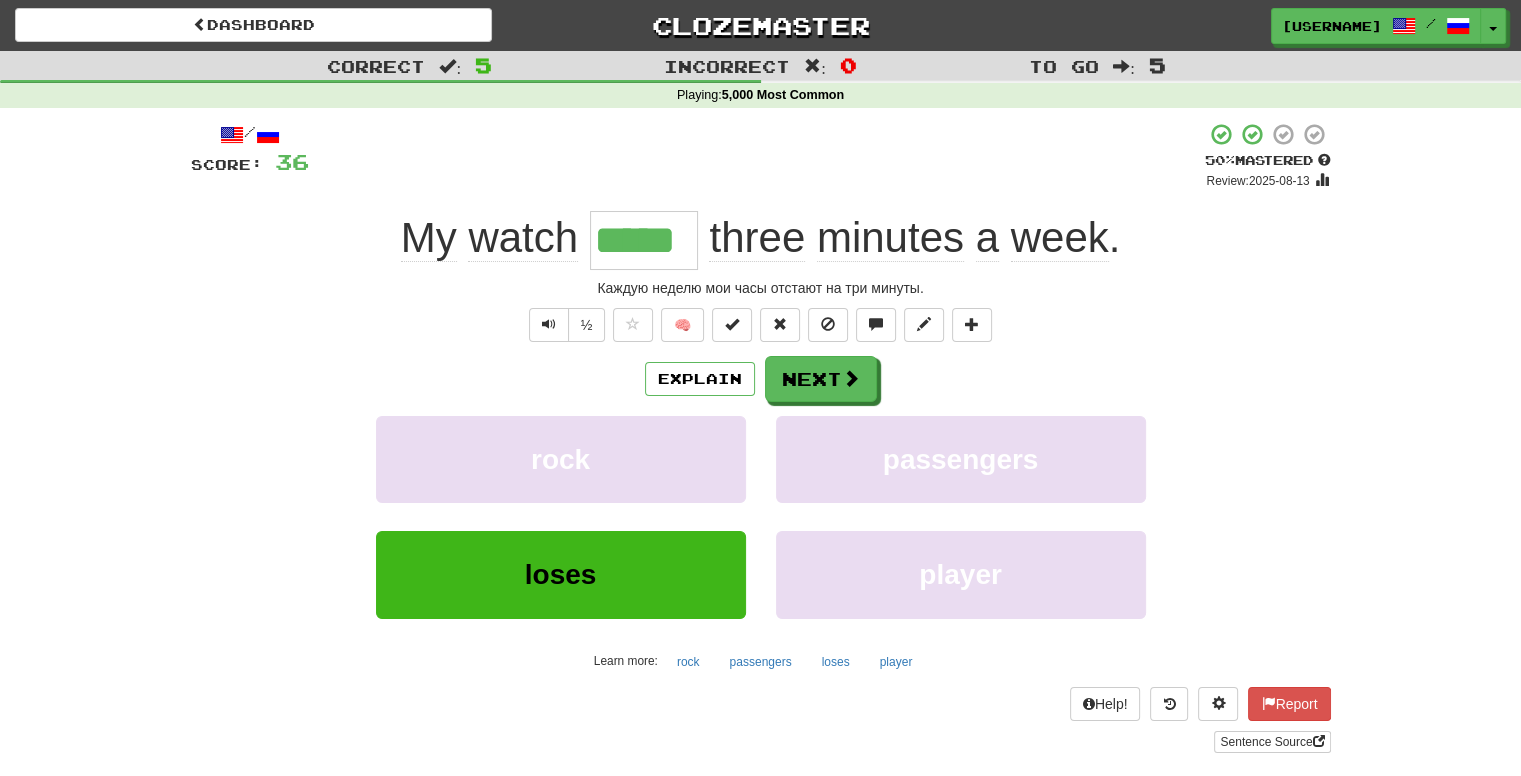 click on "Explain Next rock passengers loses player Learn more: rock passengers loses player" at bounding box center (761, 516) 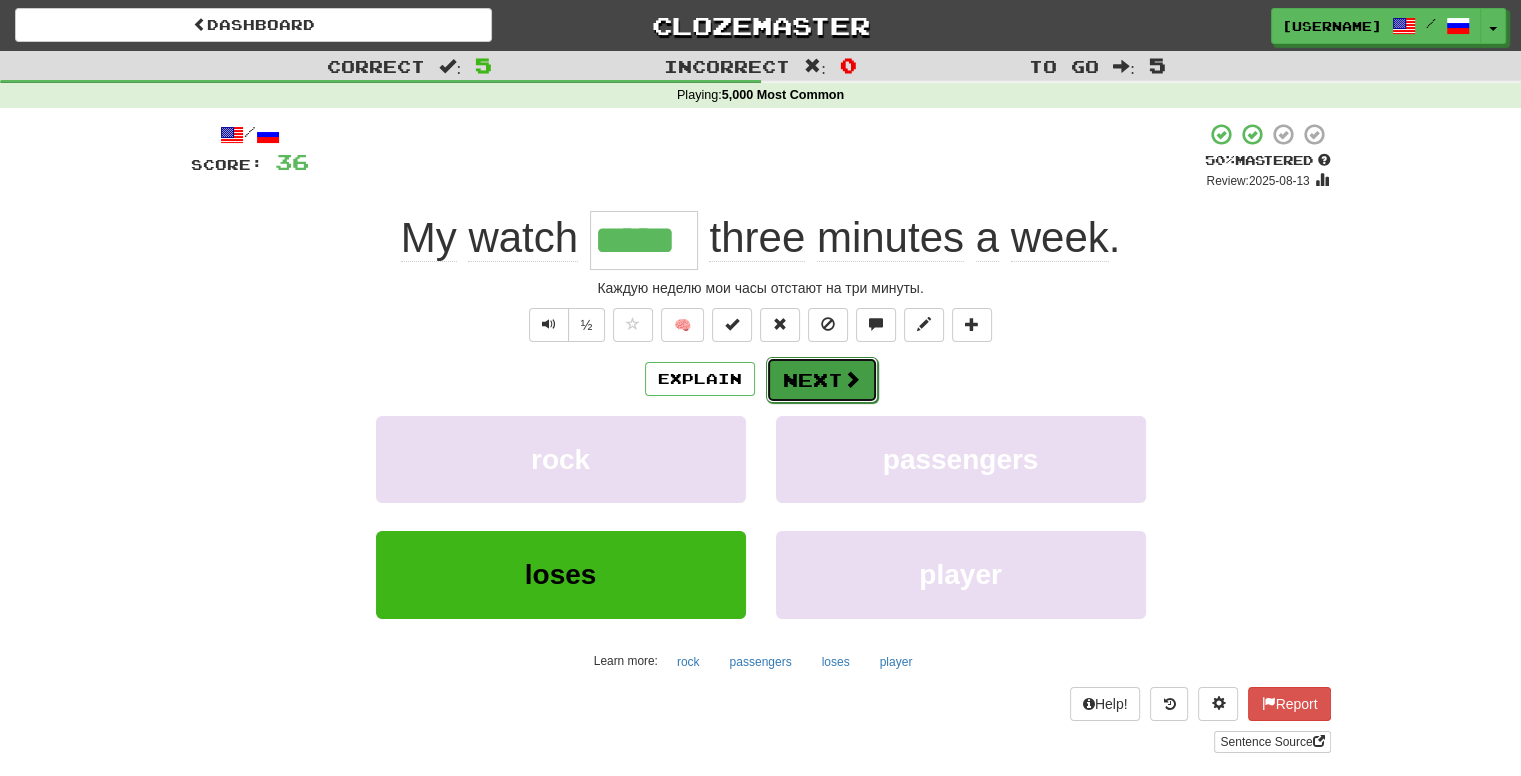 click at bounding box center [852, 379] 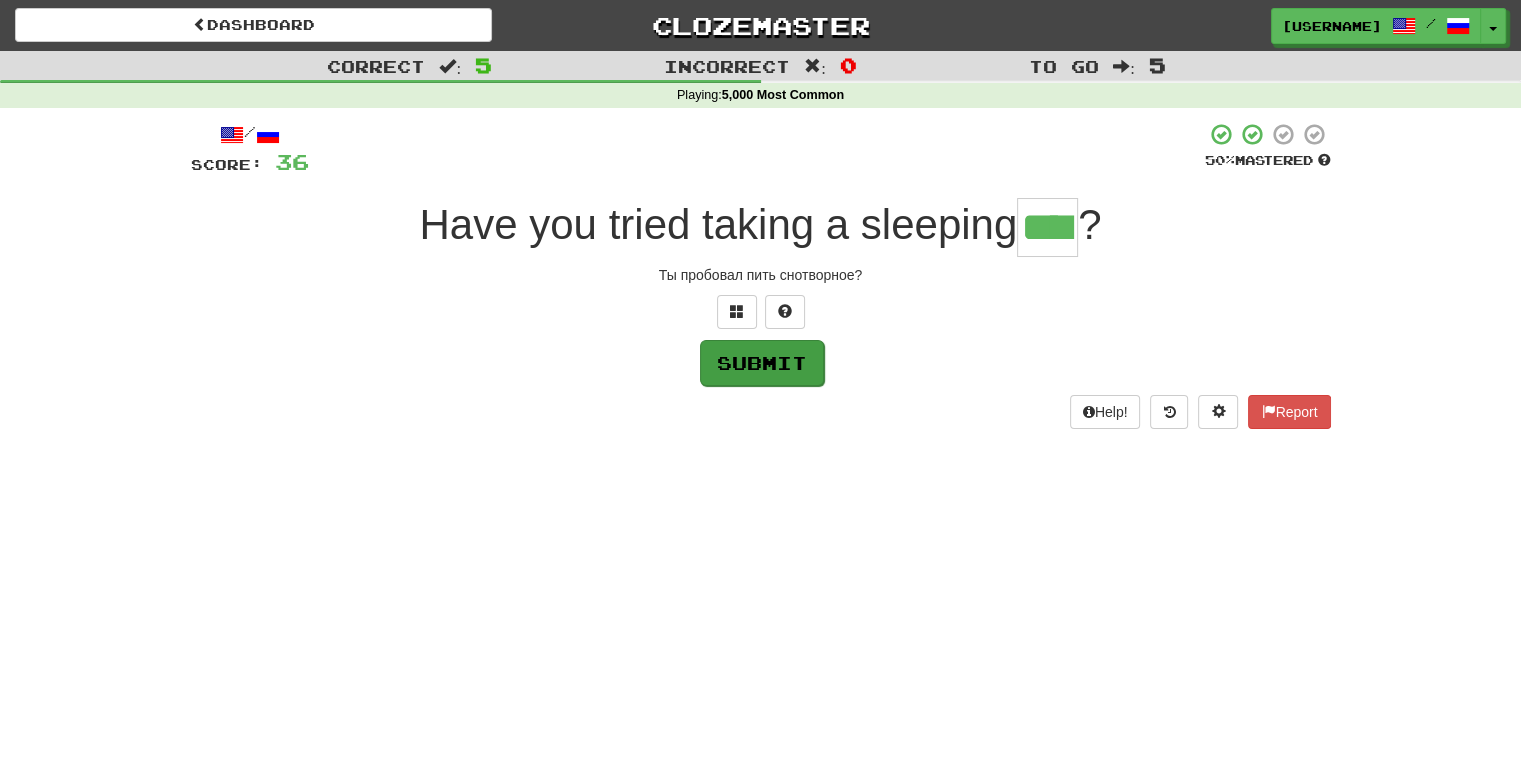 type on "****" 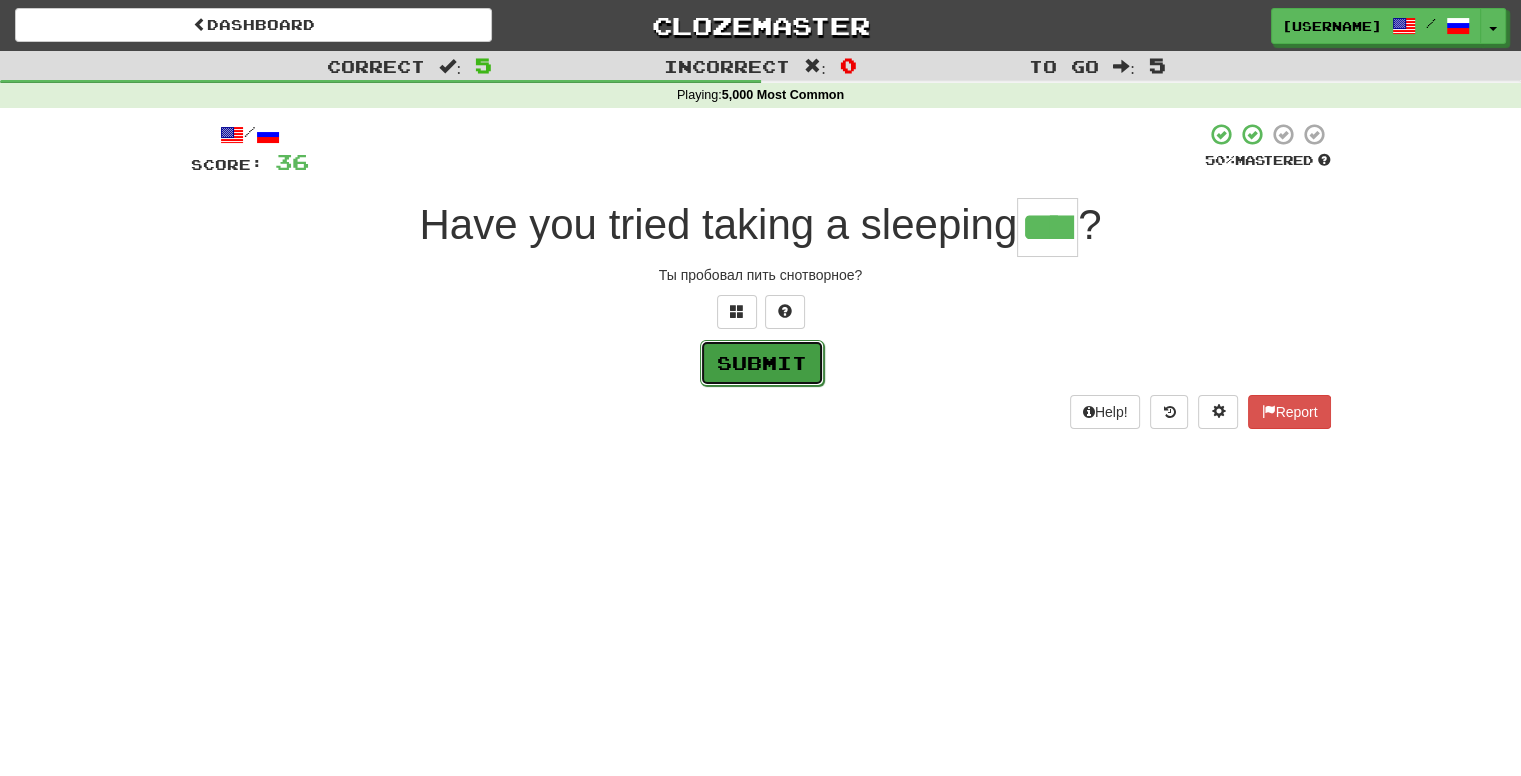 click on "Submit" at bounding box center [762, 363] 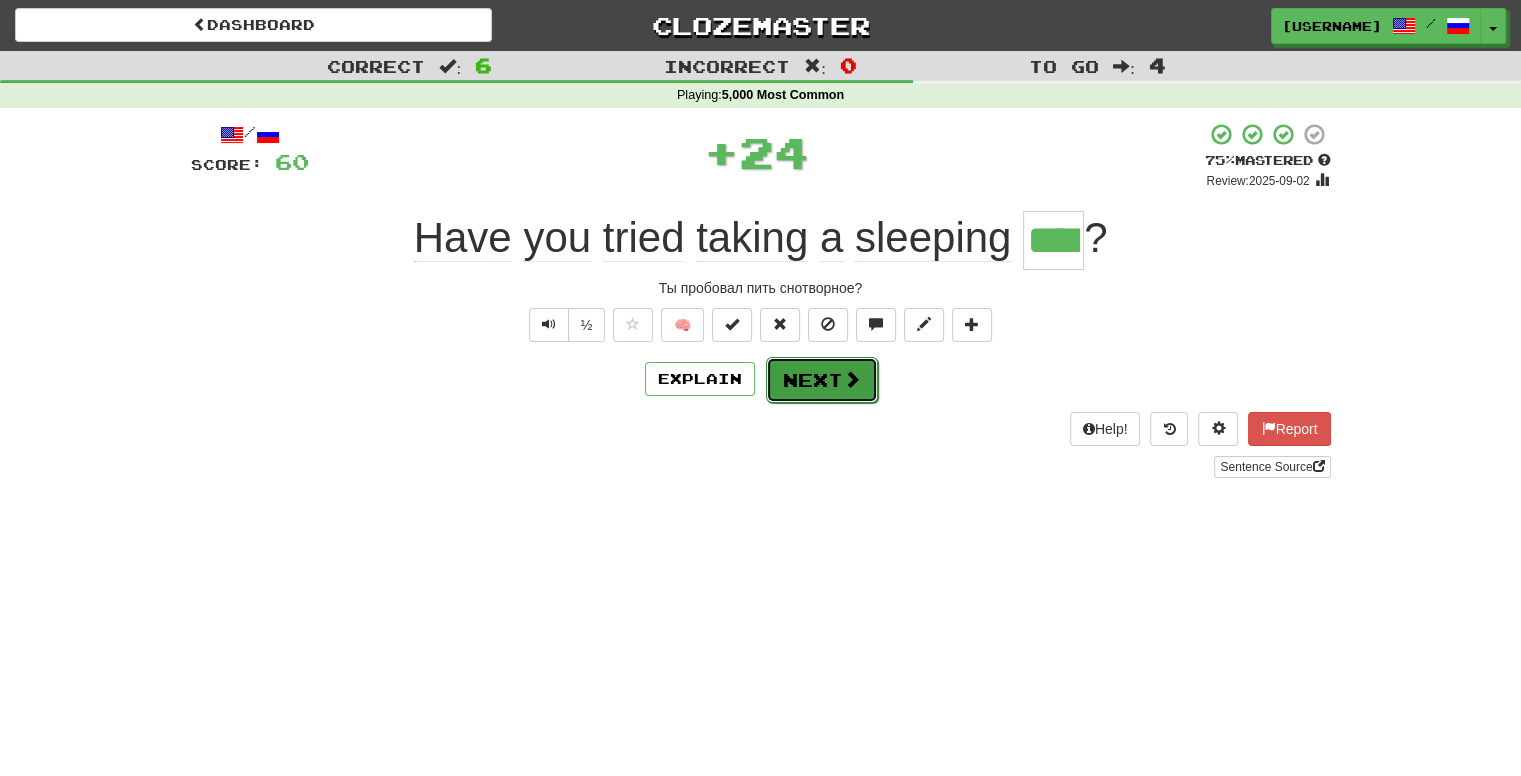click on "Next" at bounding box center [822, 380] 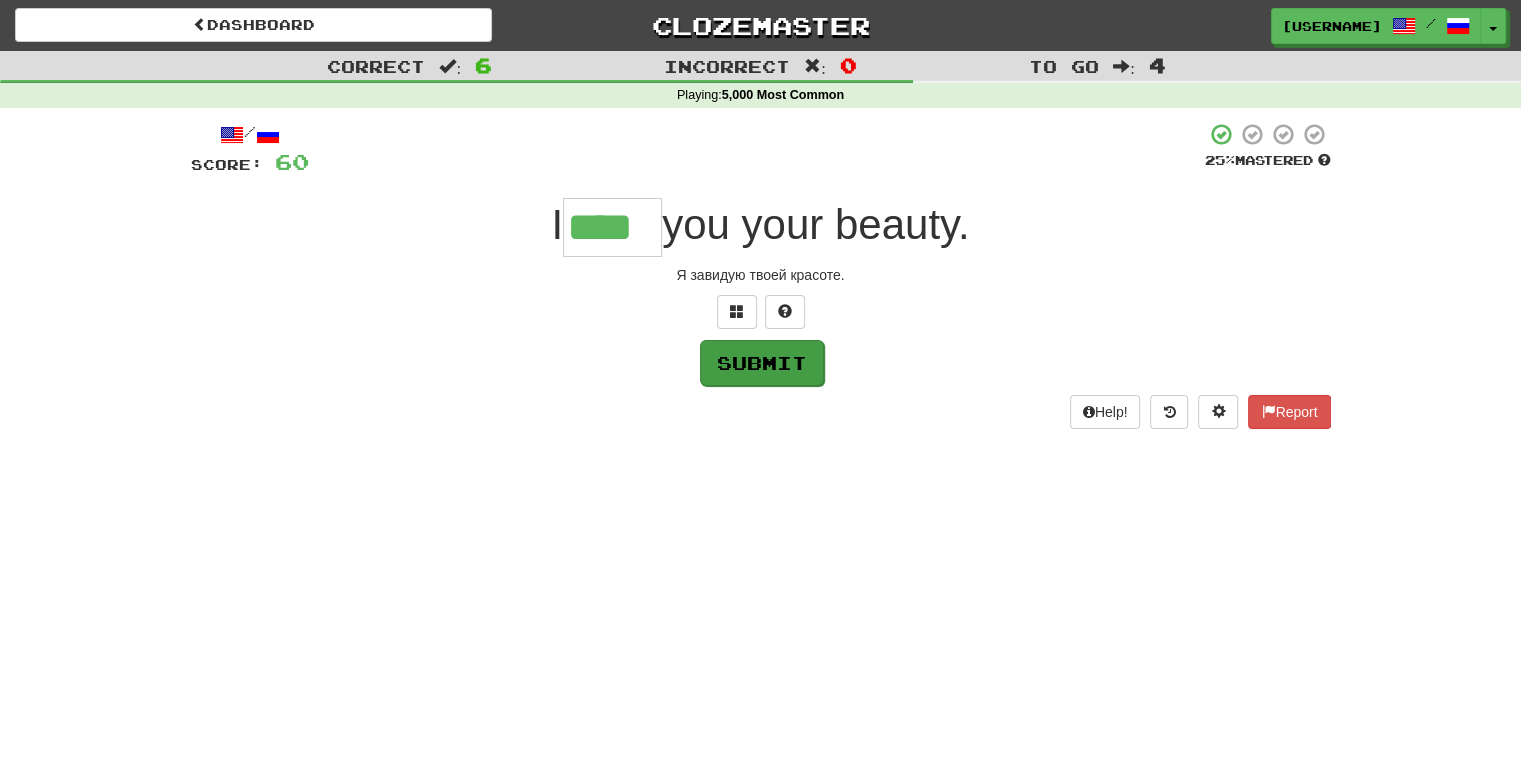 type on "****" 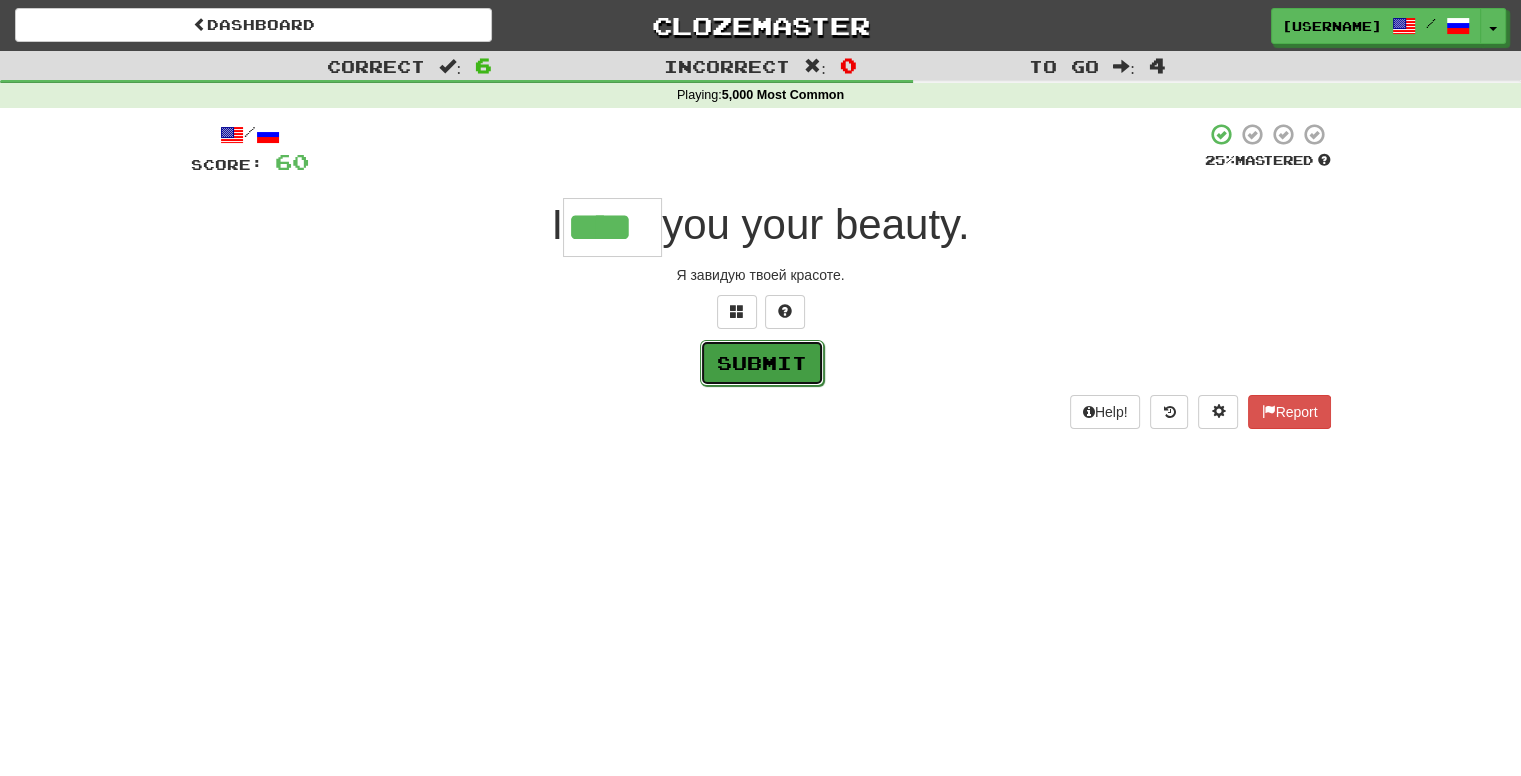 click on "Submit" at bounding box center (762, 363) 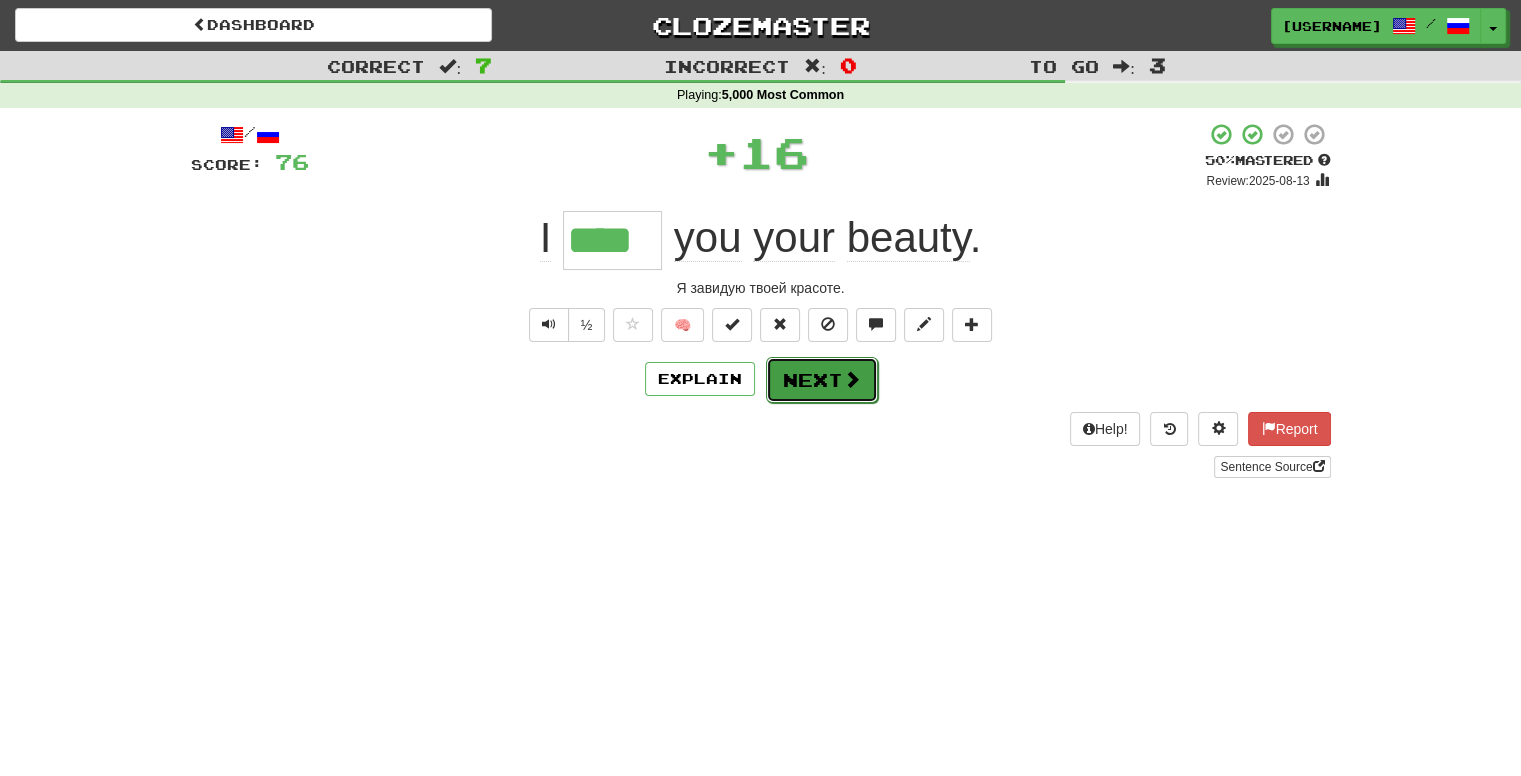 click on "Next" at bounding box center (822, 380) 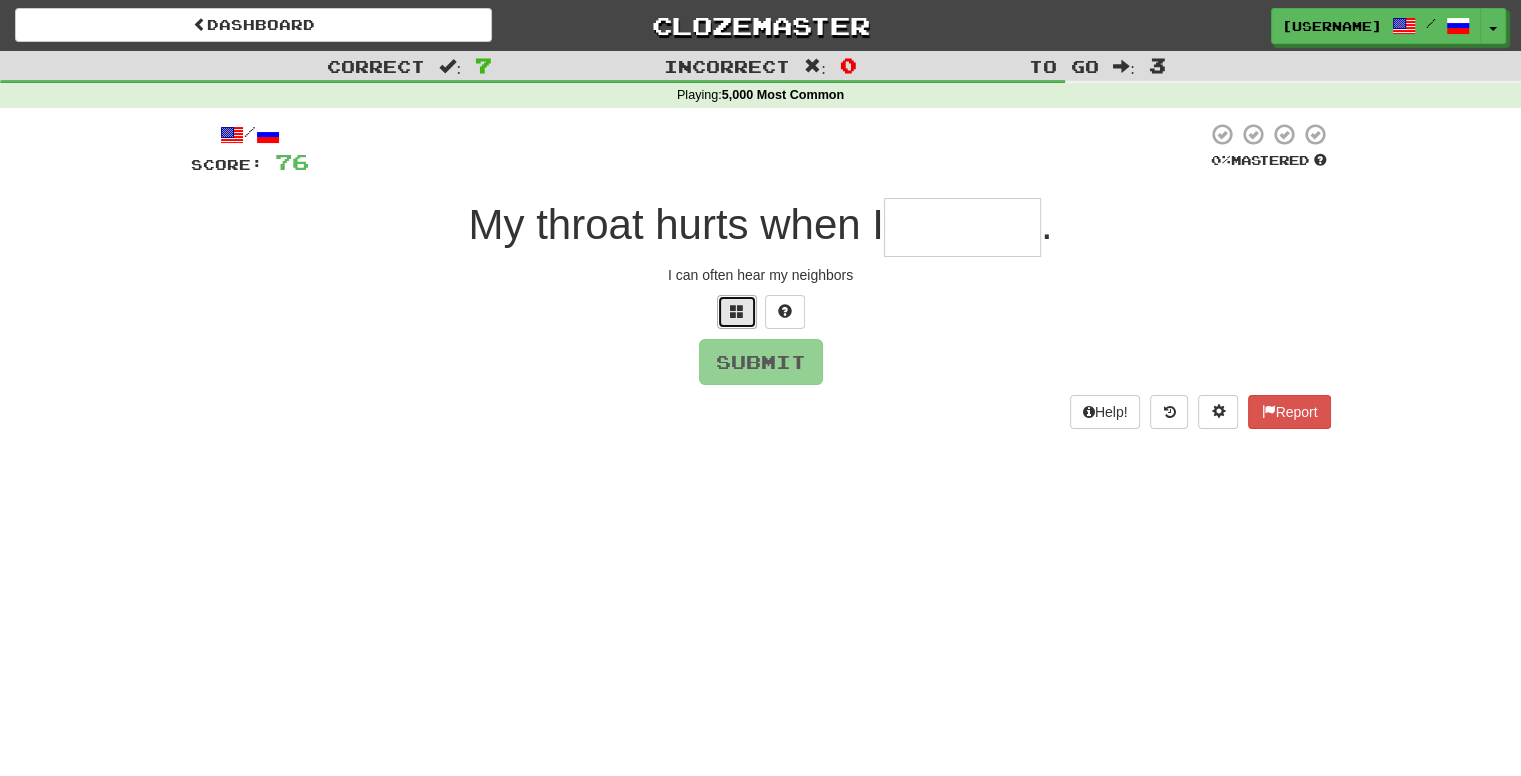 click at bounding box center [737, 311] 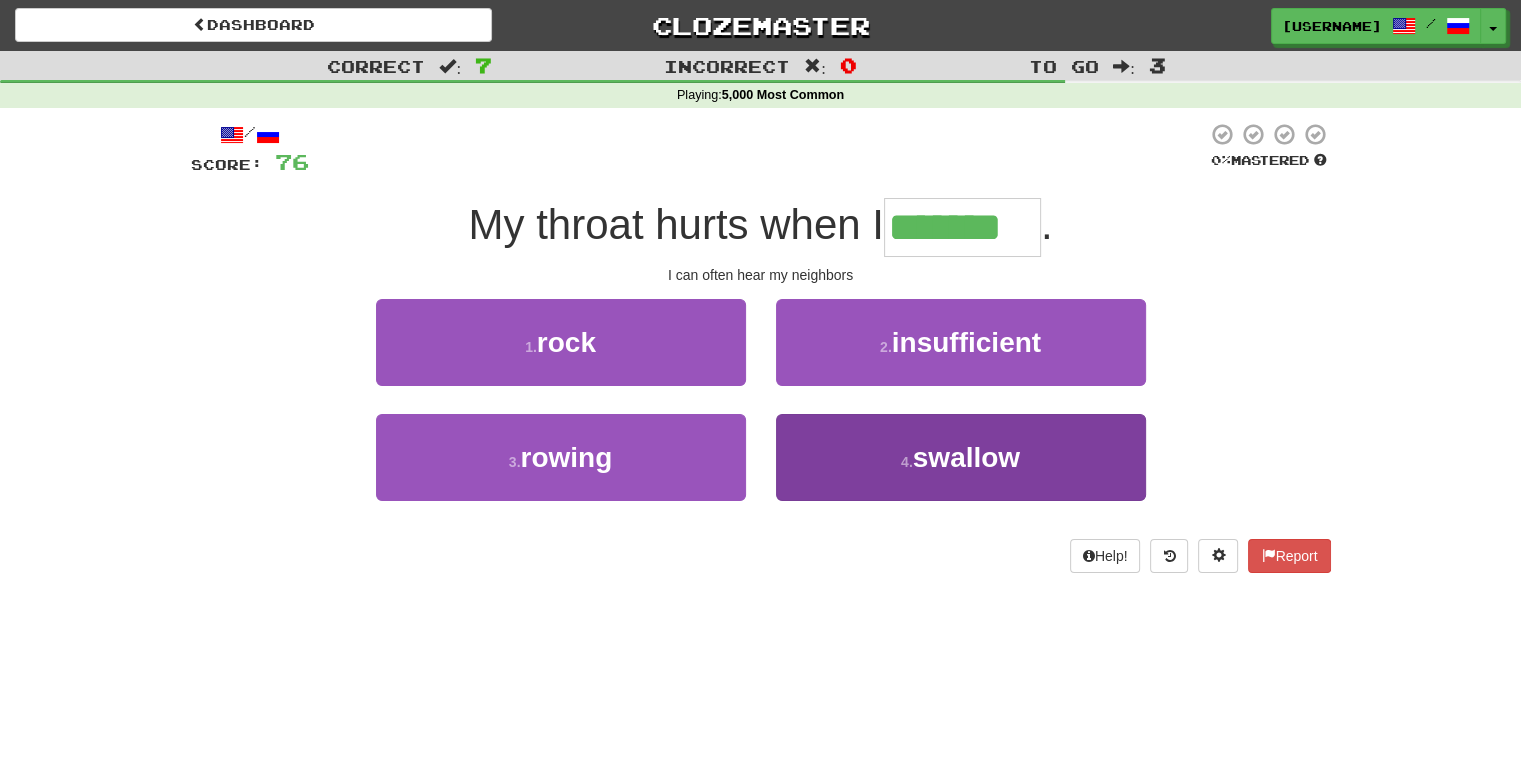 type on "*******" 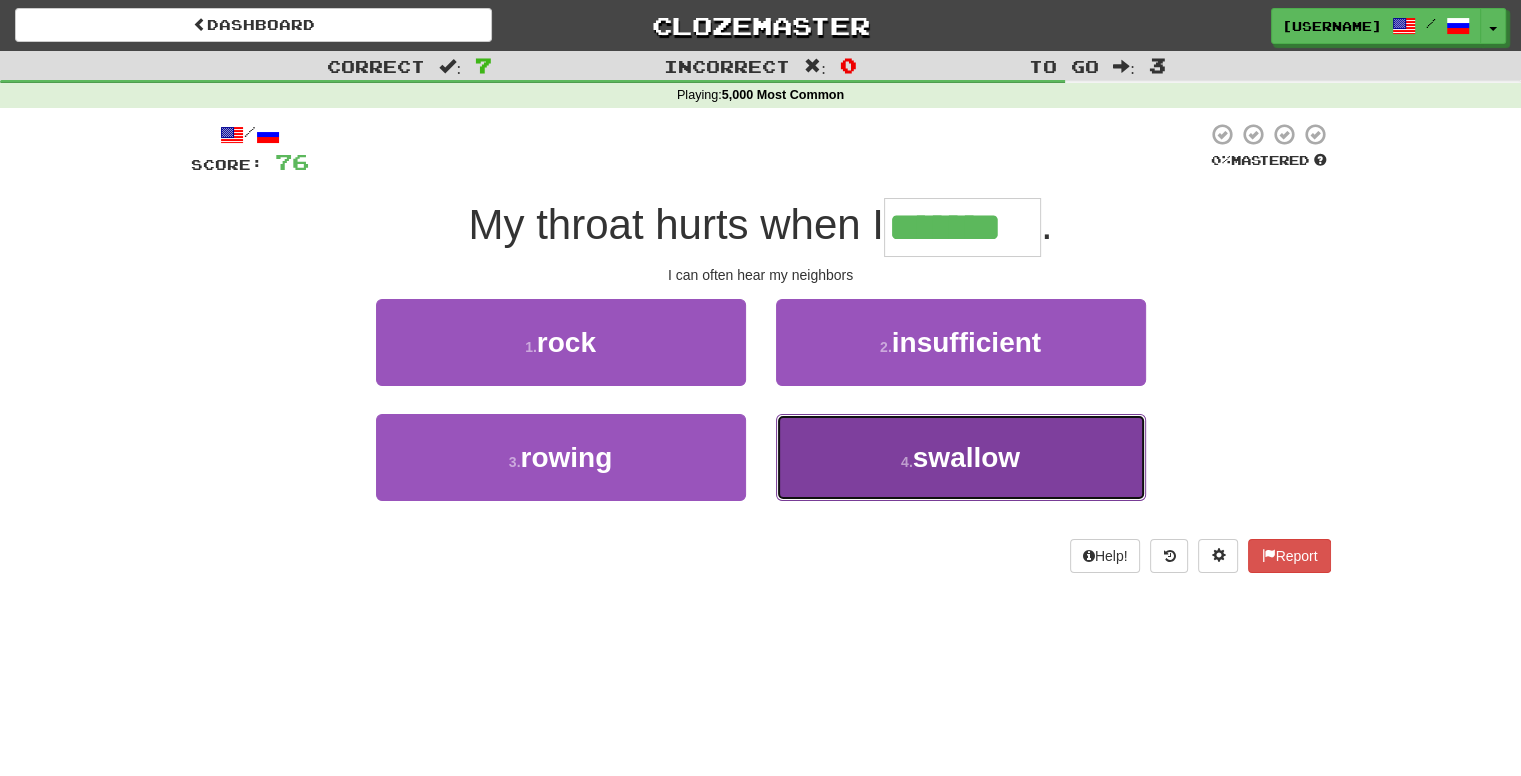 click on "swallow" at bounding box center (966, 457) 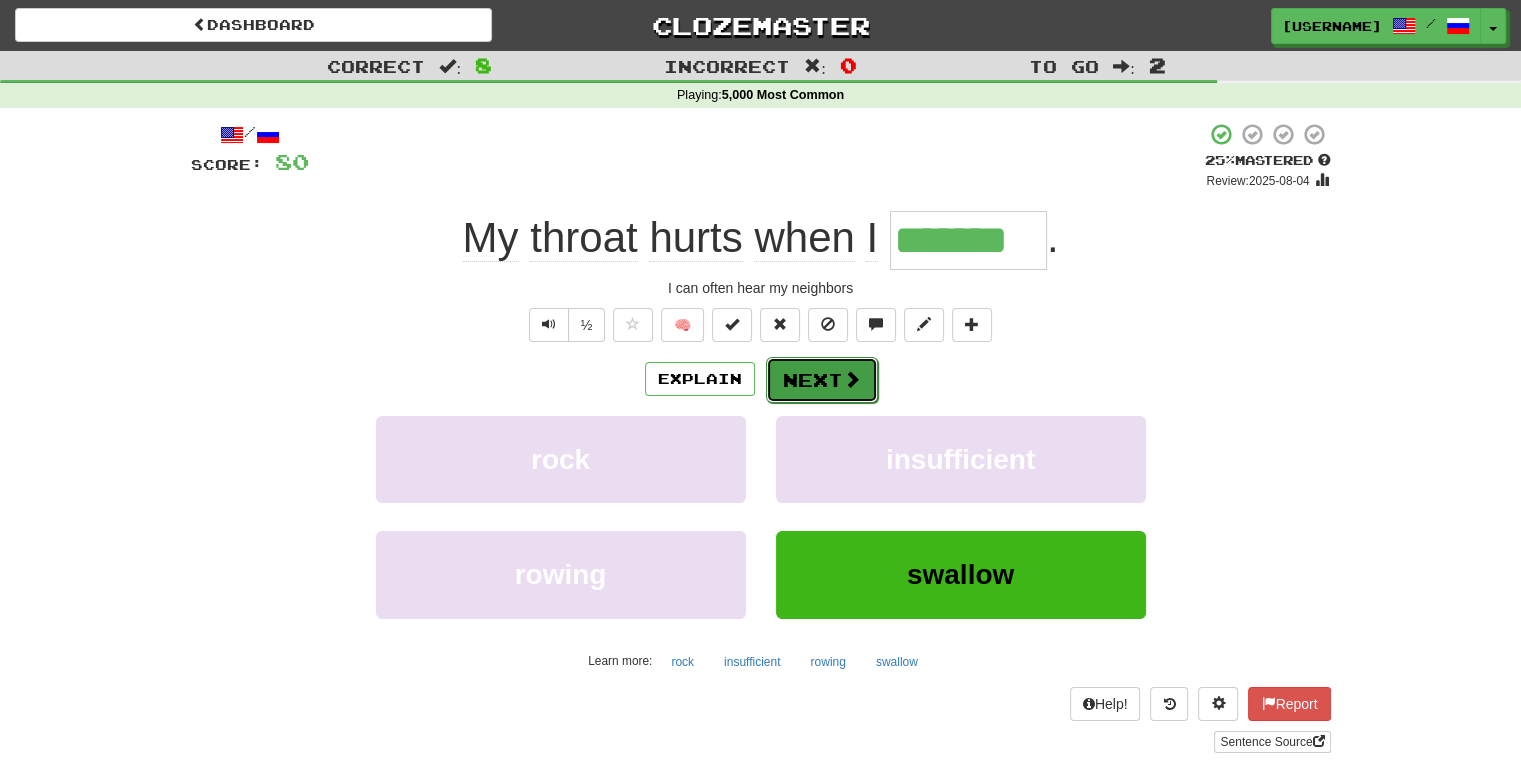 click on "Next" at bounding box center [822, 380] 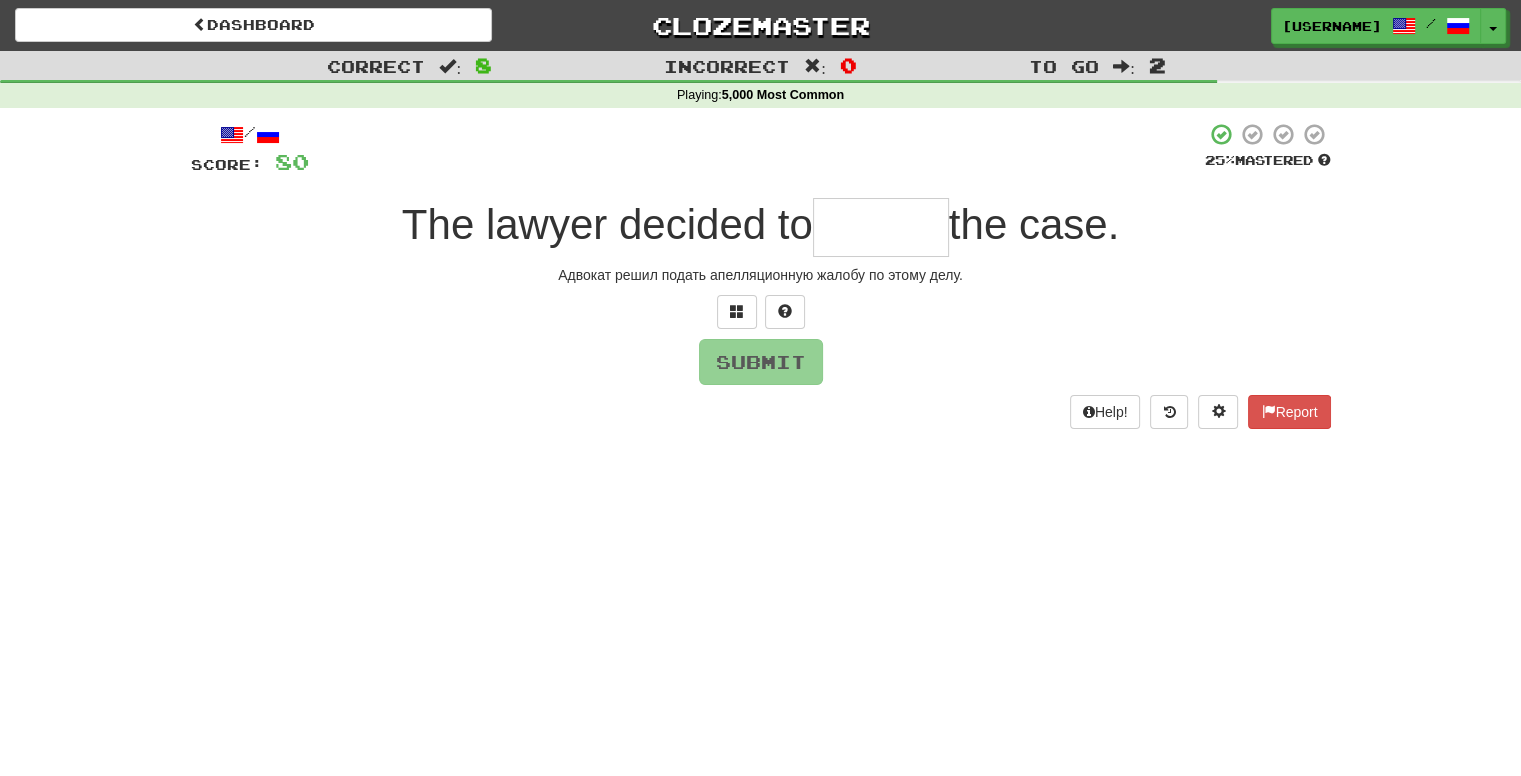 type on "*" 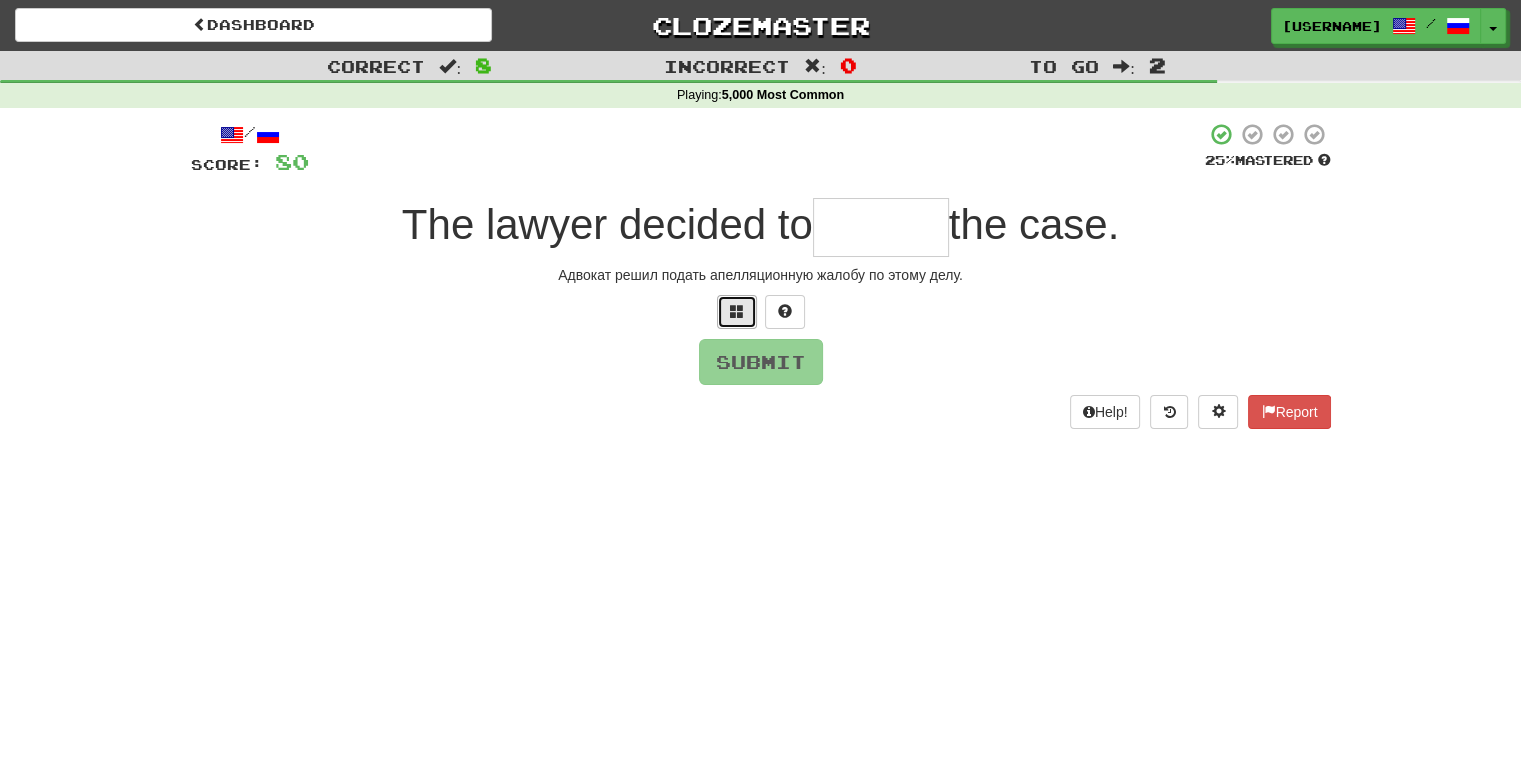 click at bounding box center (737, 311) 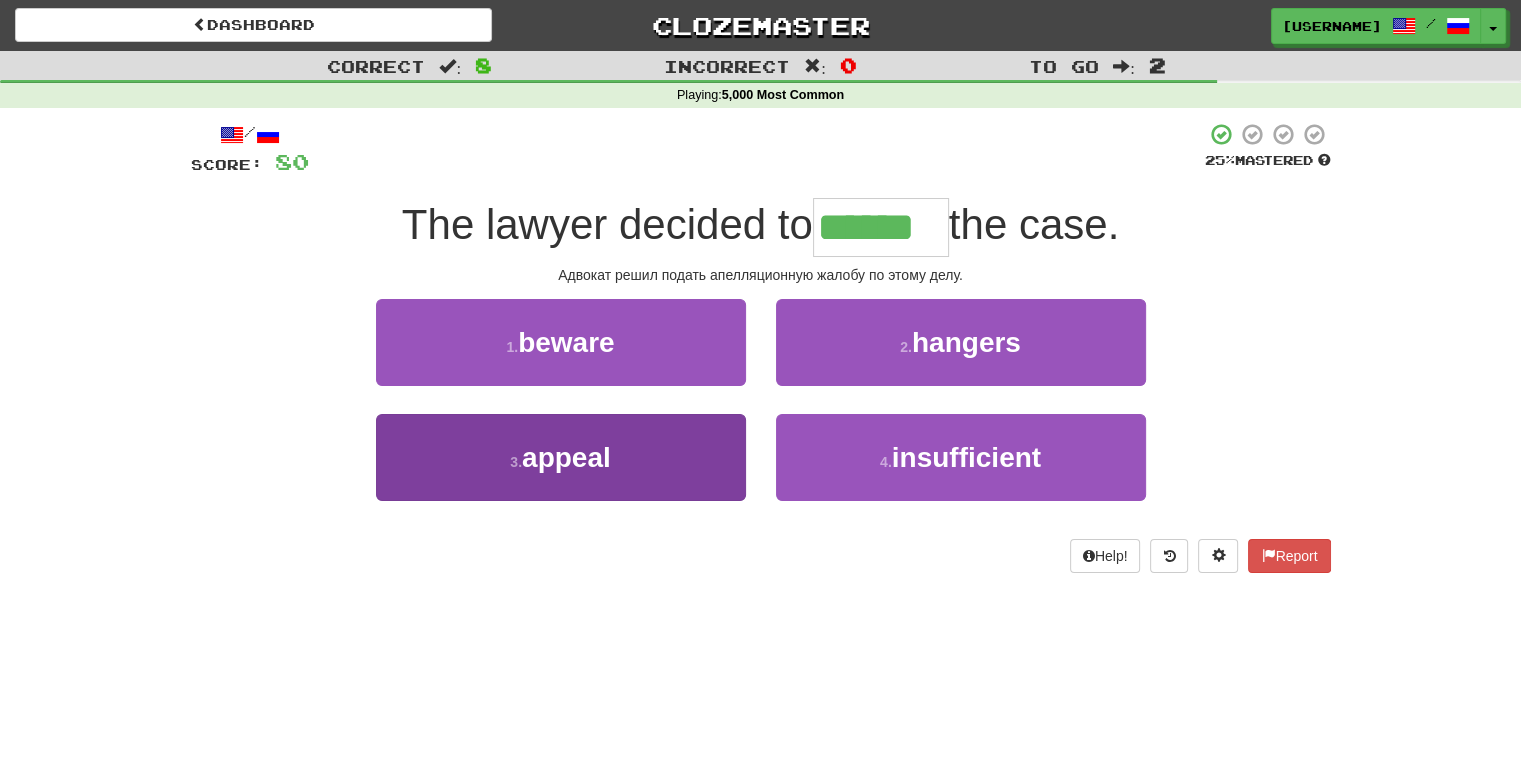 type on "******" 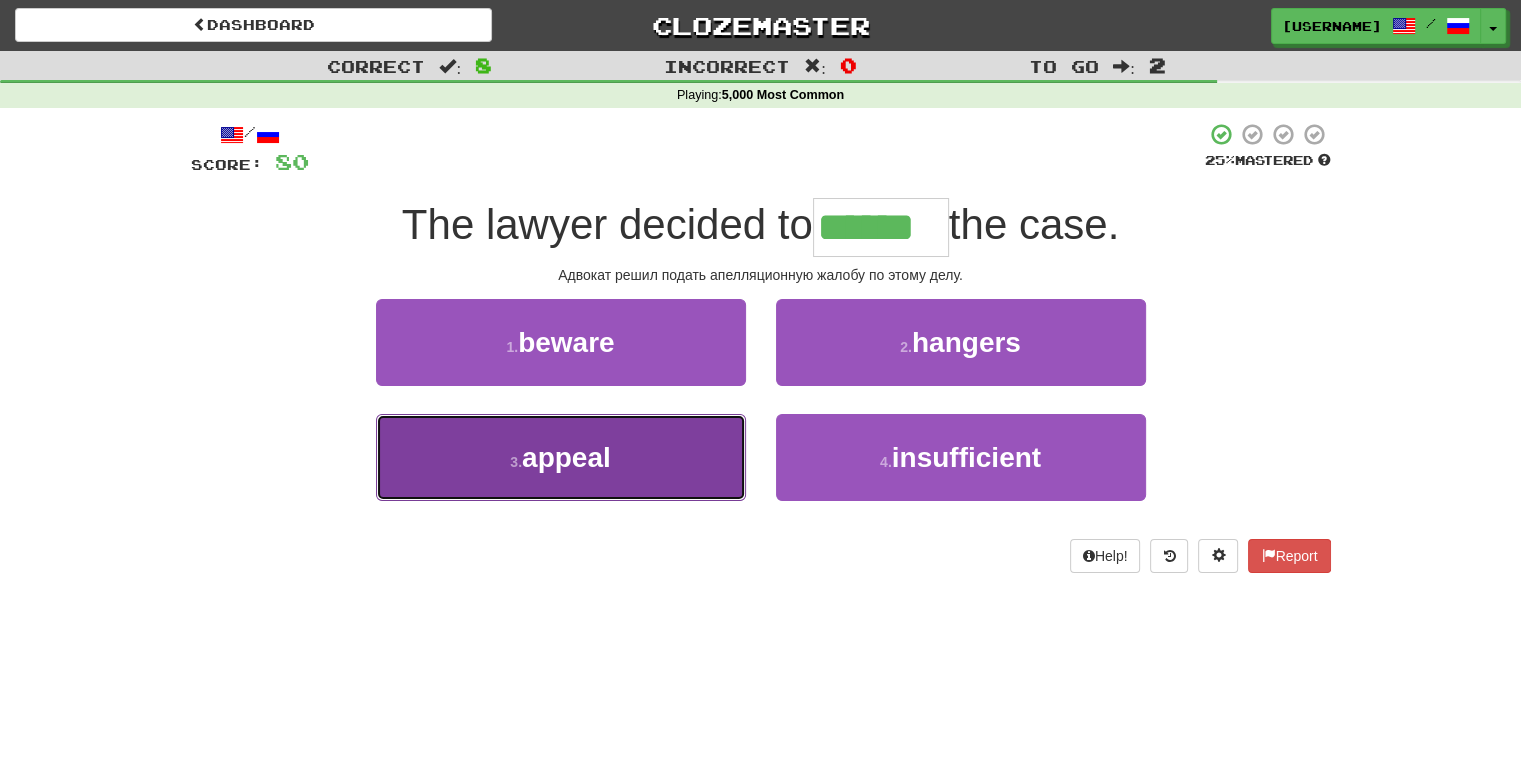 click on "appeal" at bounding box center [566, 457] 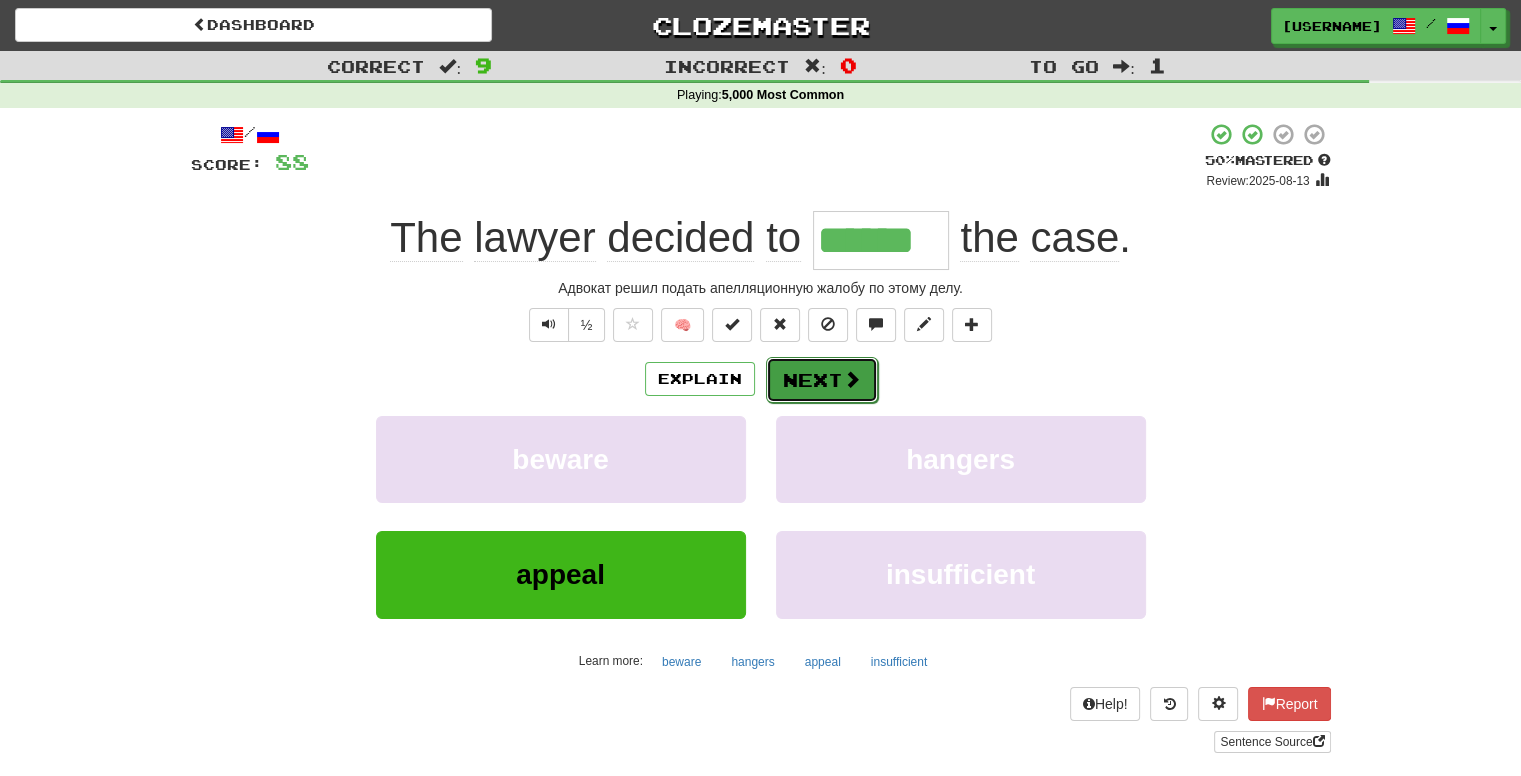 click on "Next" at bounding box center [822, 380] 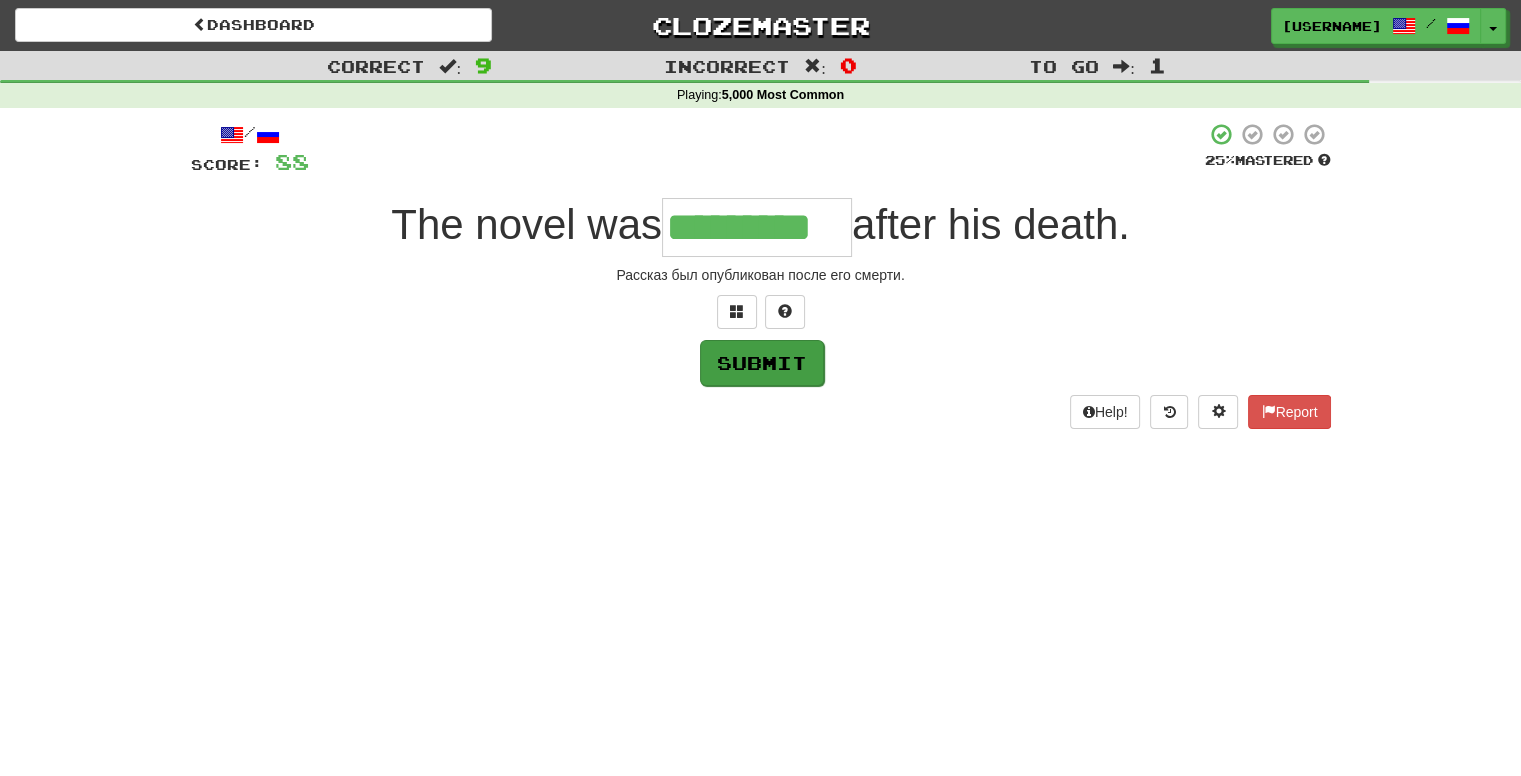 type on "*********" 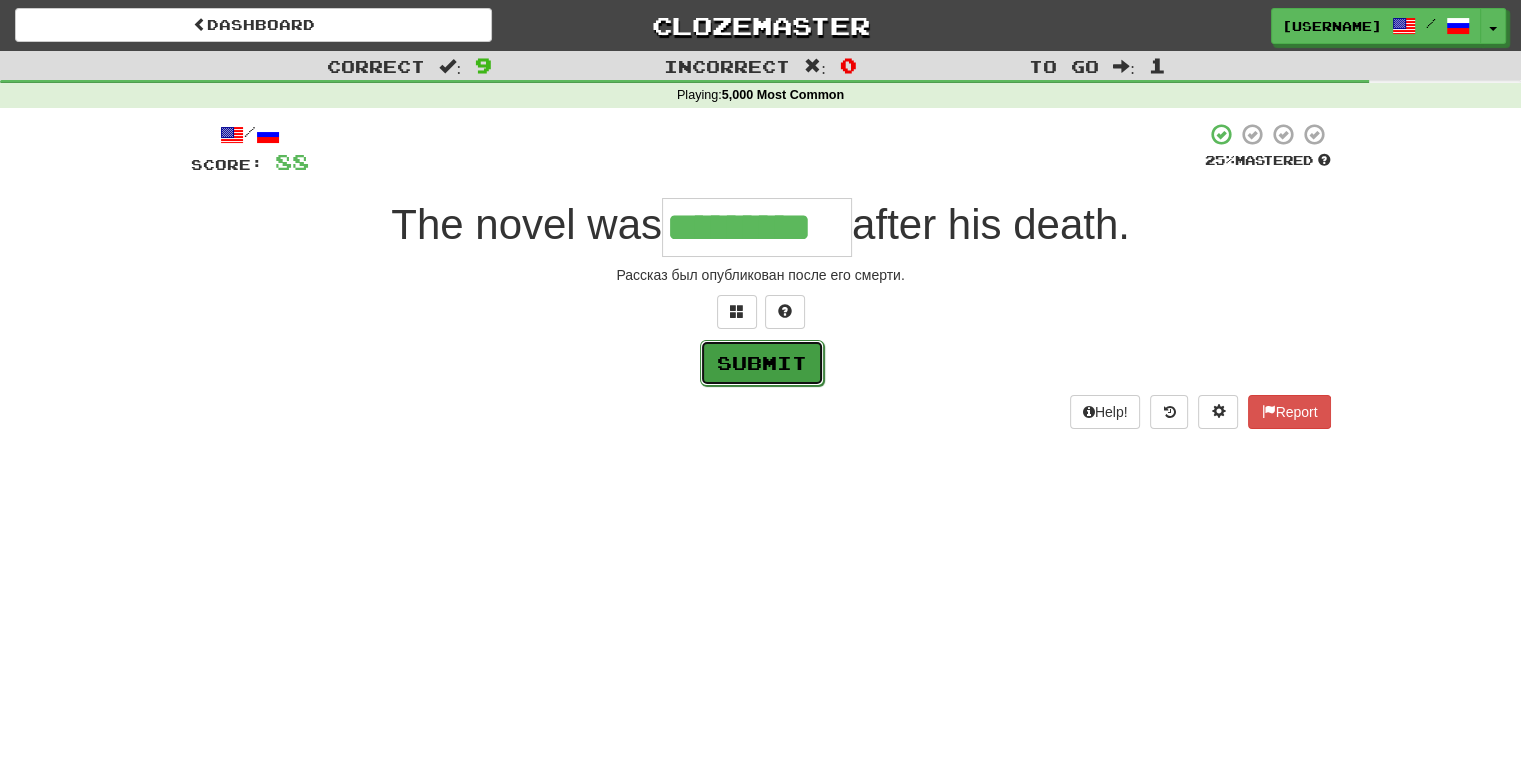 click on "Submit" at bounding box center [762, 363] 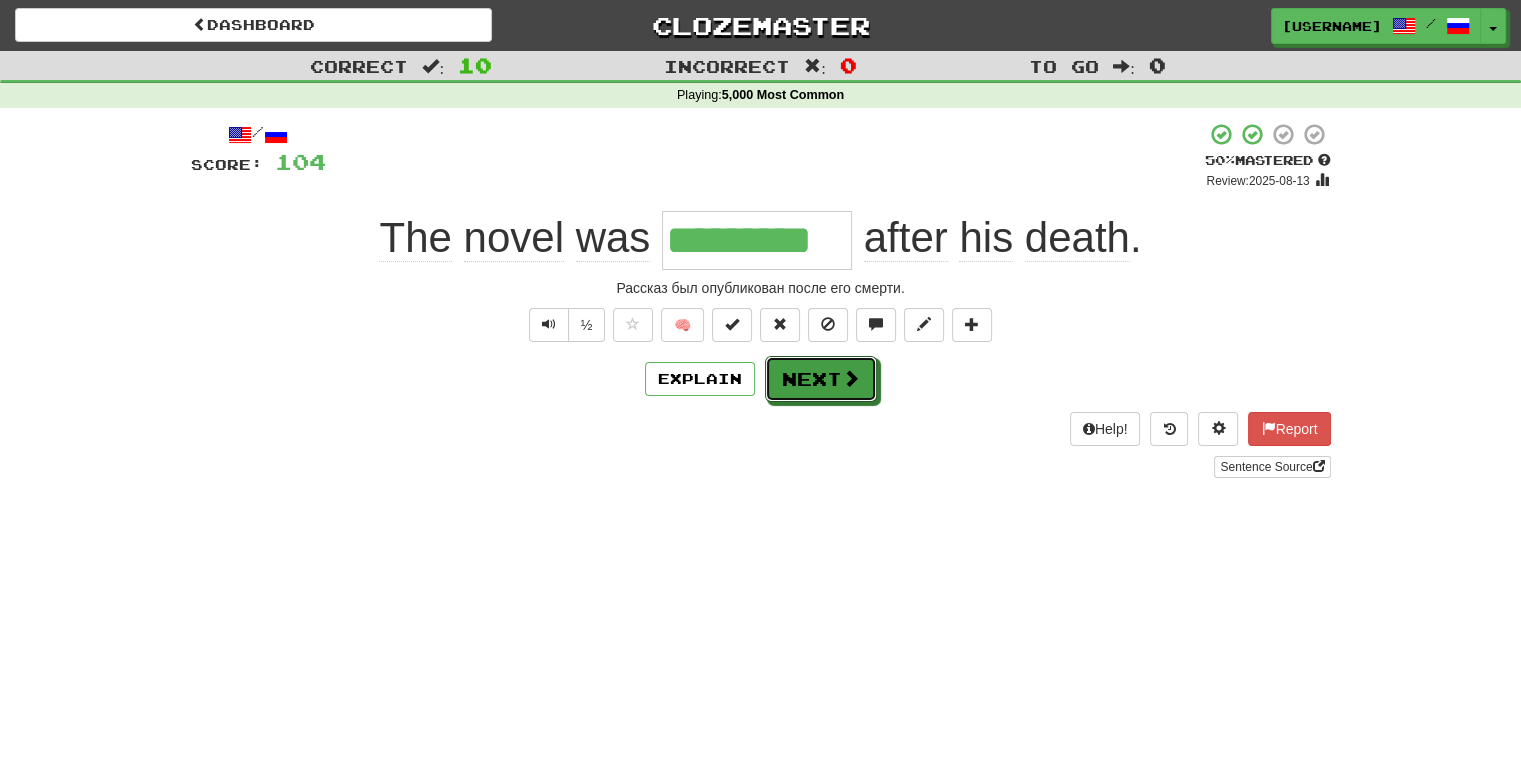 click at bounding box center (851, 378) 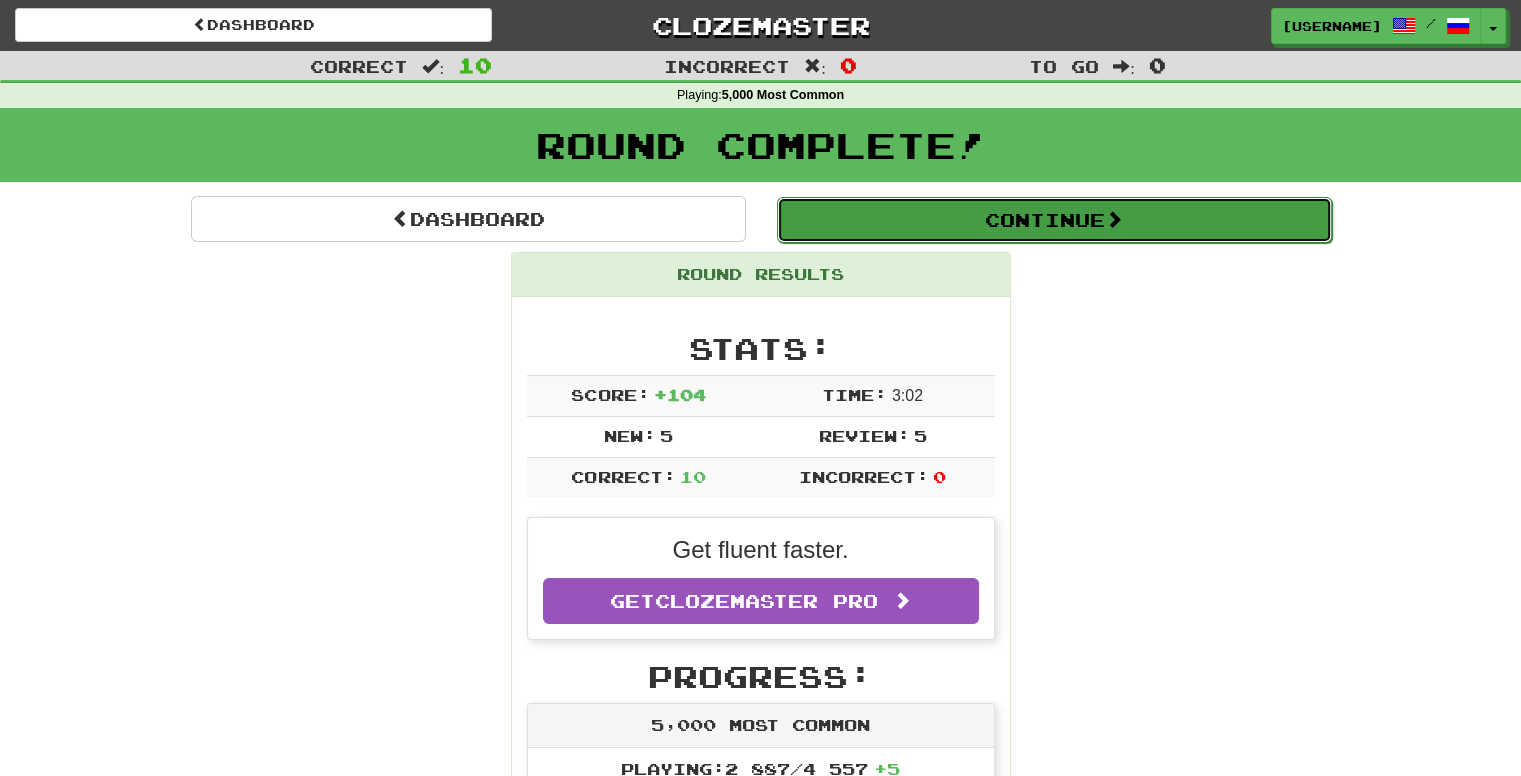 click on "Continue" at bounding box center [1054, 220] 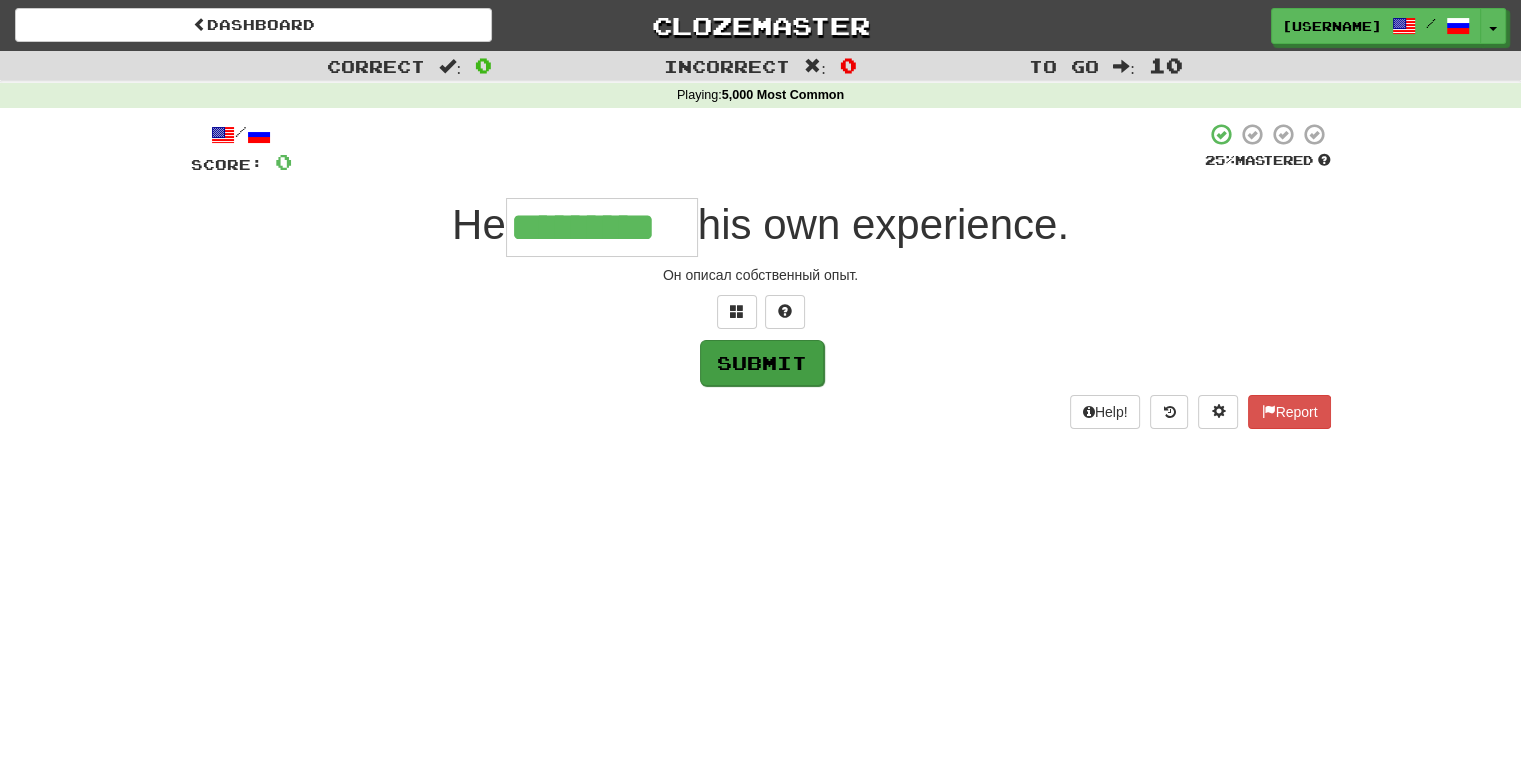 type on "*********" 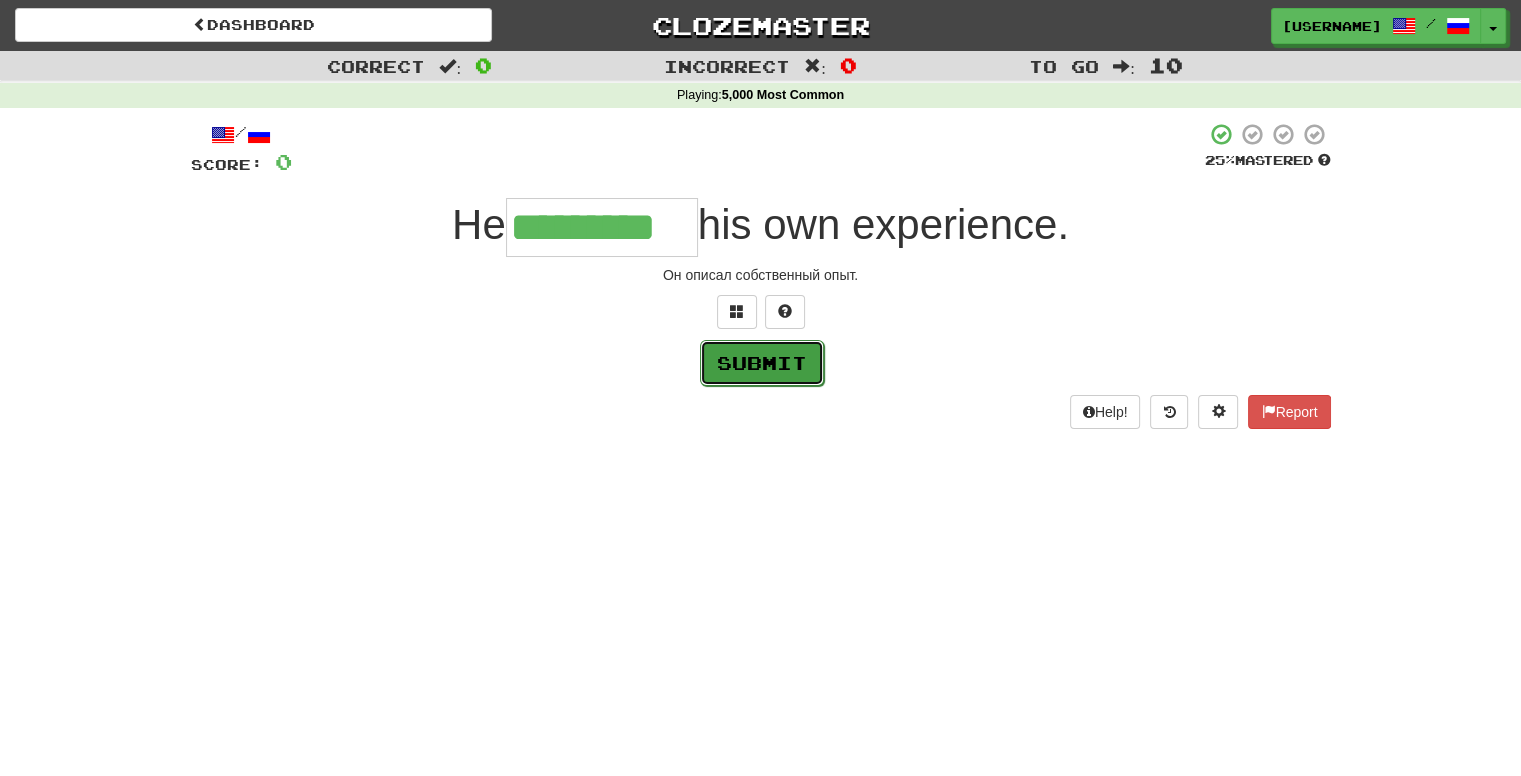 click on "Submit" at bounding box center [762, 363] 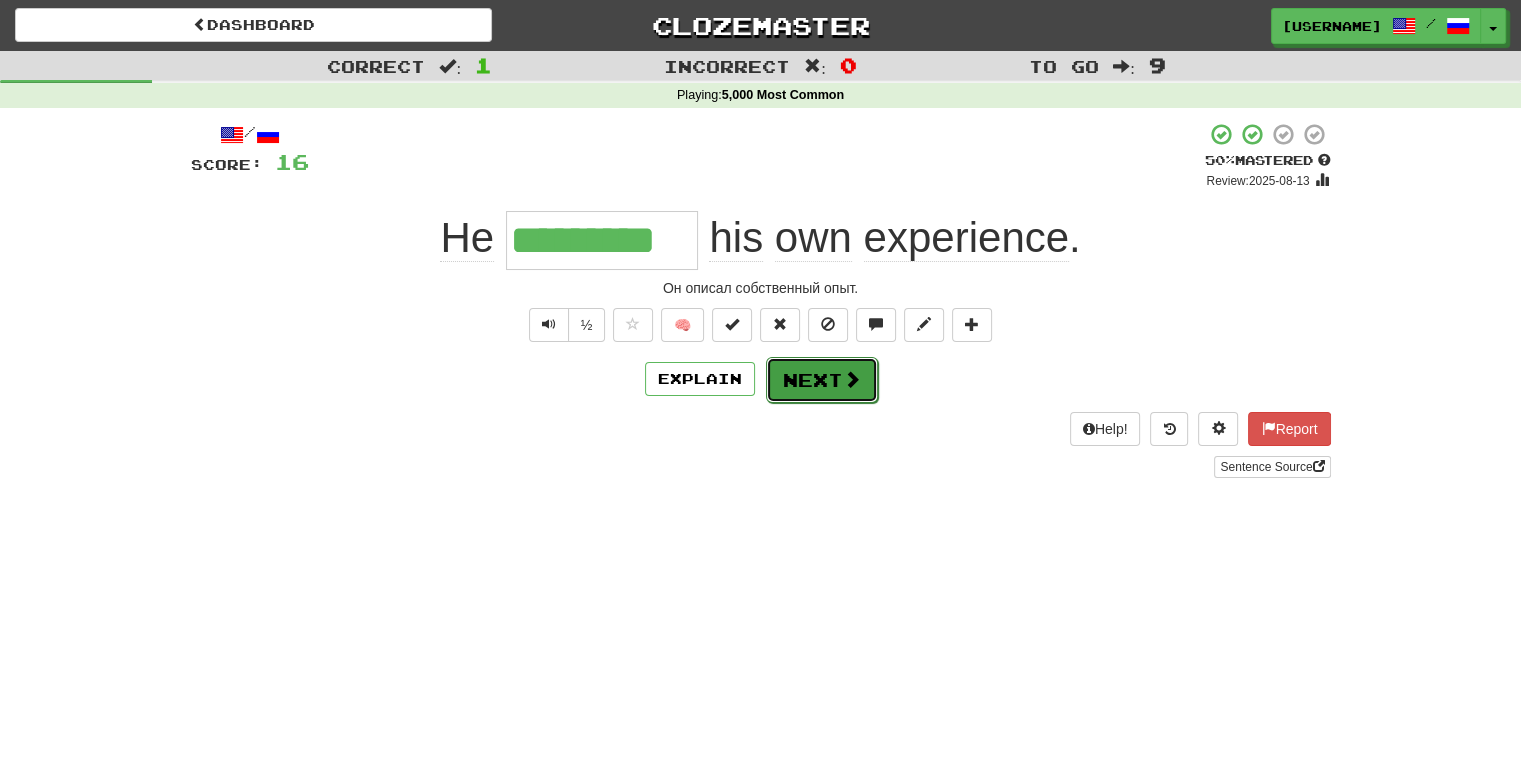 click on "Next" at bounding box center [822, 380] 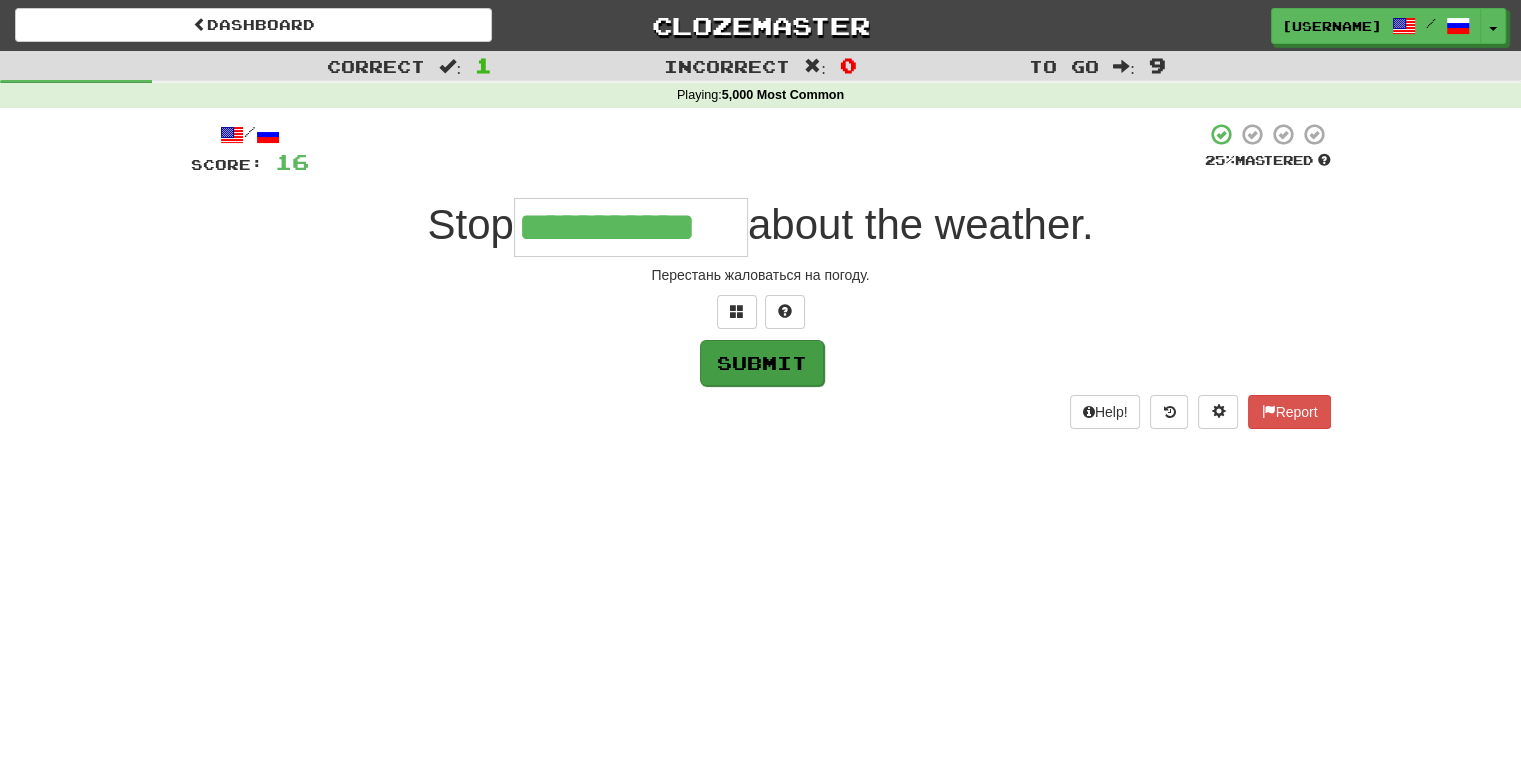 type on "**********" 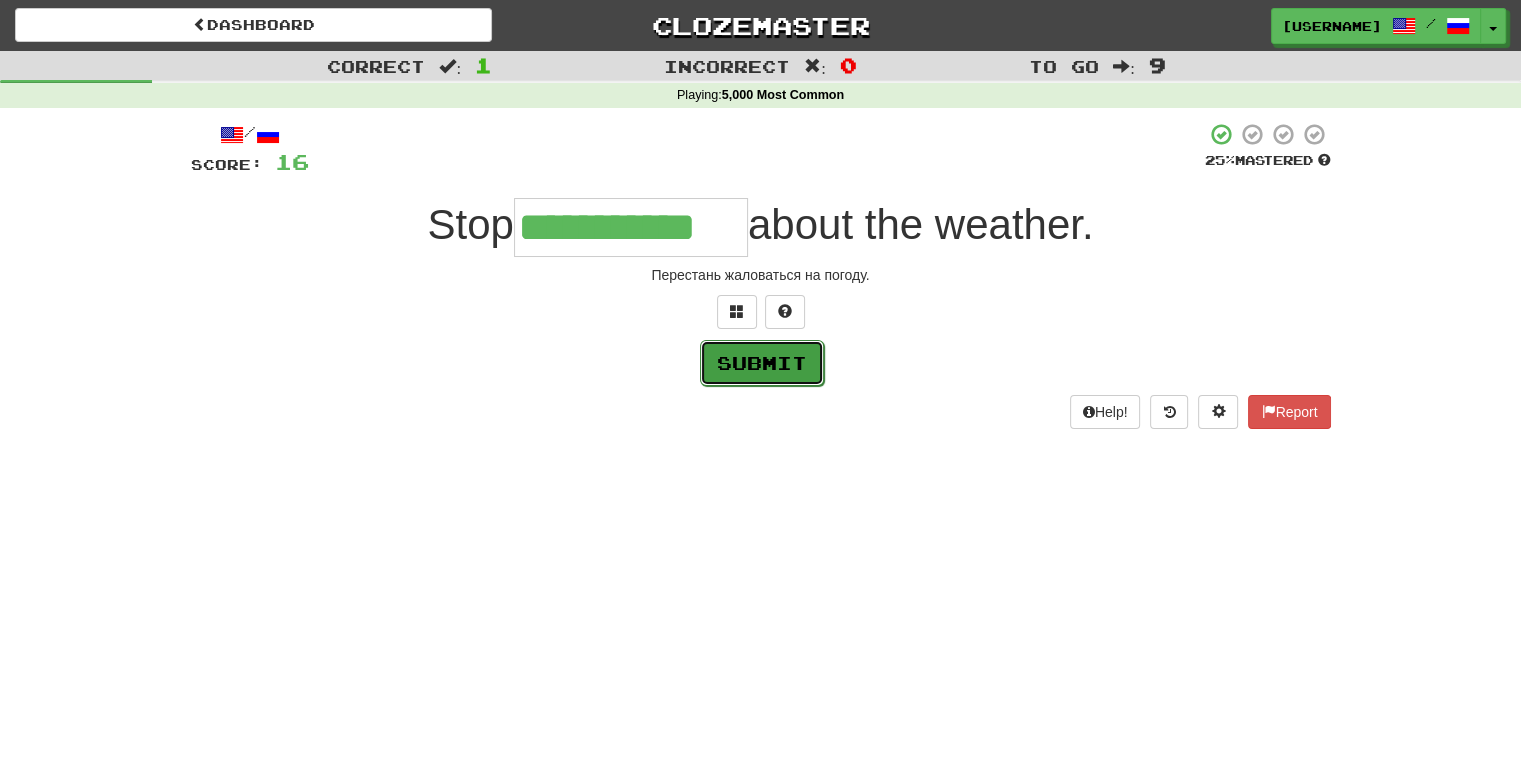 click on "Submit" at bounding box center (762, 363) 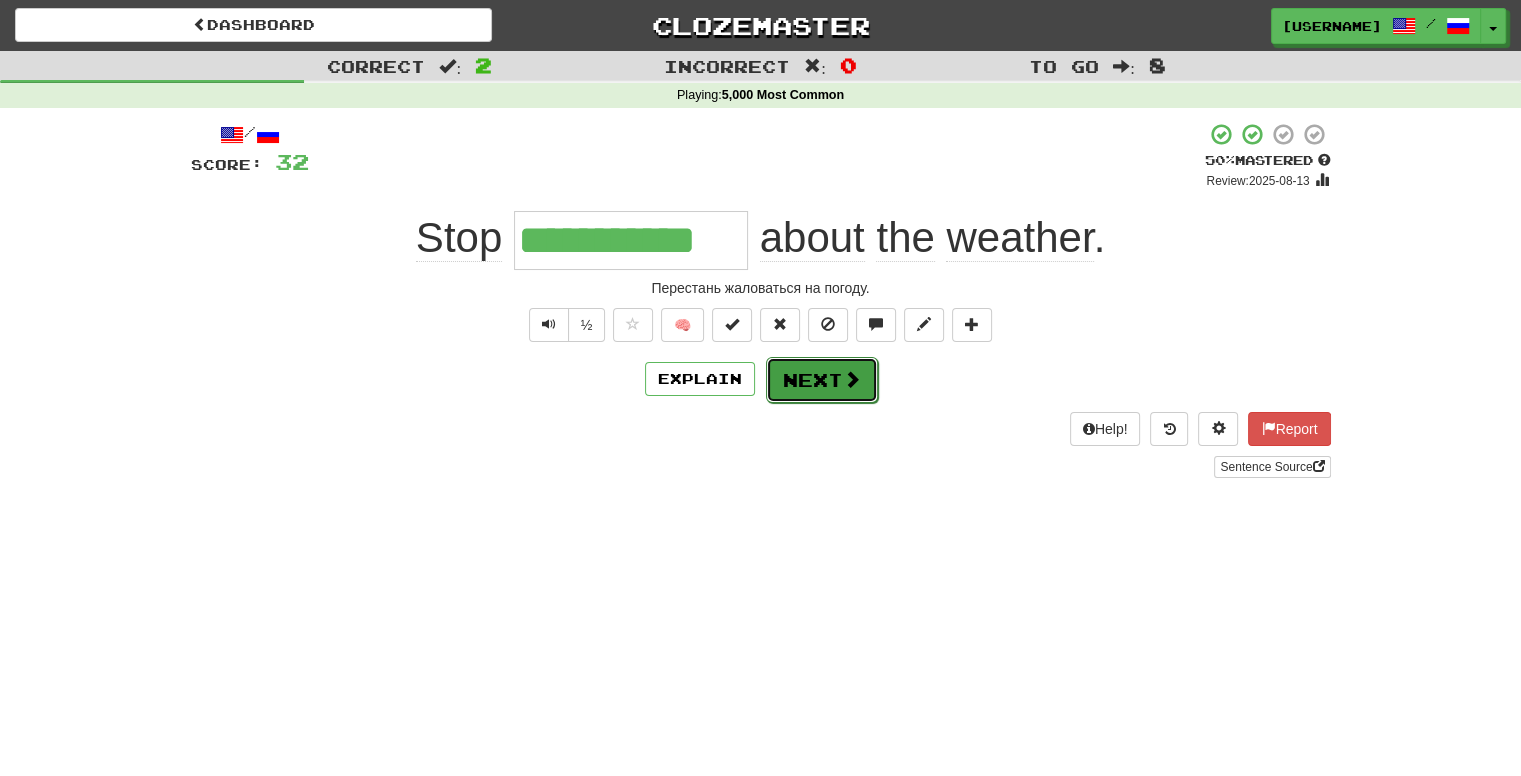 click on "Next" at bounding box center (822, 380) 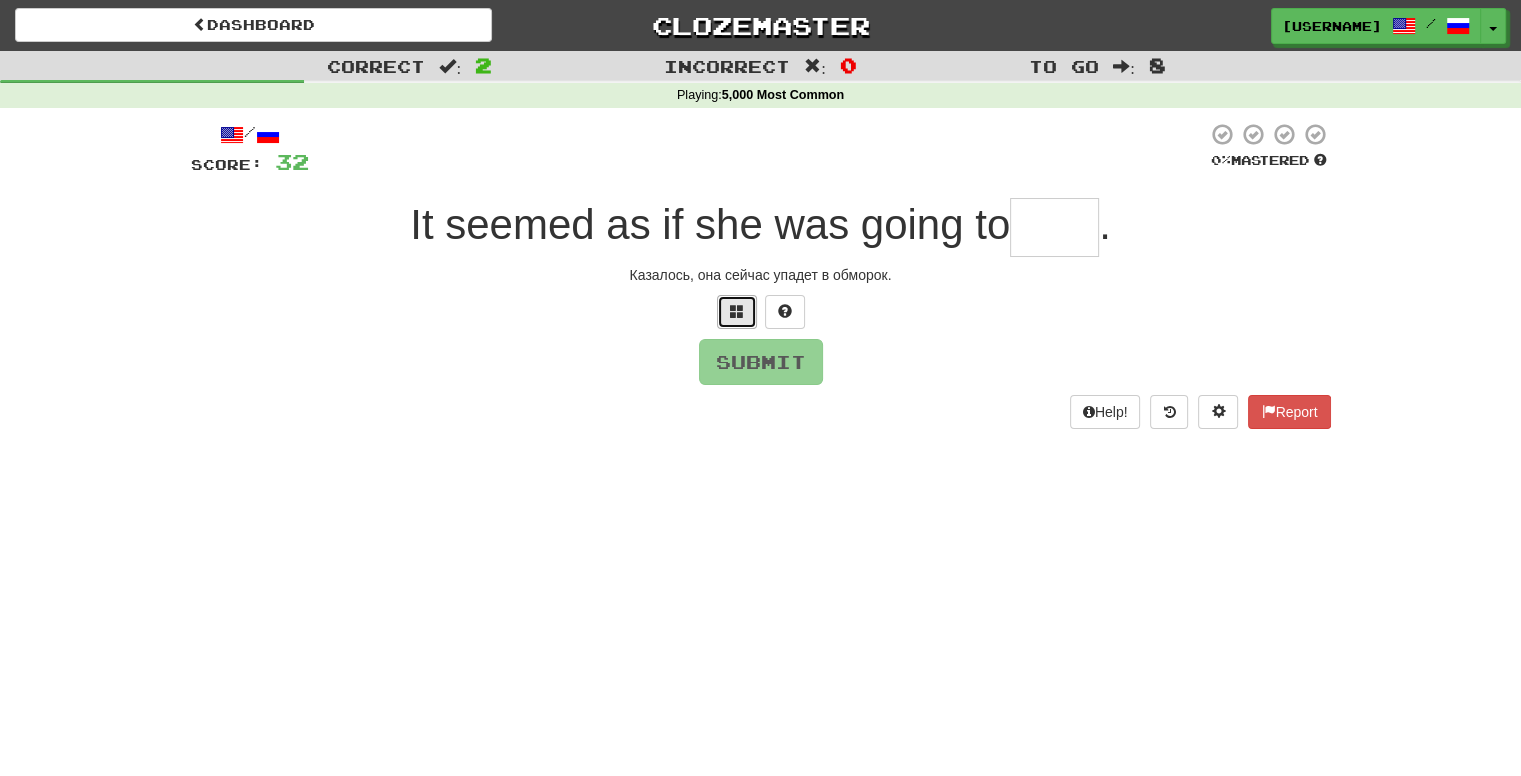 click at bounding box center (737, 311) 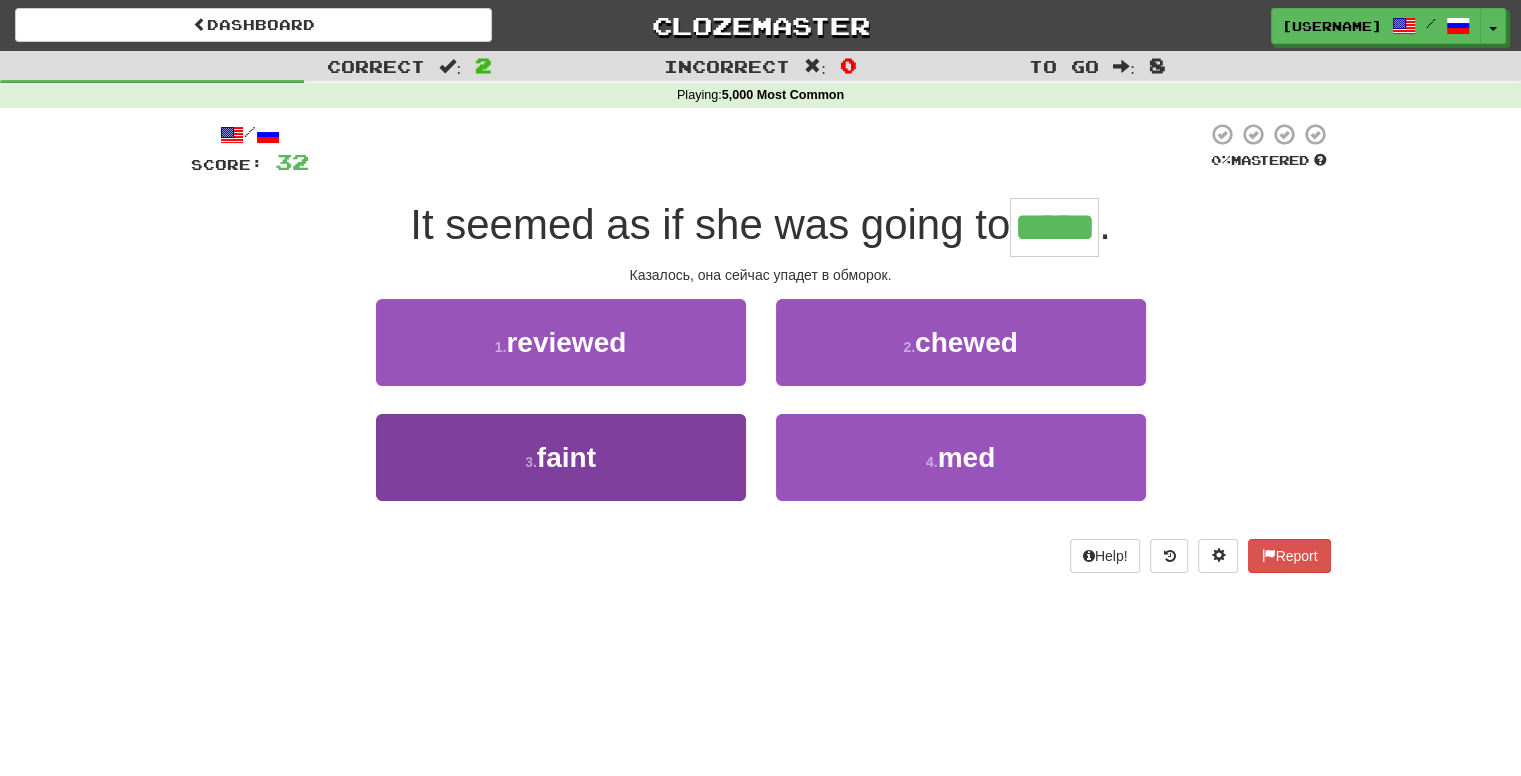 type on "*****" 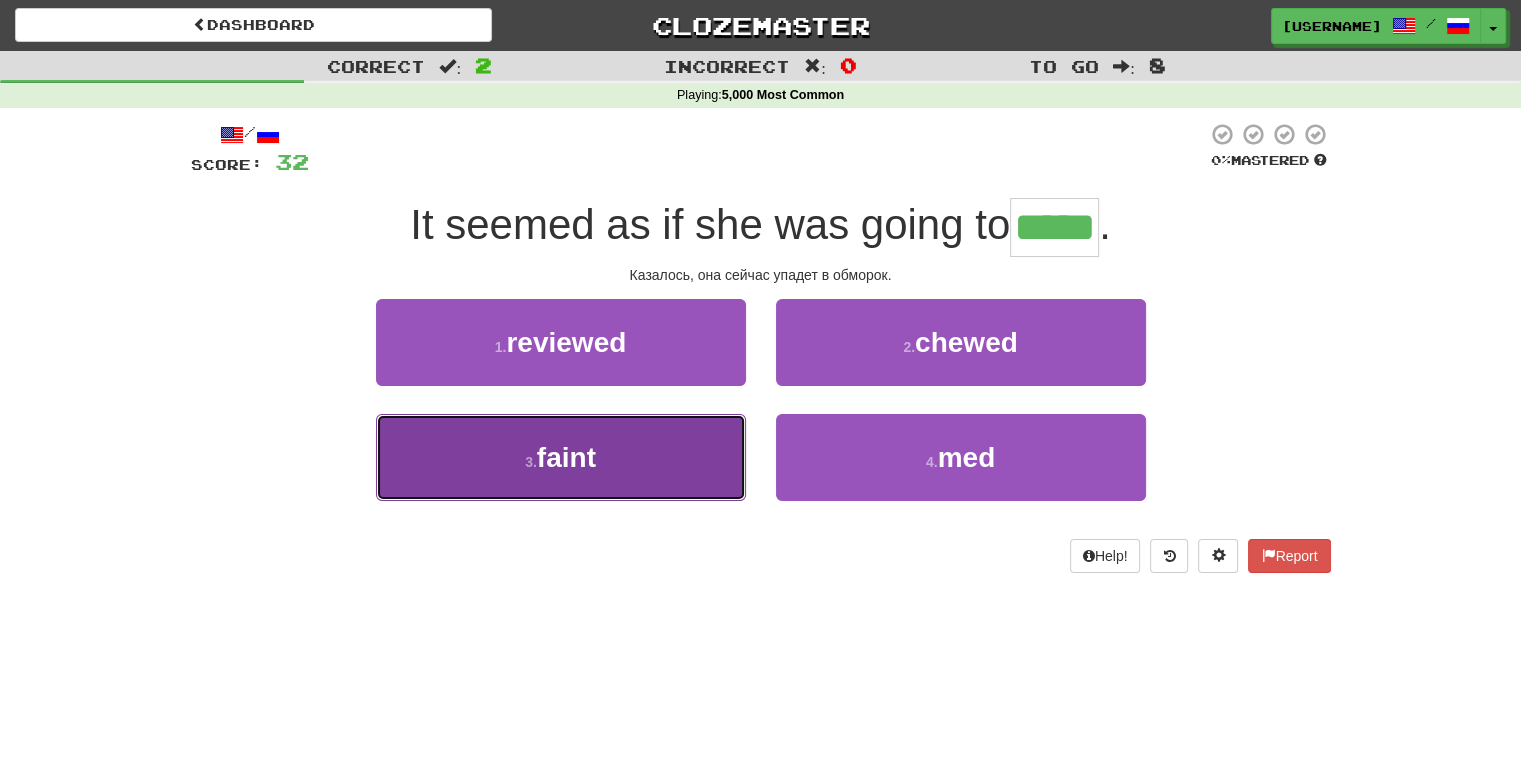 click on "faint" at bounding box center (566, 457) 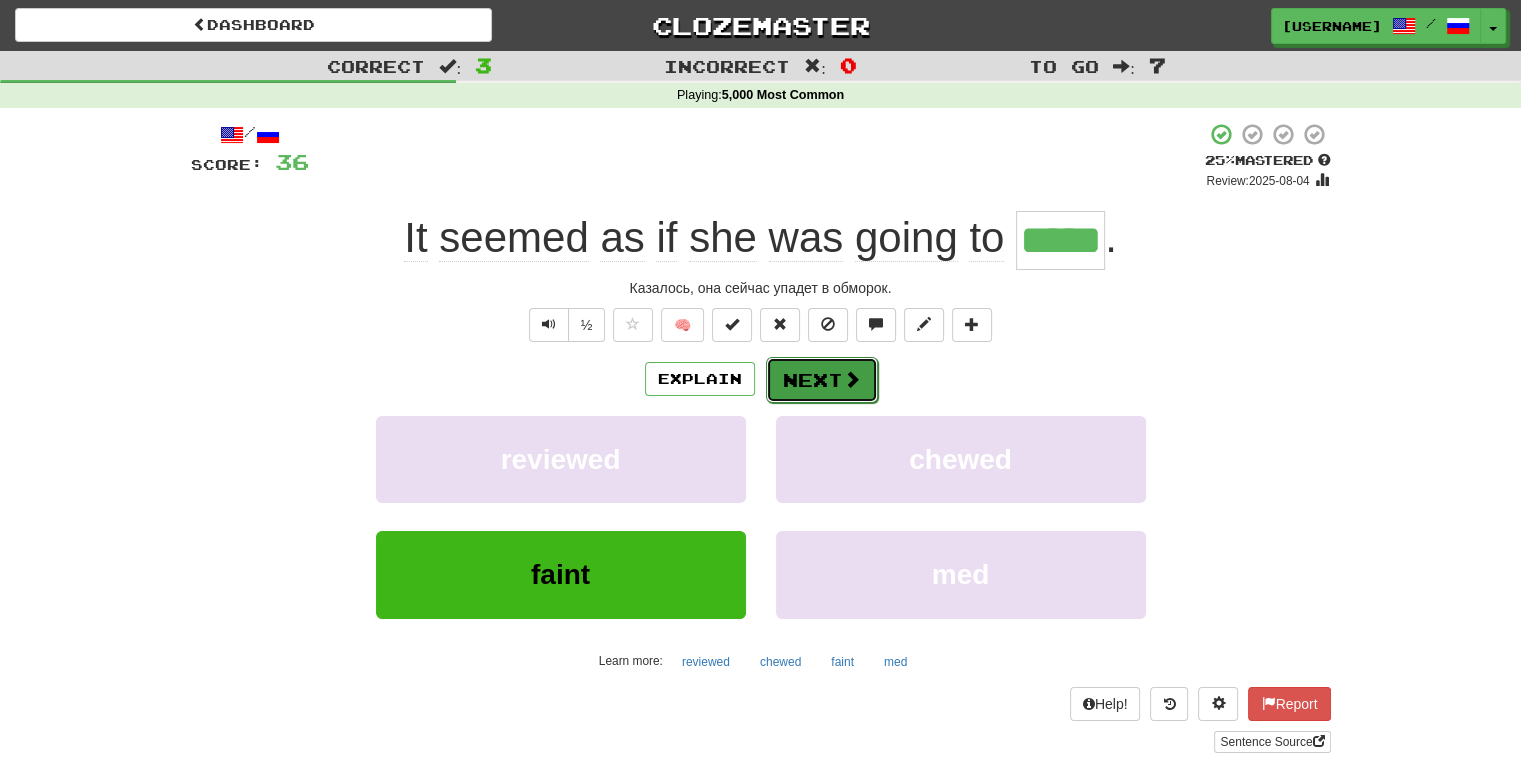 click on "Next" at bounding box center [822, 380] 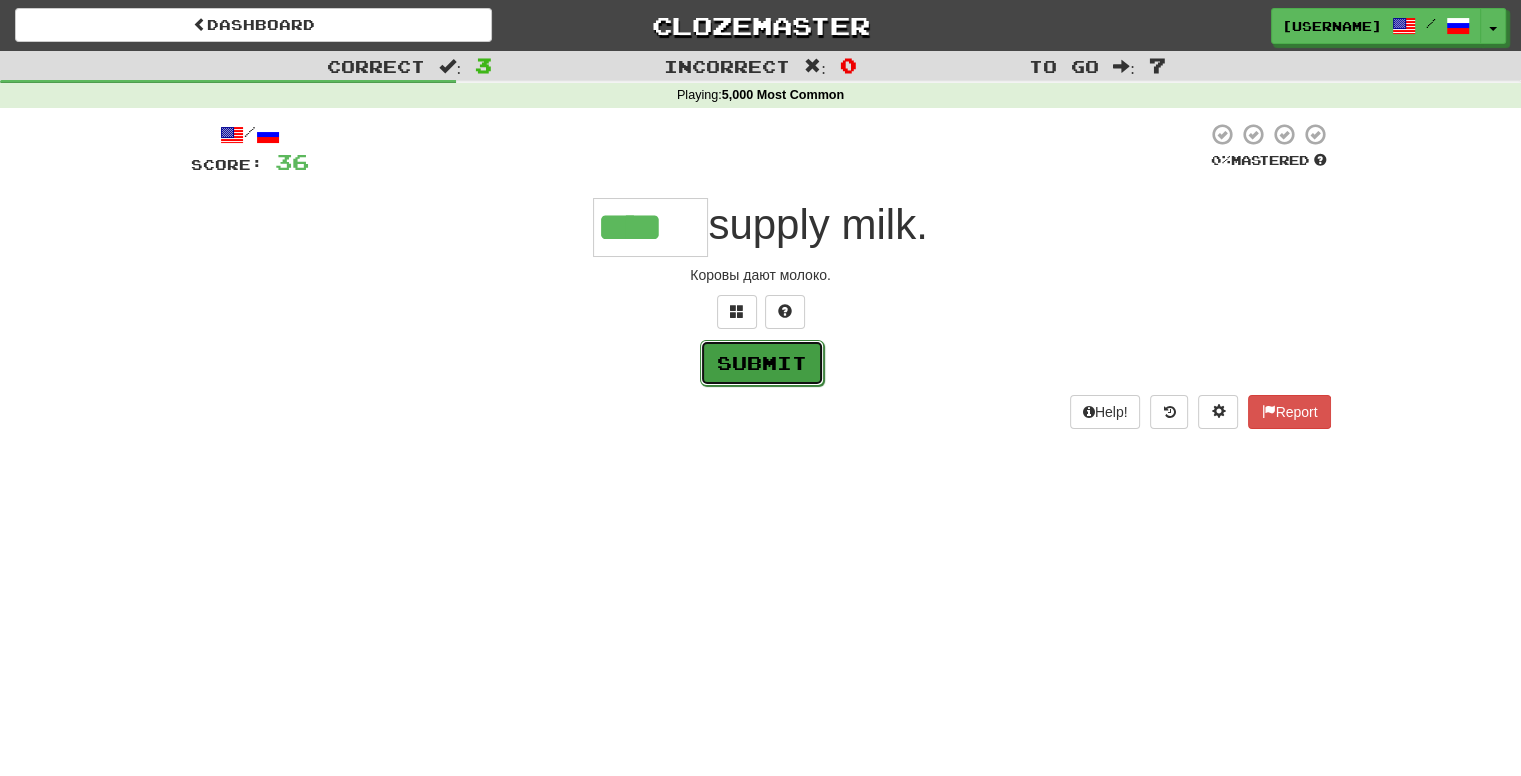 click on "Submit" at bounding box center (762, 363) 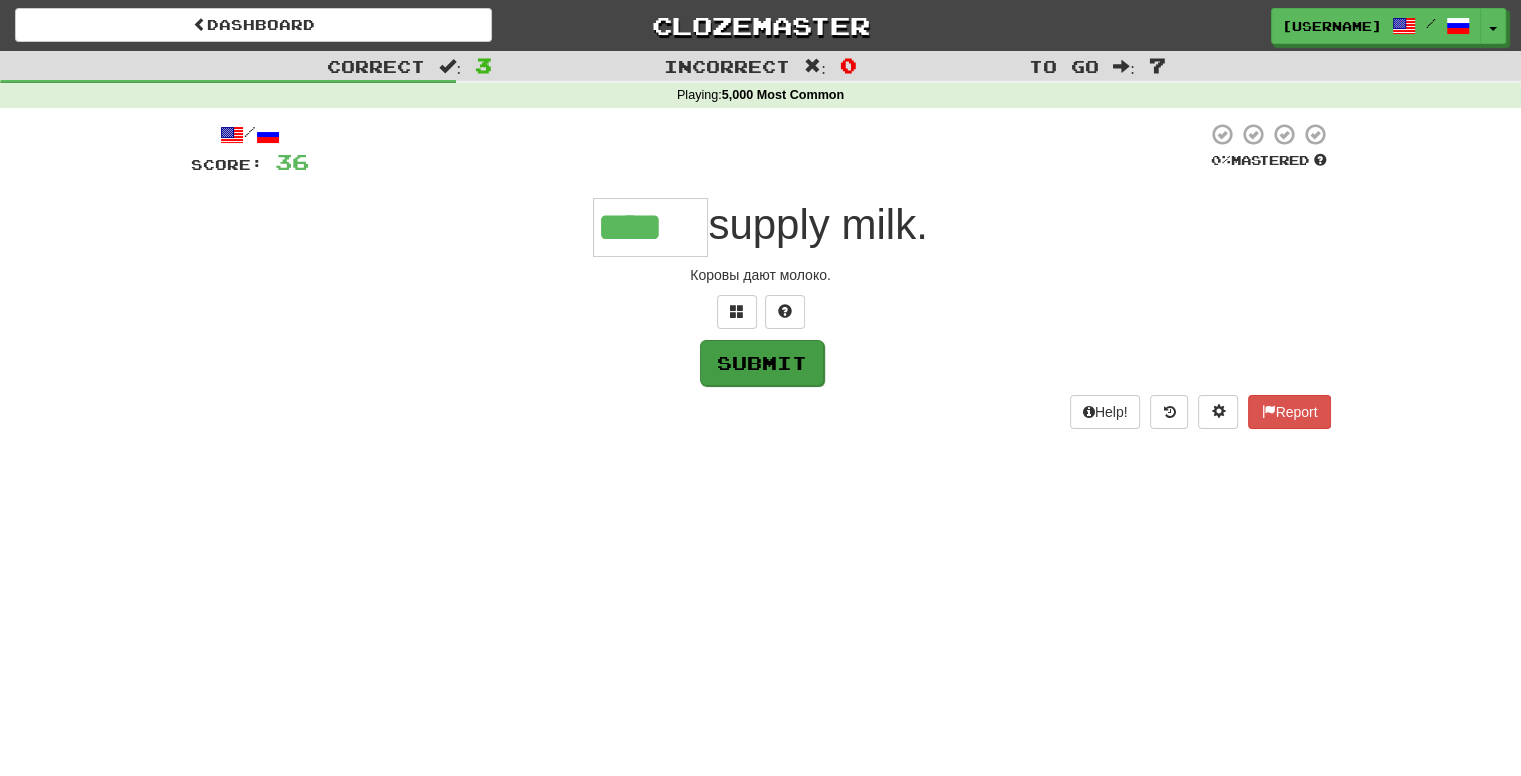 type on "****" 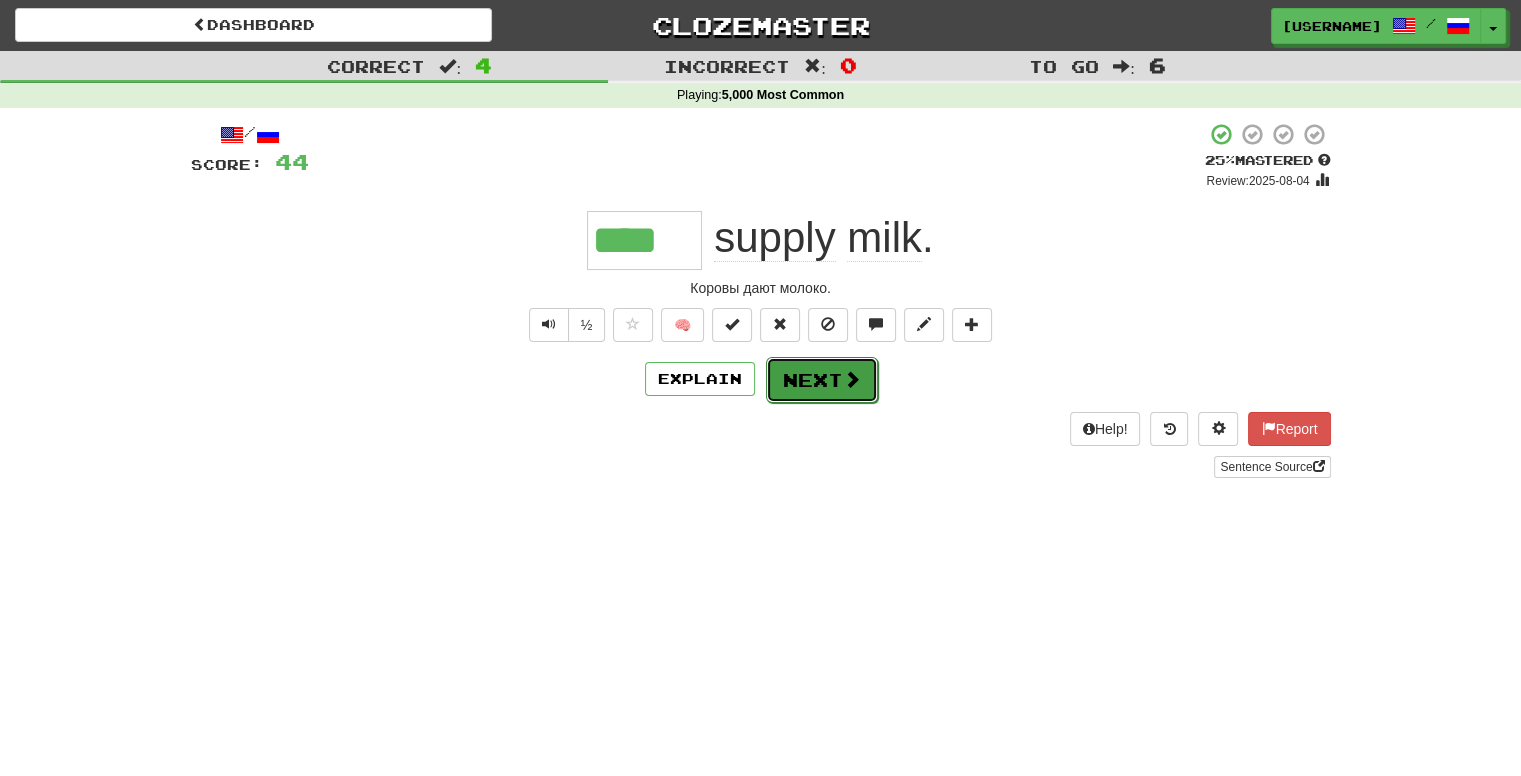 click at bounding box center [852, 379] 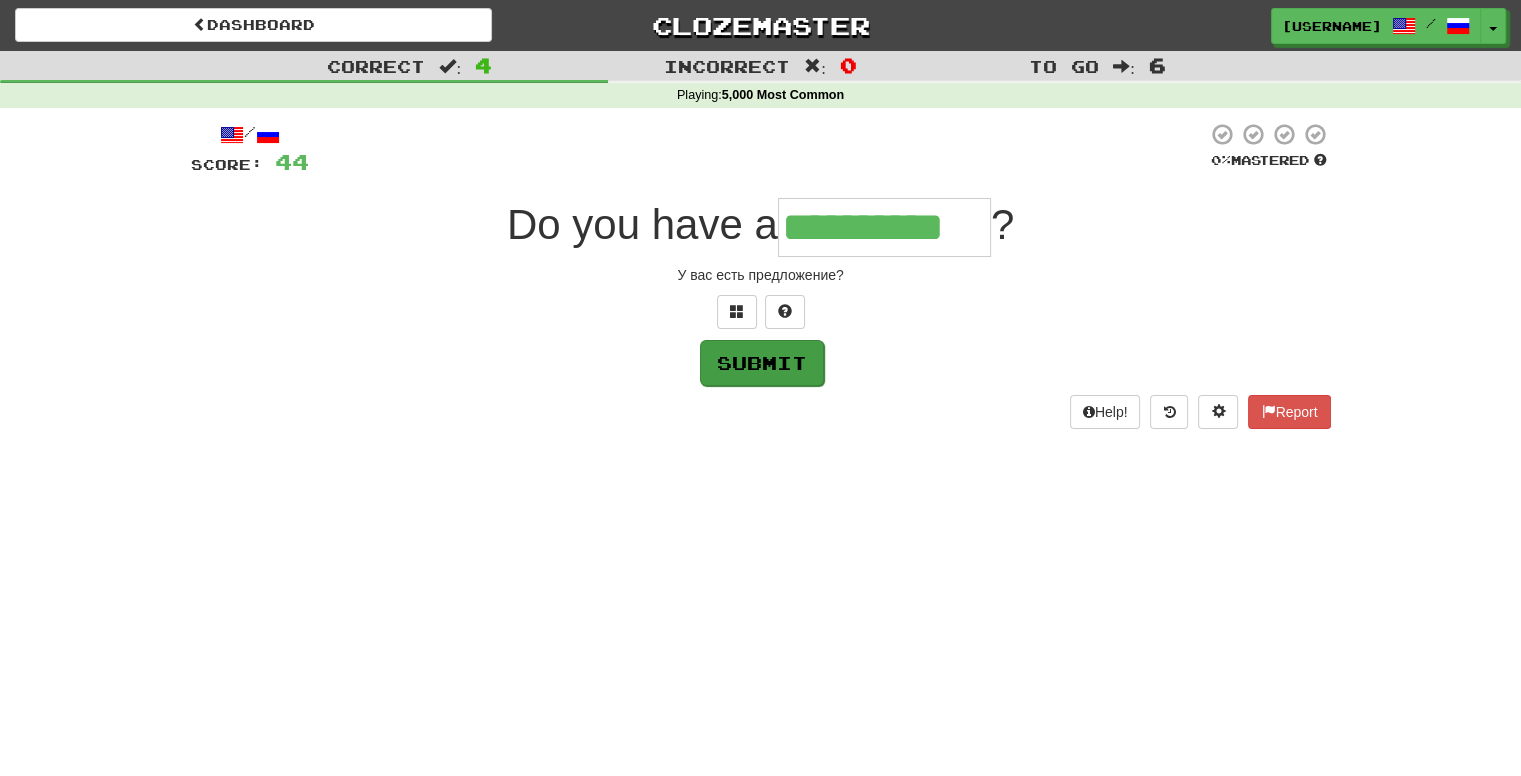 type on "**********" 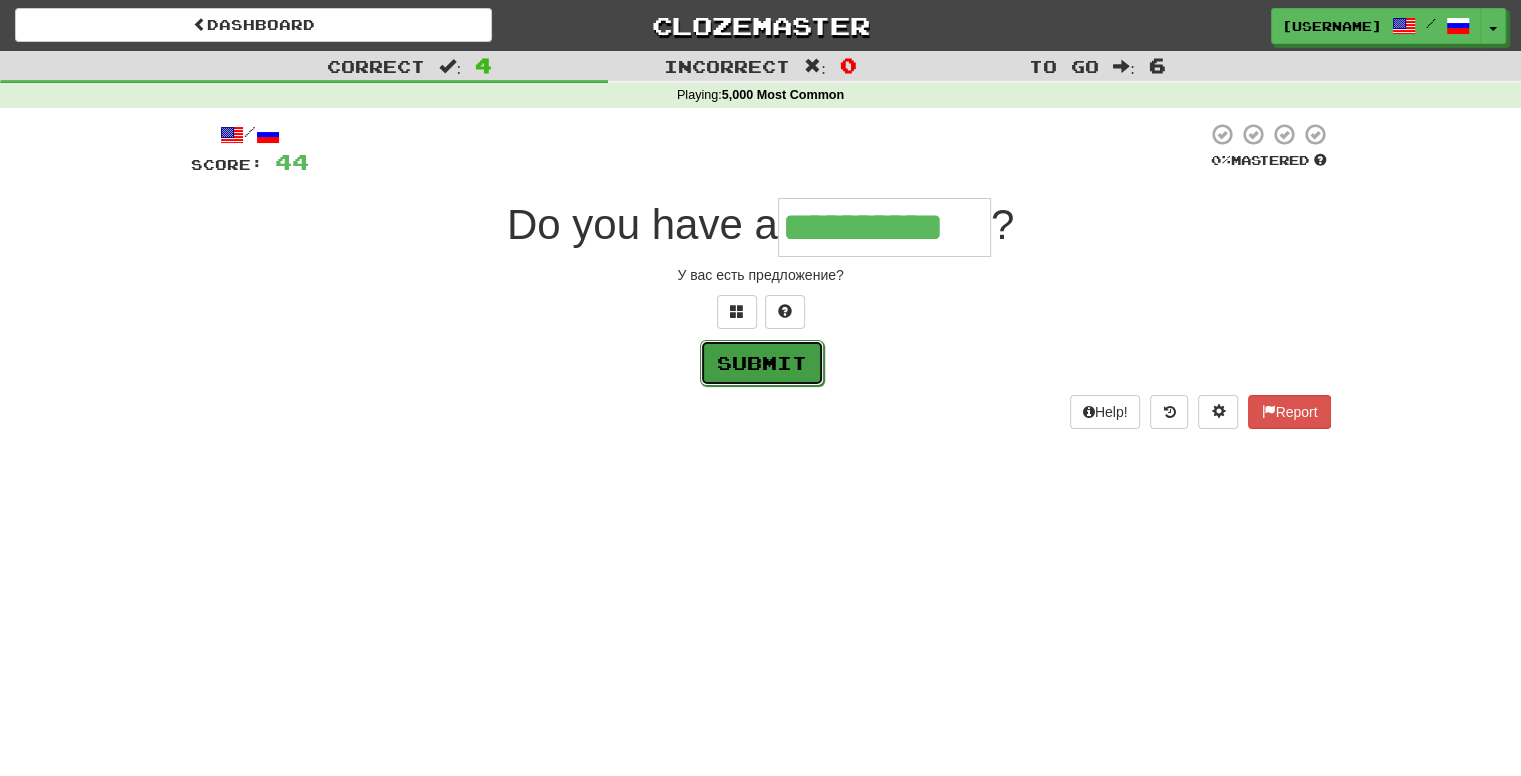 click on "Submit" at bounding box center (762, 363) 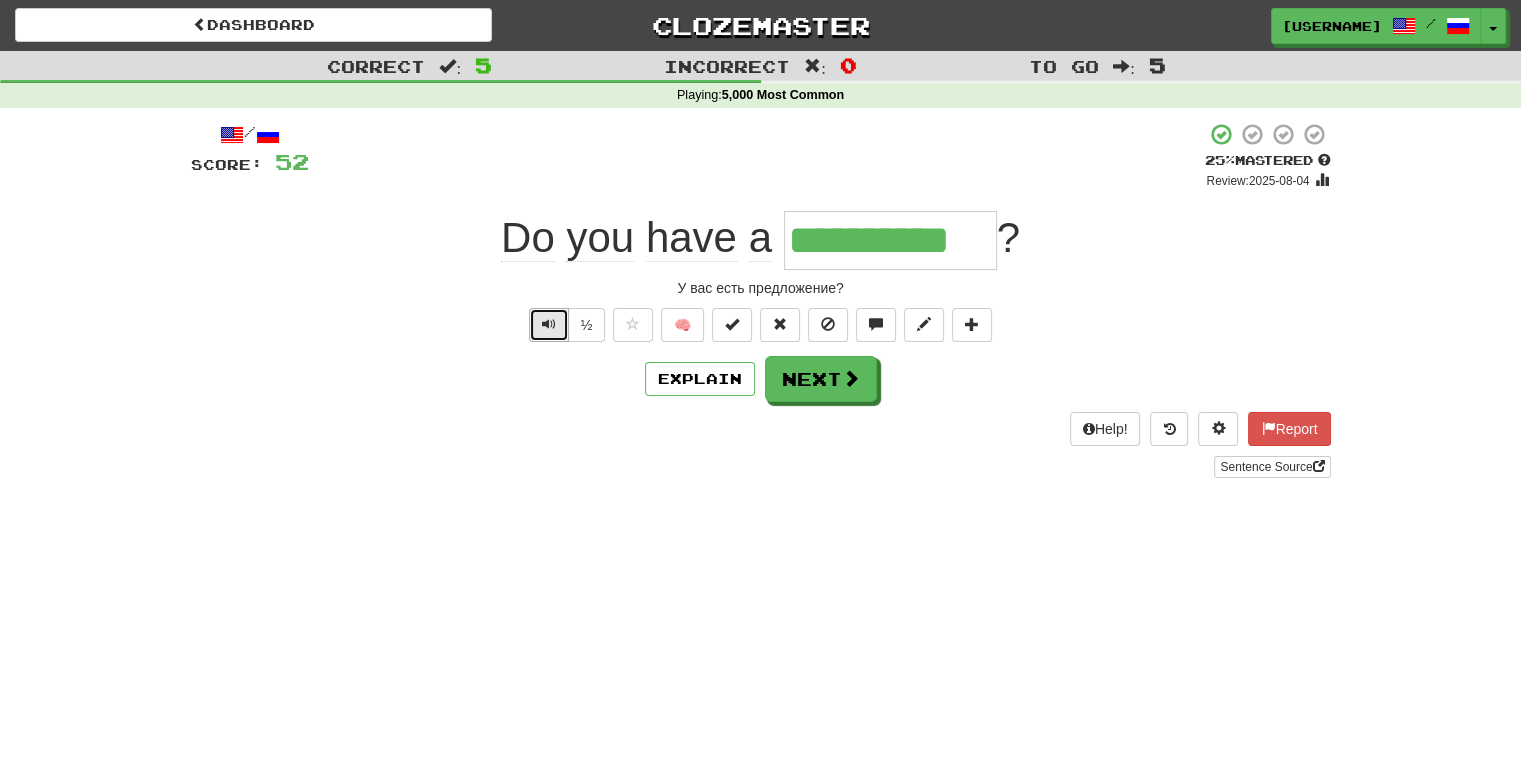 click at bounding box center [549, 324] 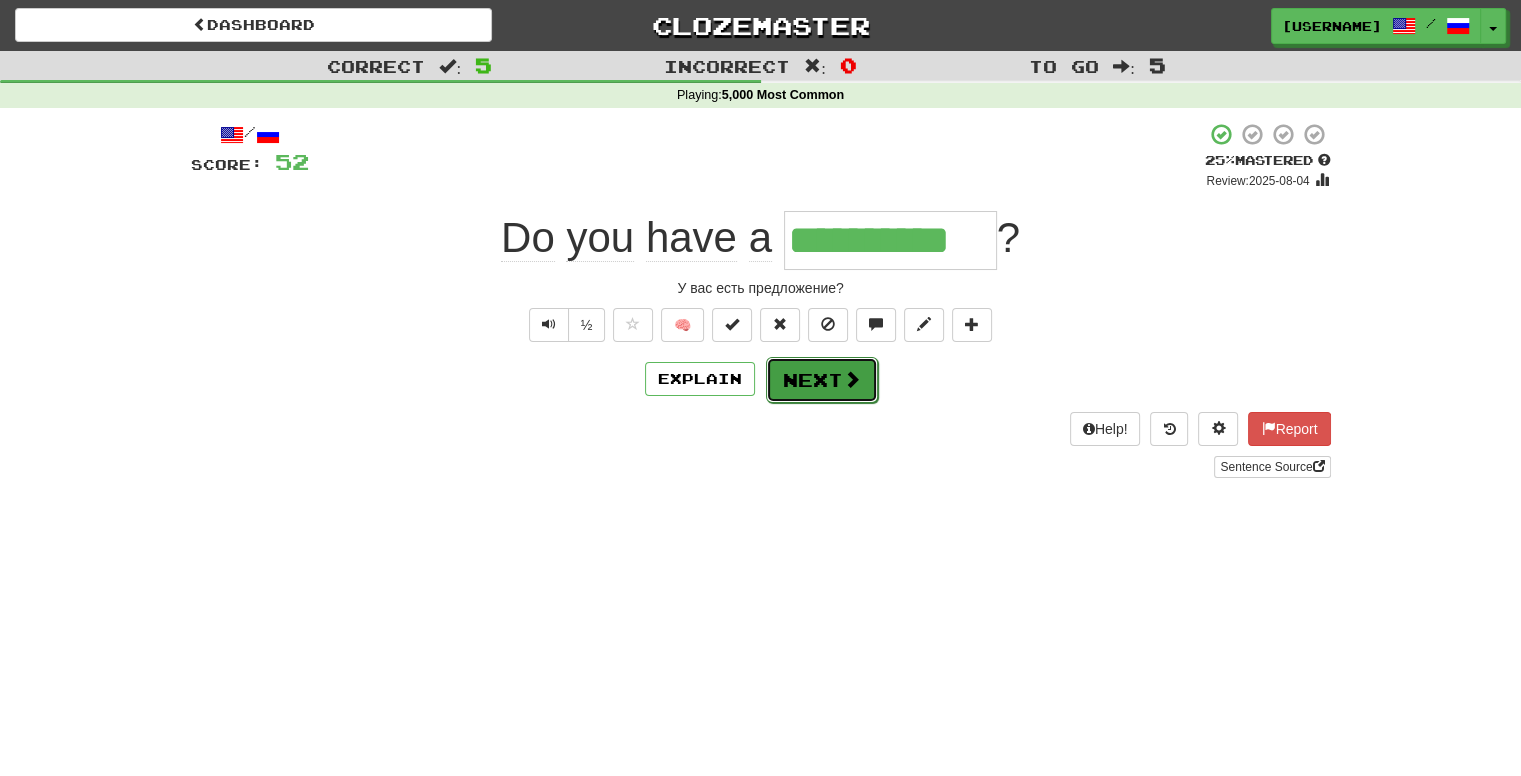 click at bounding box center [852, 379] 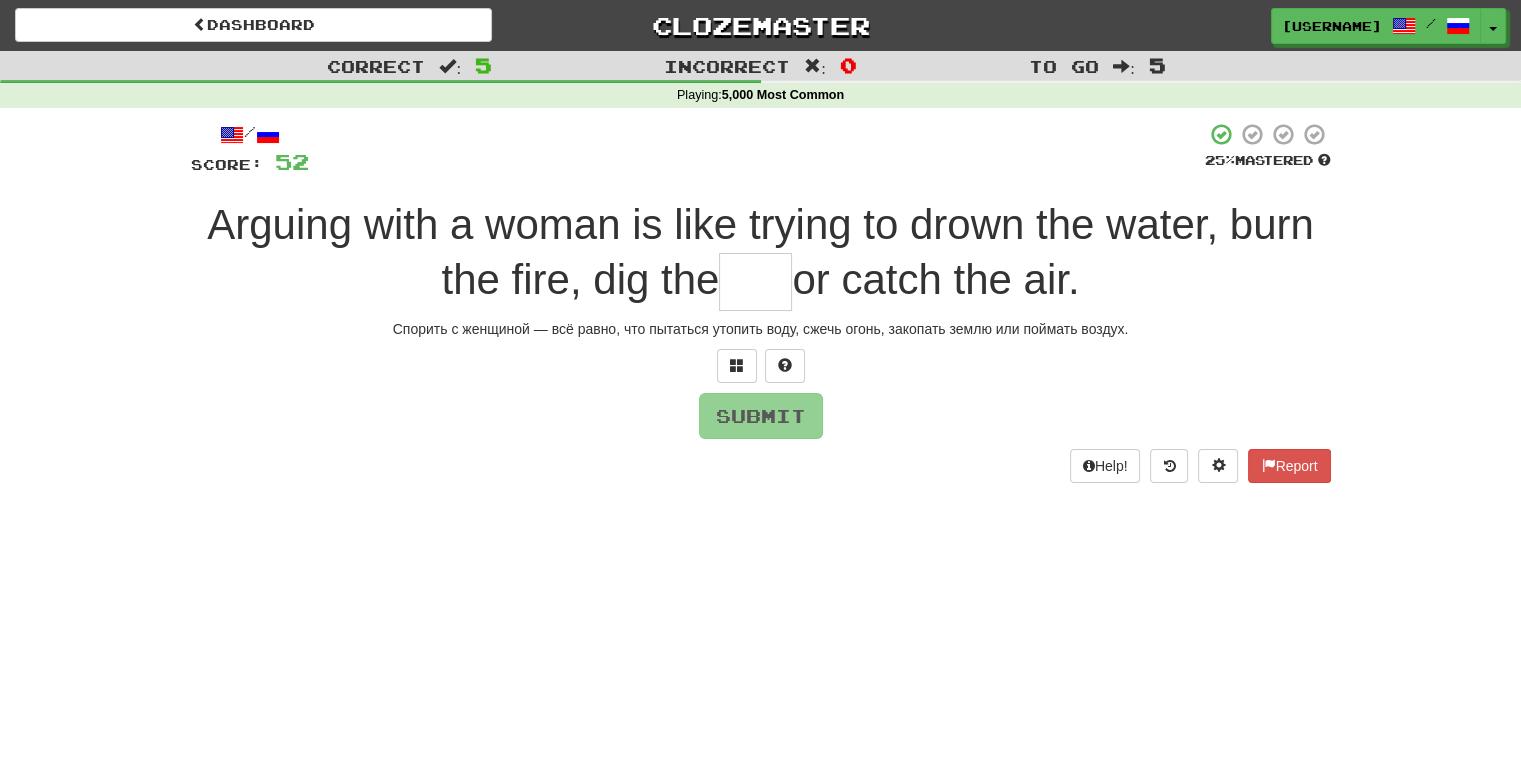 type on "*" 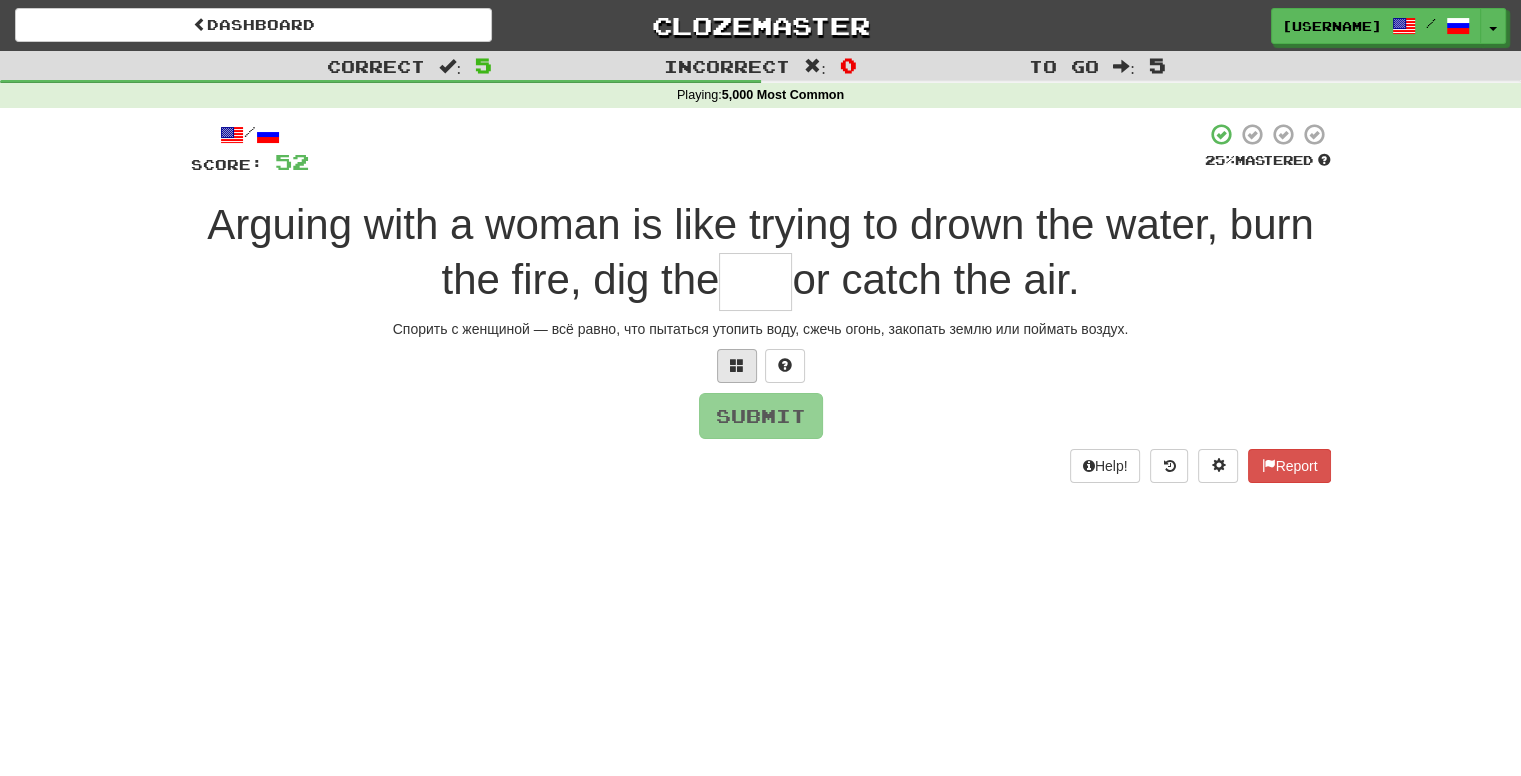 type on "*" 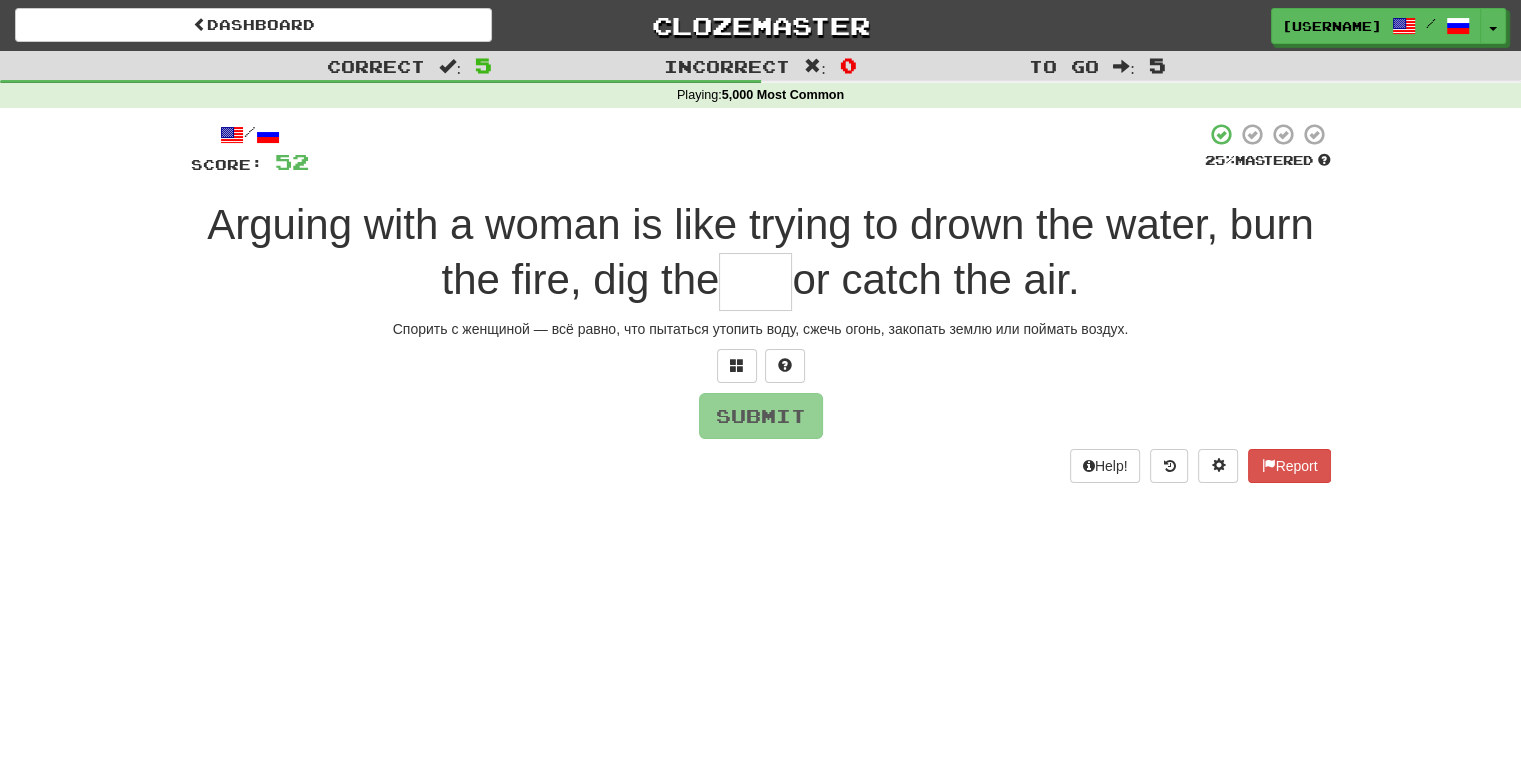 type on "*" 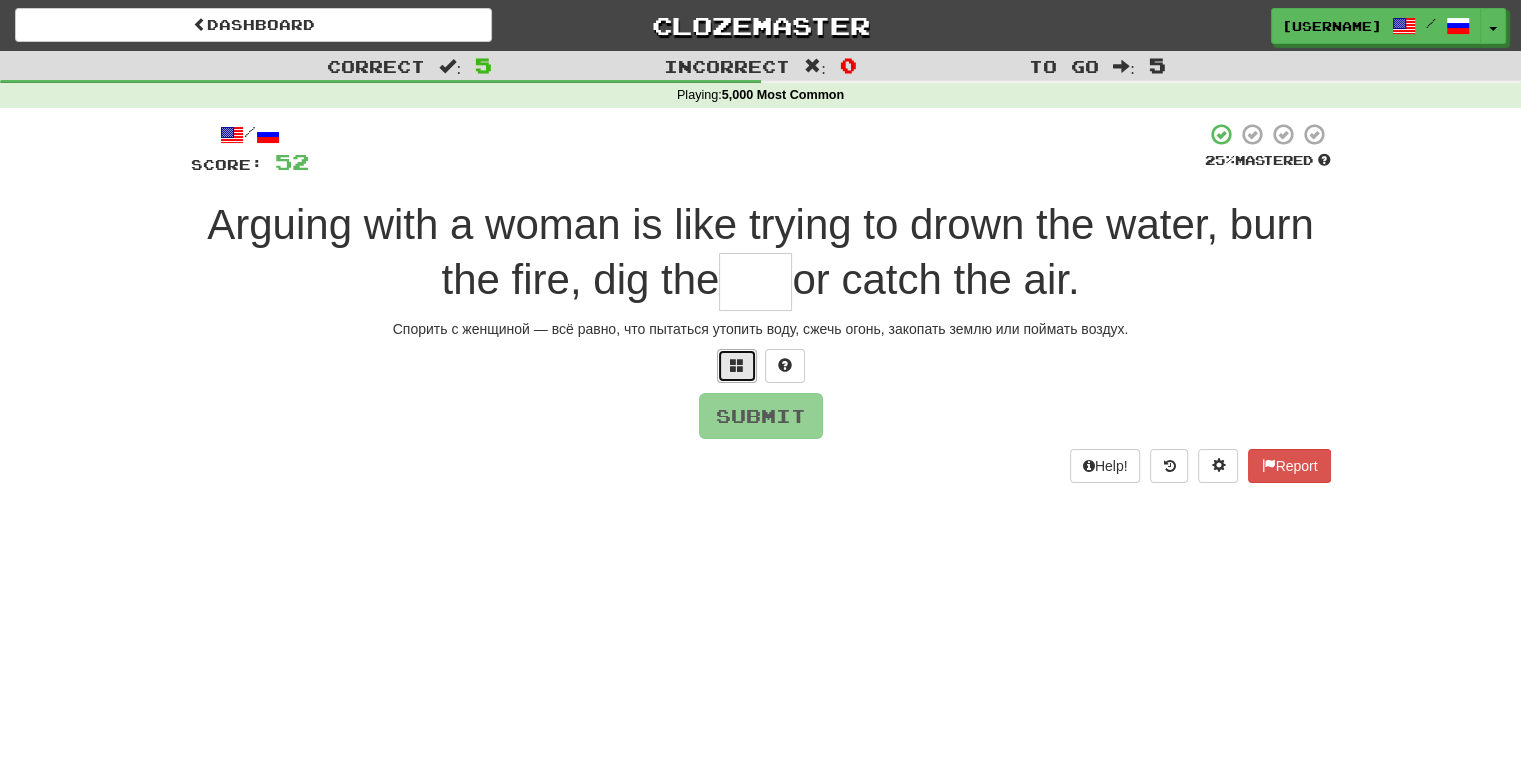 click at bounding box center (737, 366) 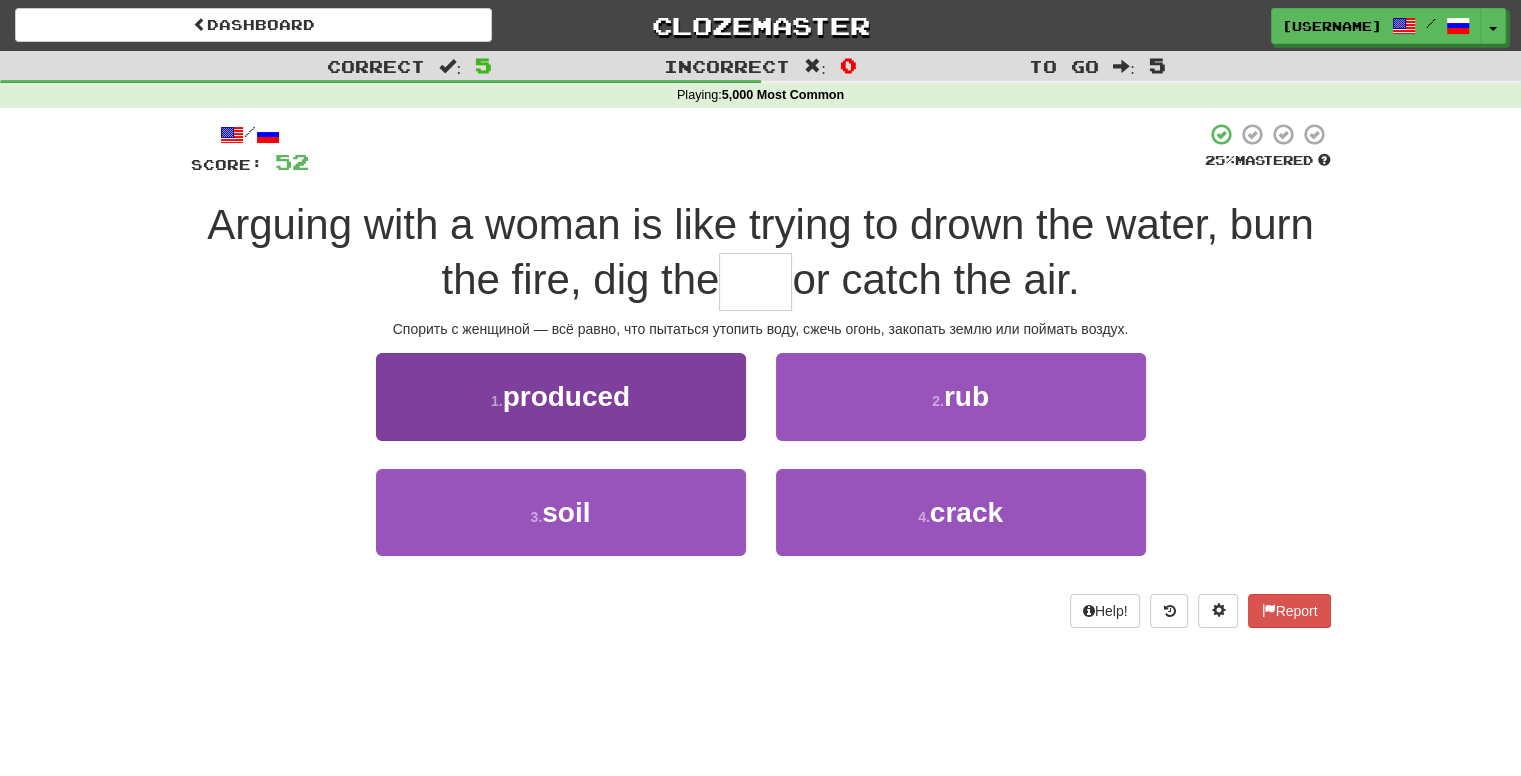 type on "*" 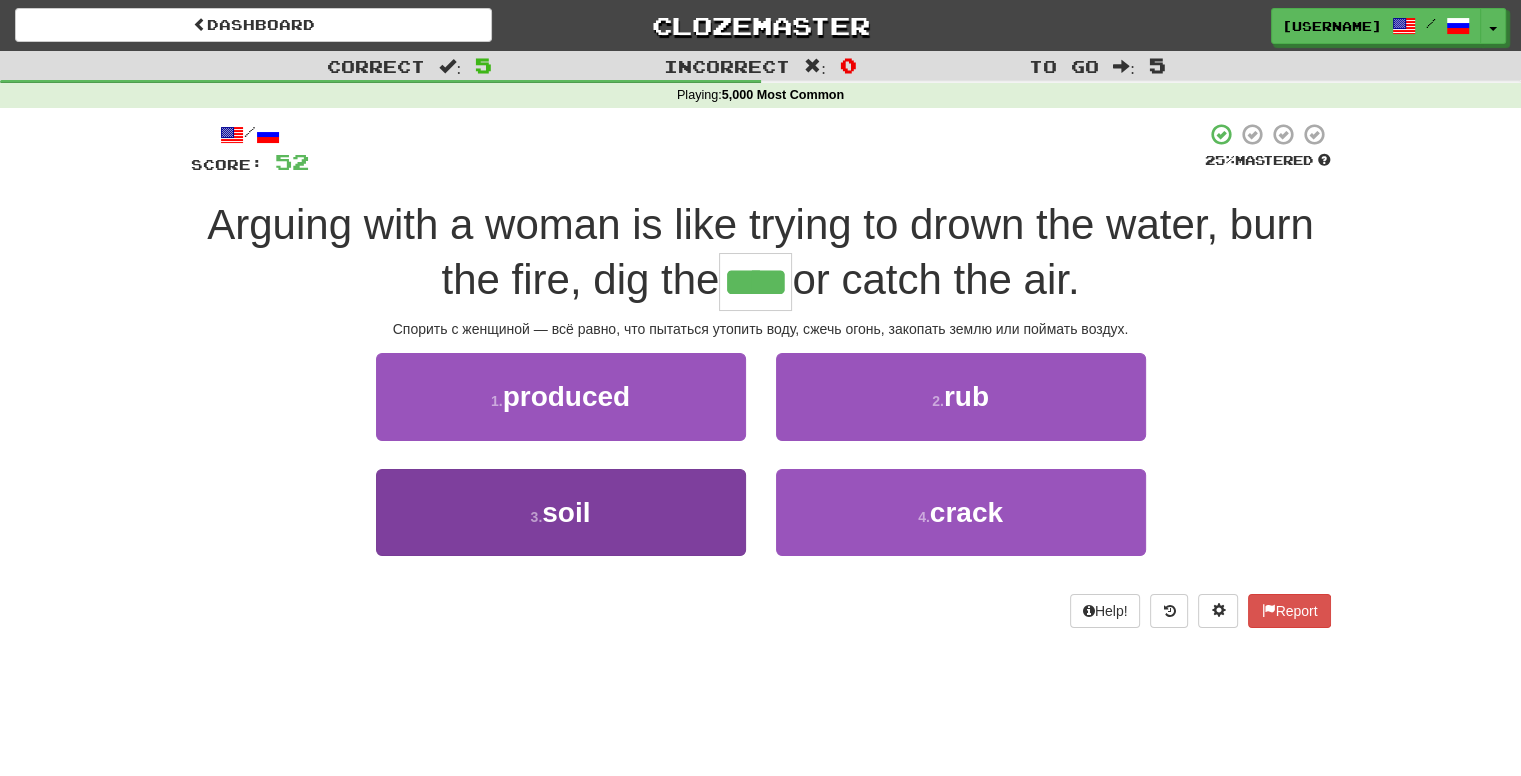 type on "****" 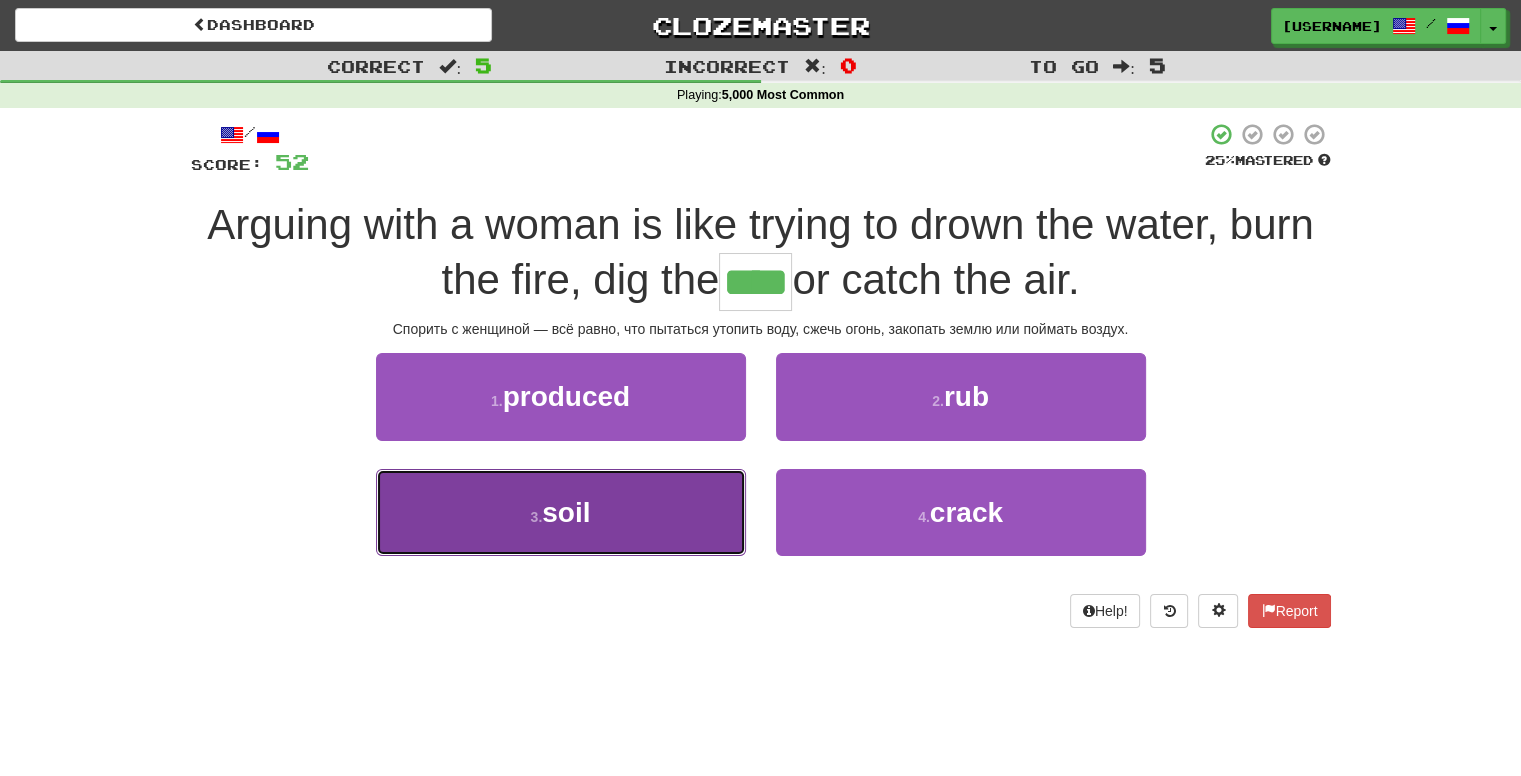 click on "3 .  soil" at bounding box center (561, 512) 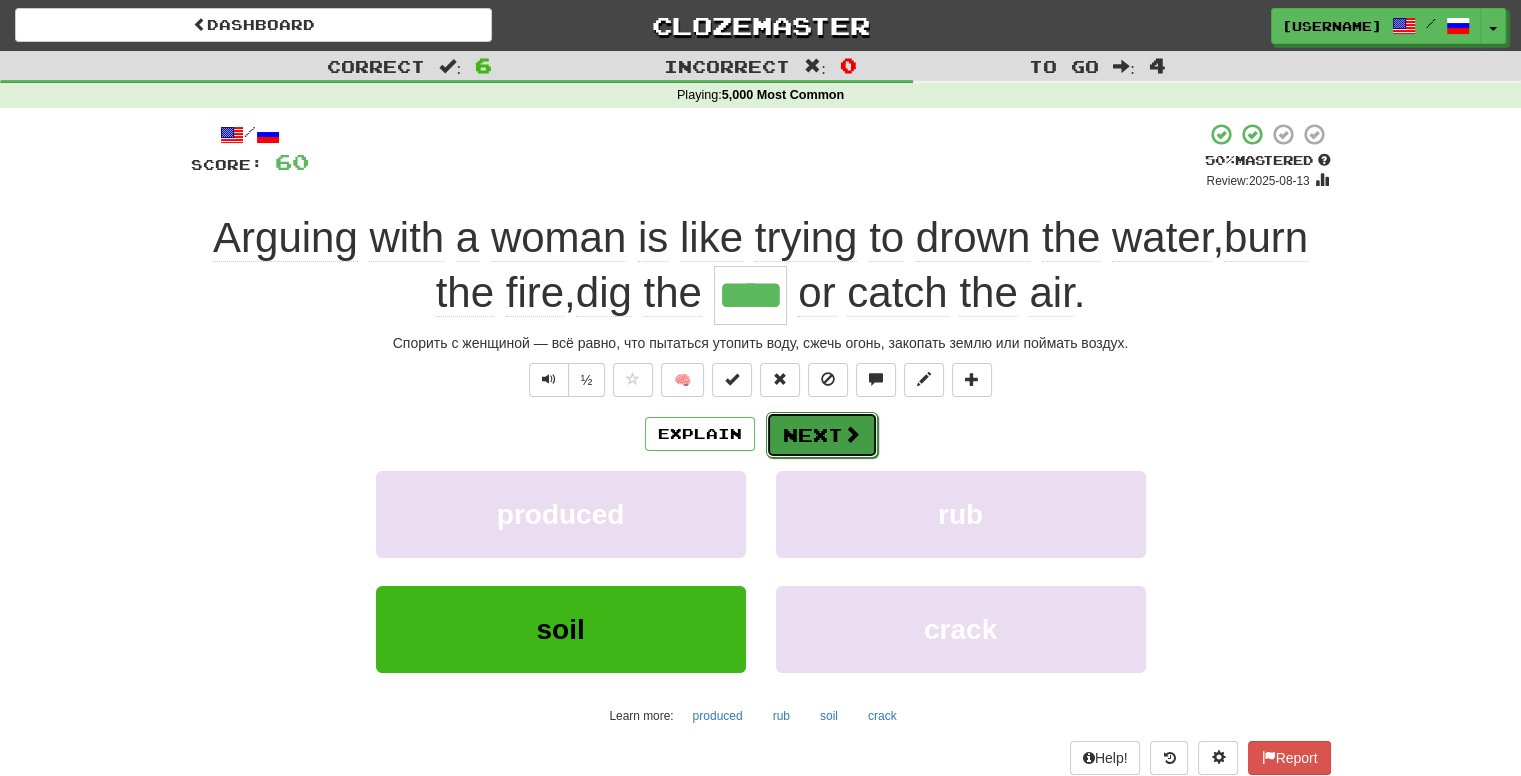 click on "Next" at bounding box center [822, 435] 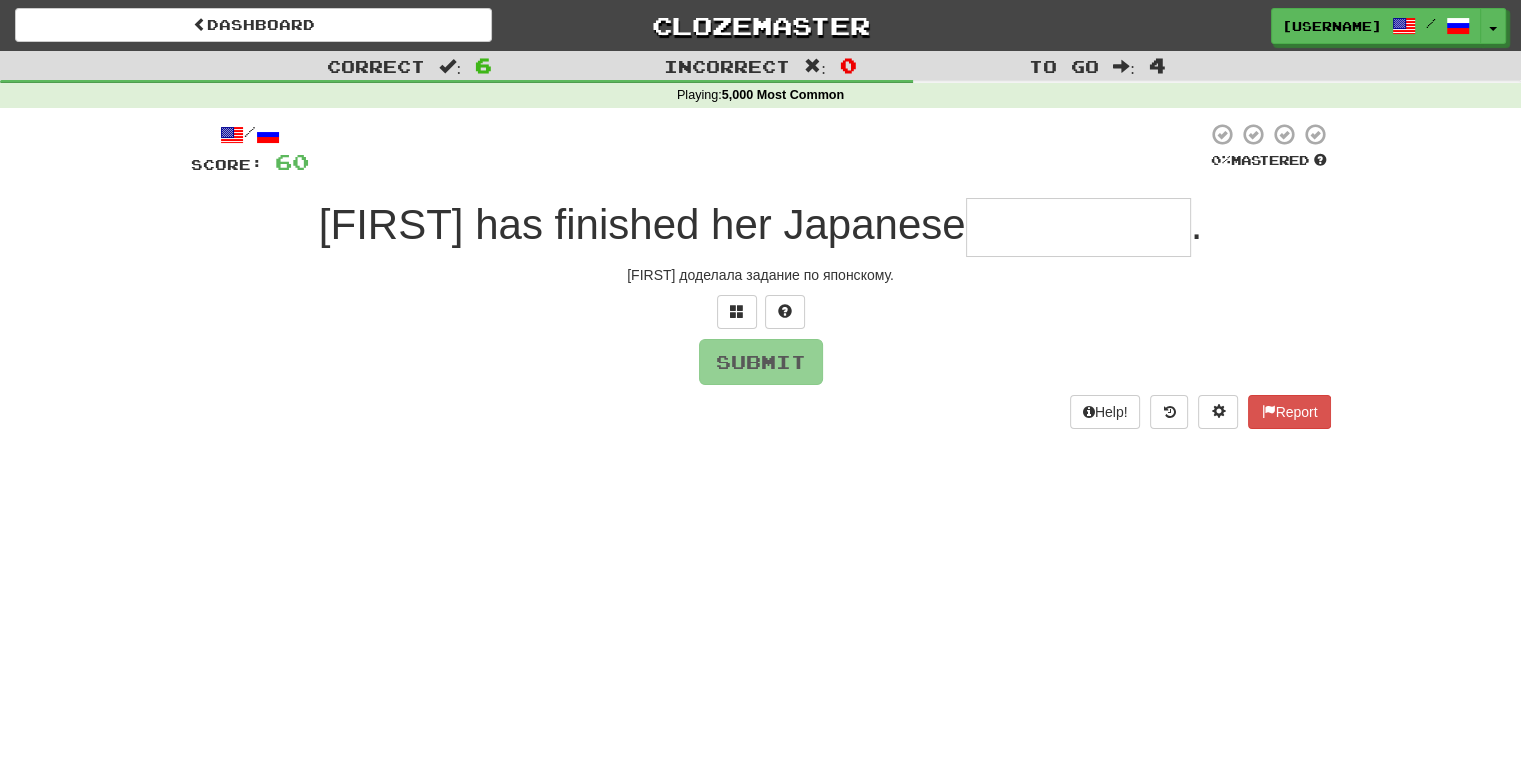 type on "*" 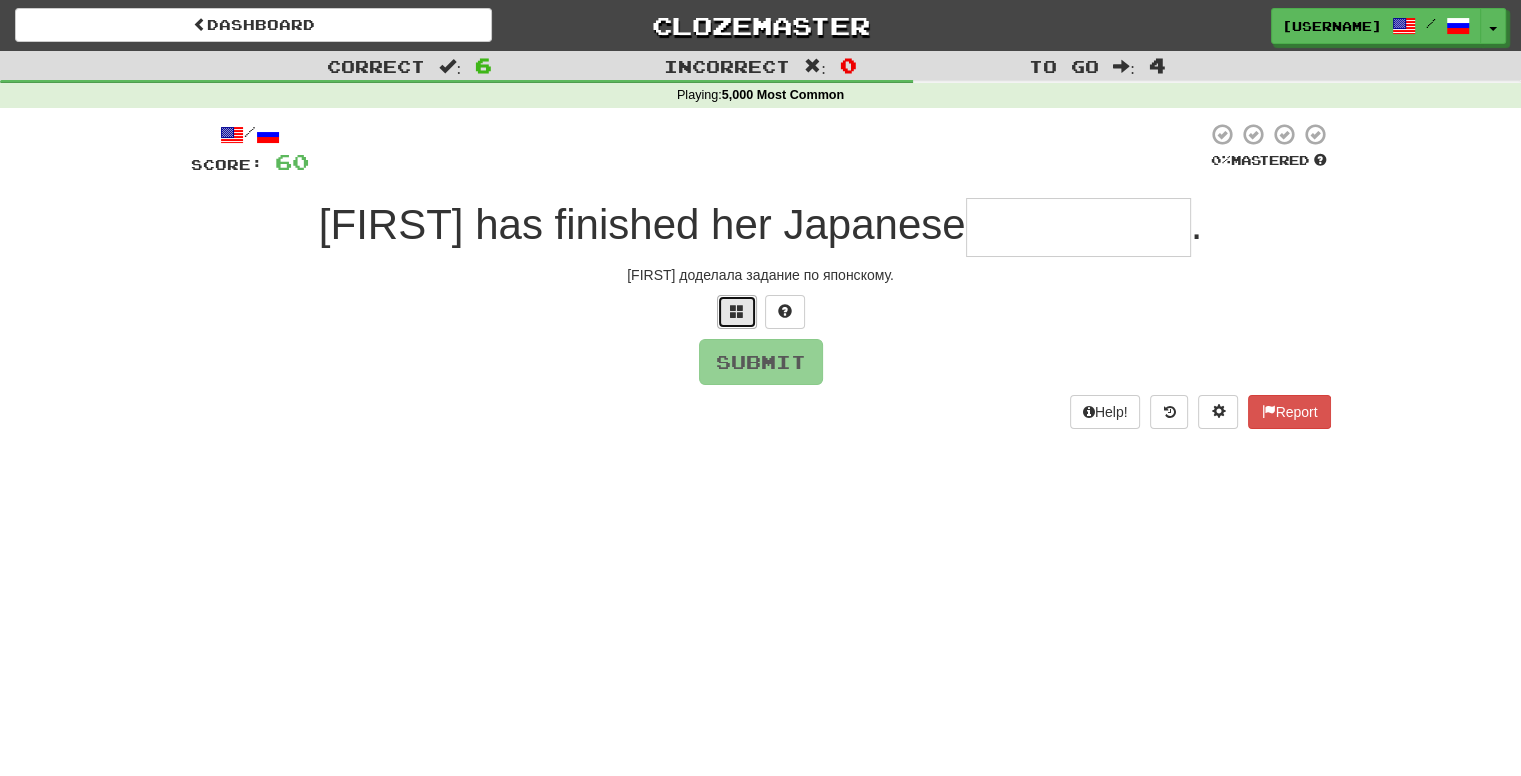 click at bounding box center (737, 312) 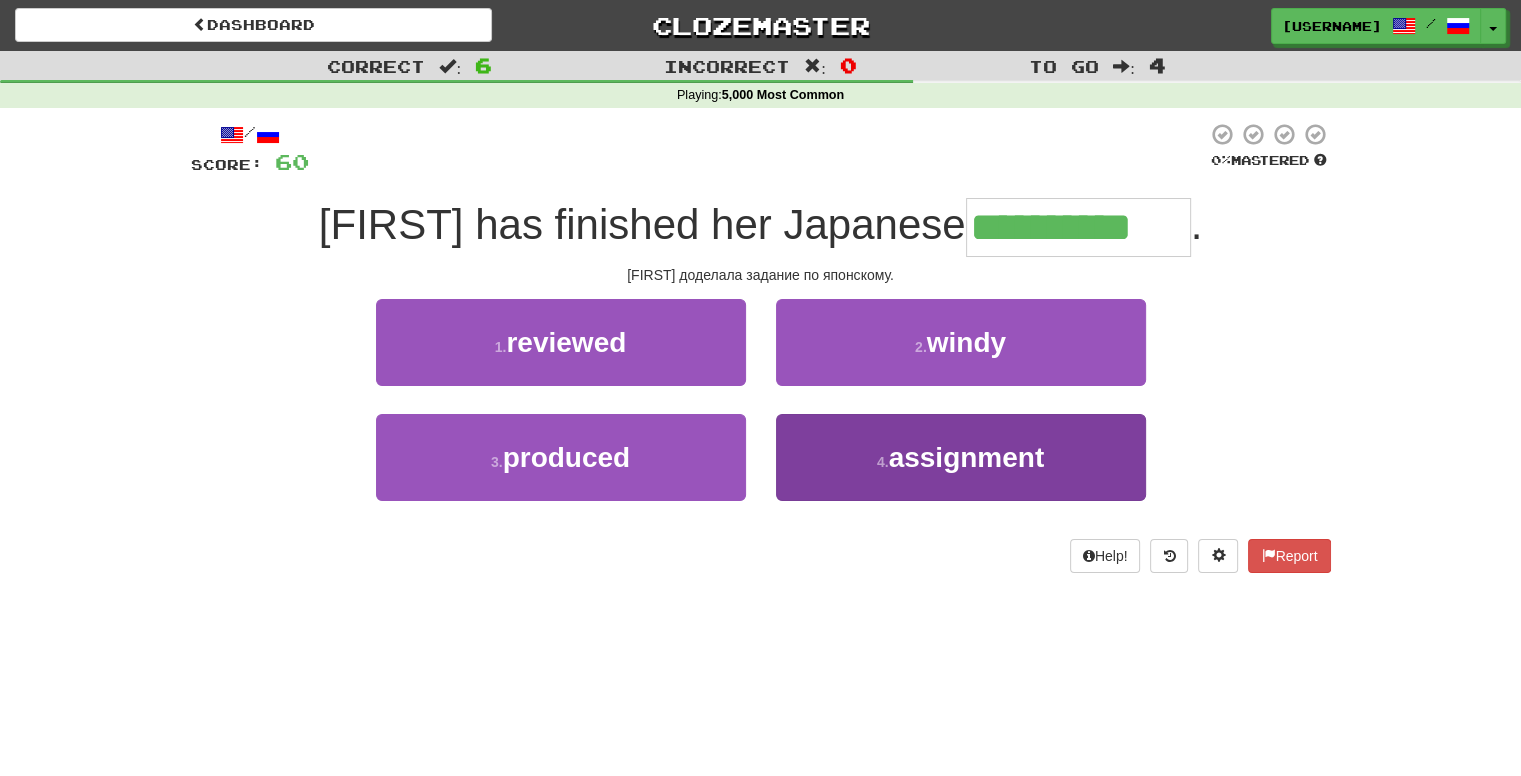 type on "**********" 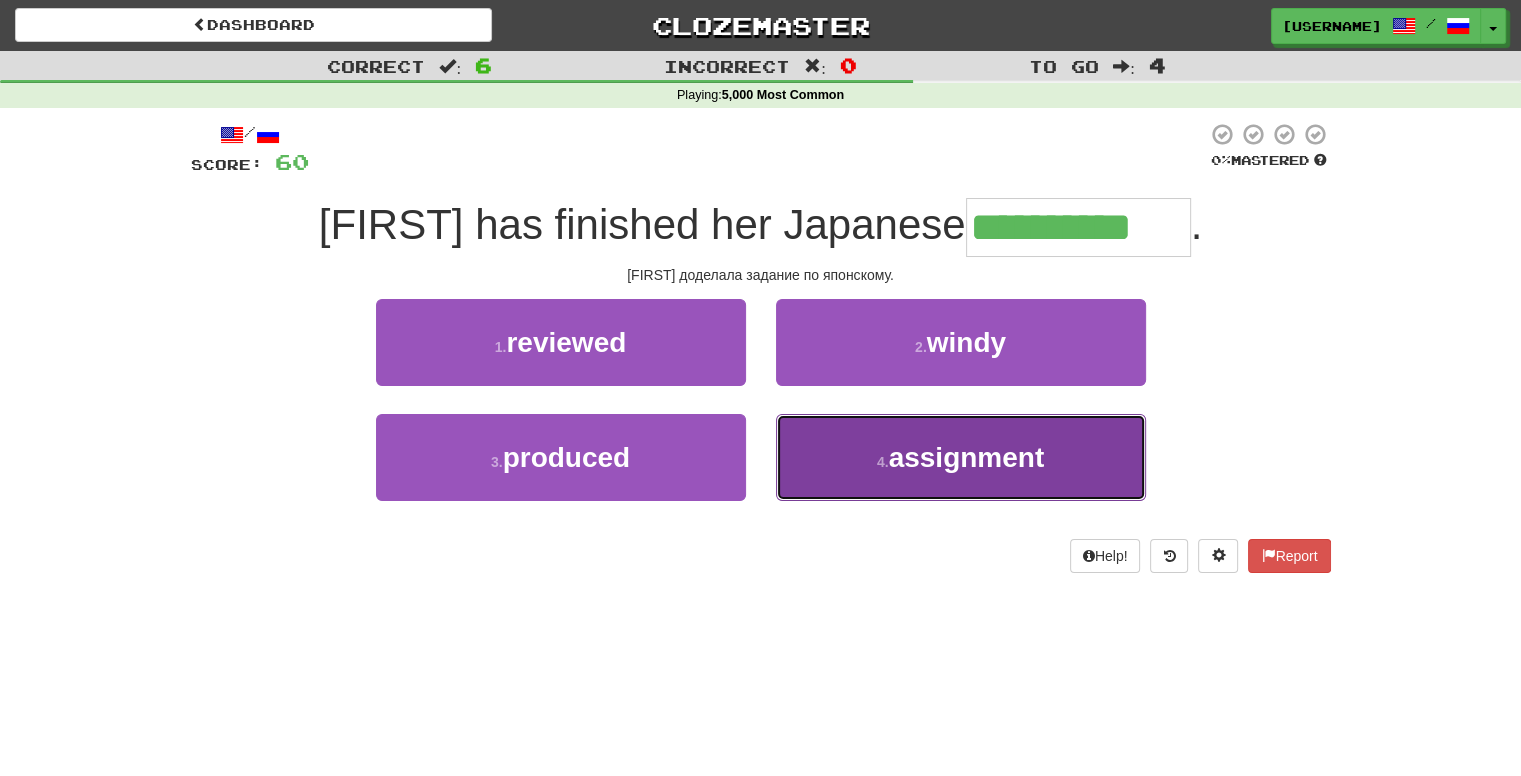 click on "assignment" at bounding box center (967, 457) 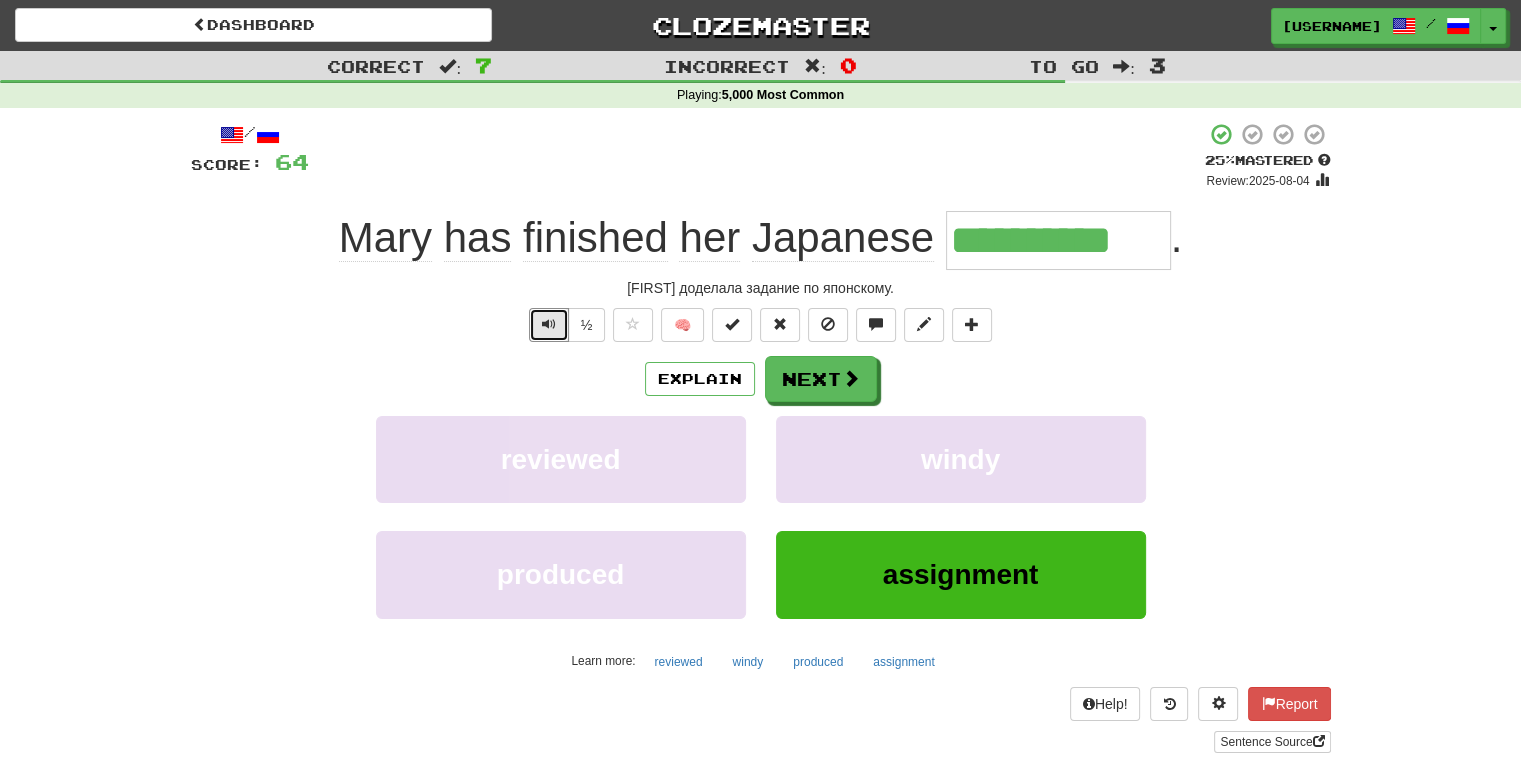 click at bounding box center [549, 325] 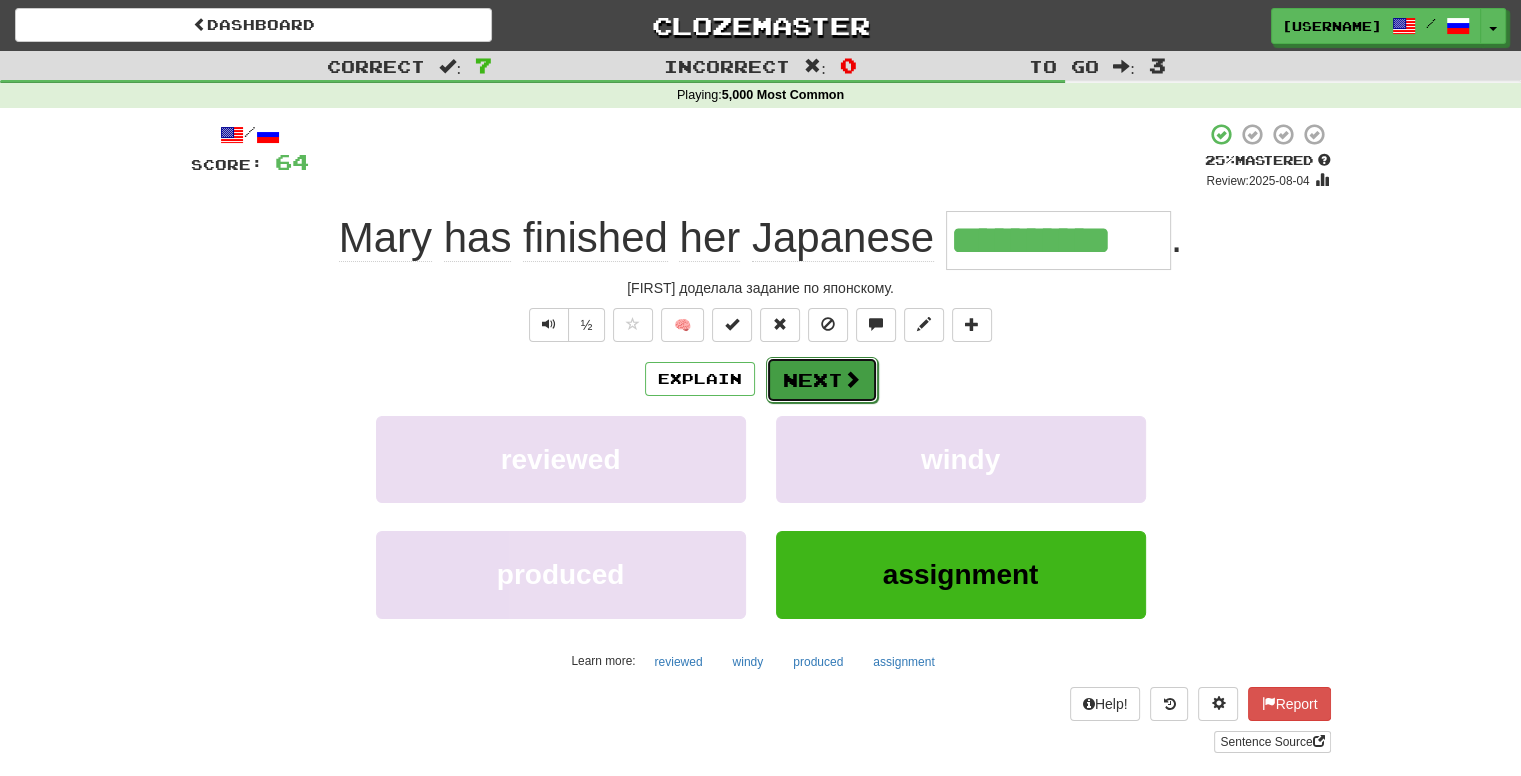 click on "Next" at bounding box center (822, 380) 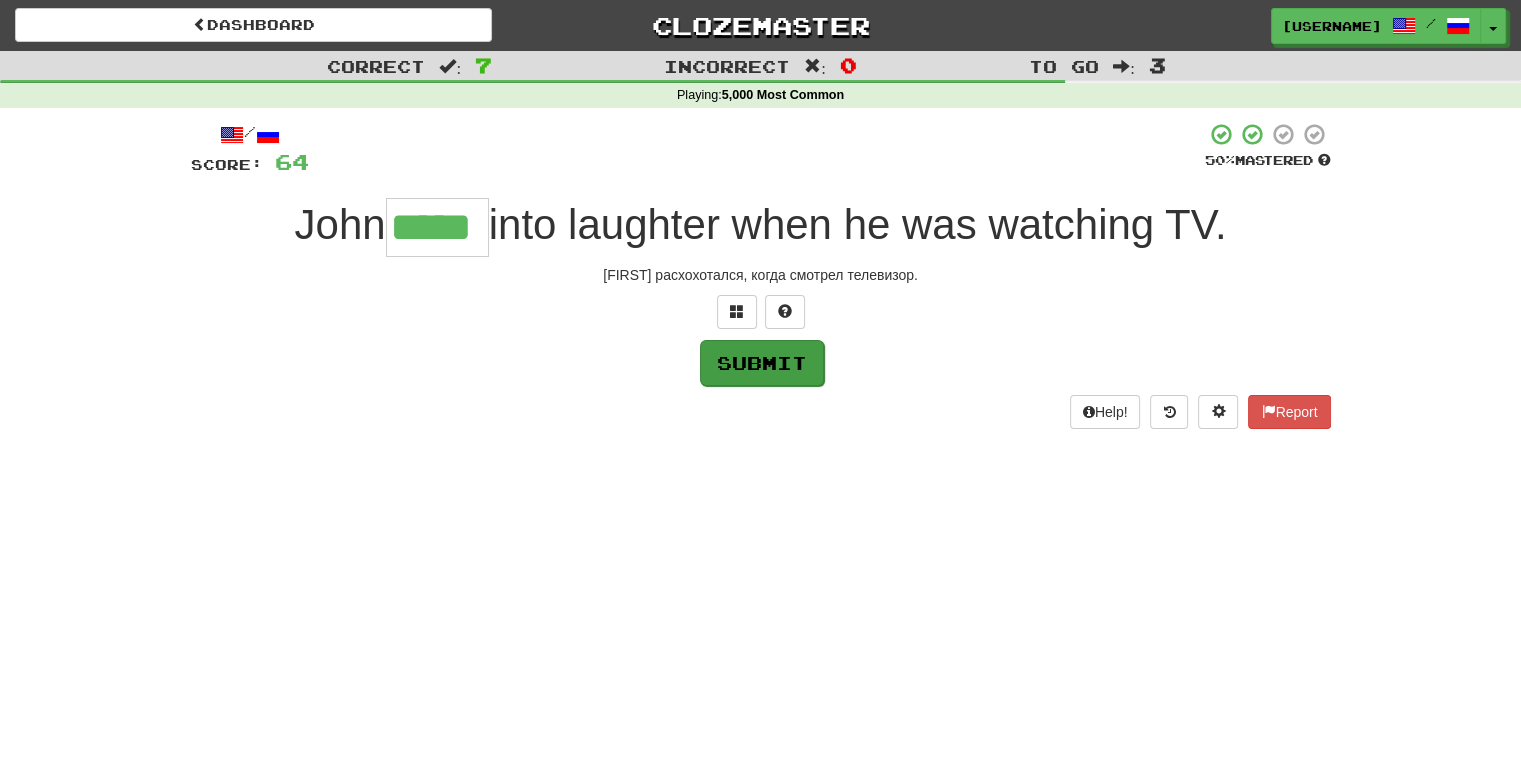 type on "*****" 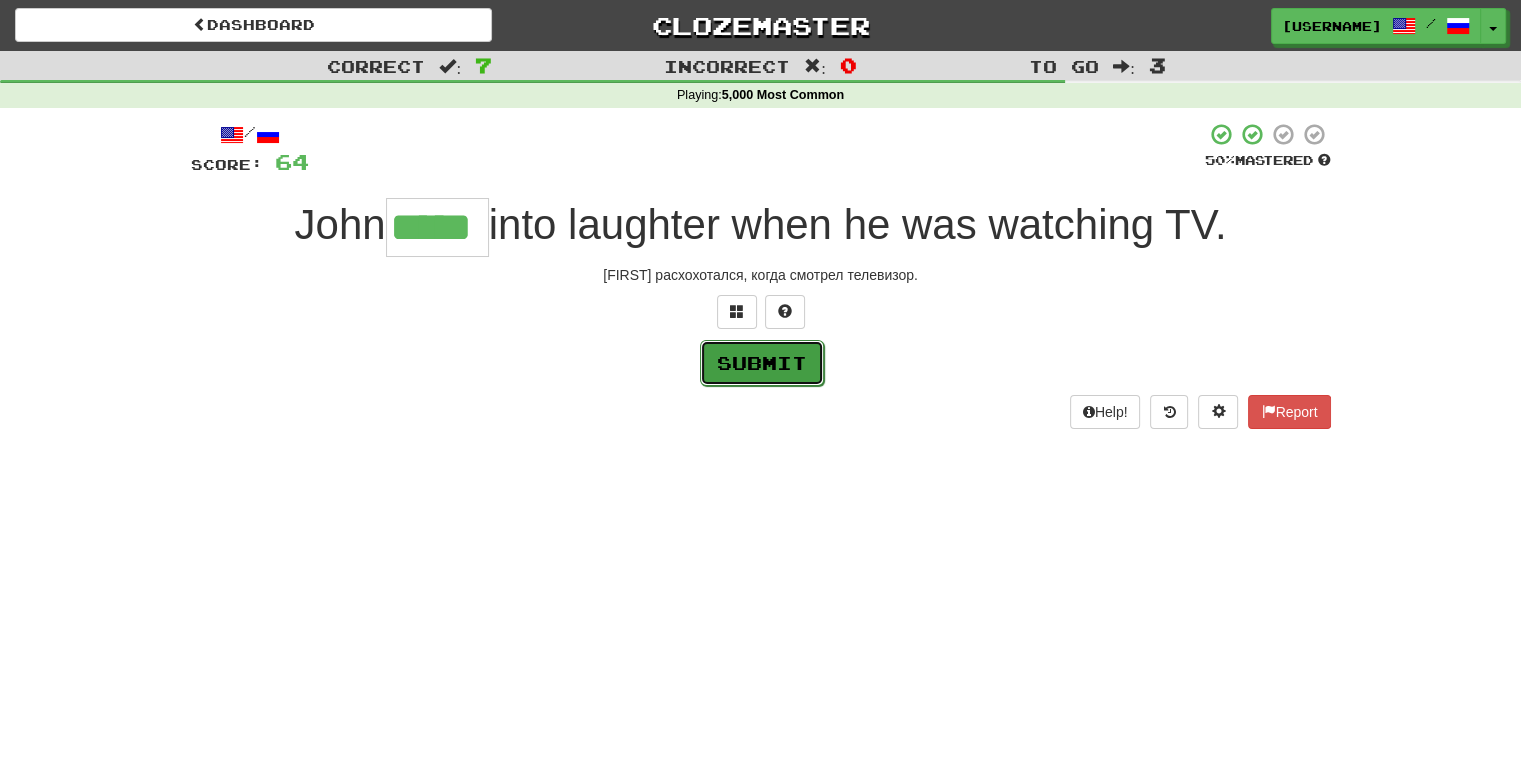 click on "Submit" at bounding box center (762, 363) 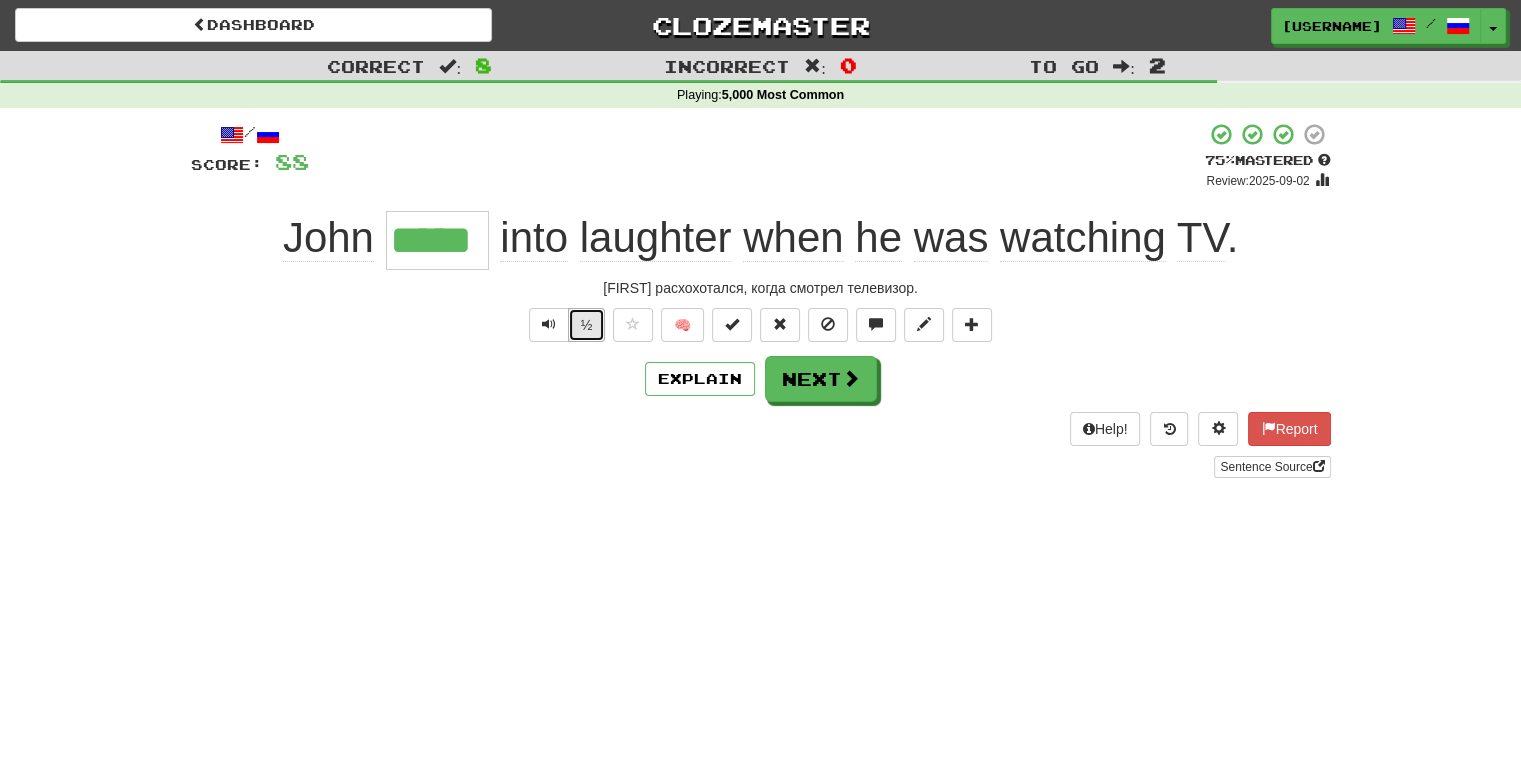 click on "½" at bounding box center [587, 325] 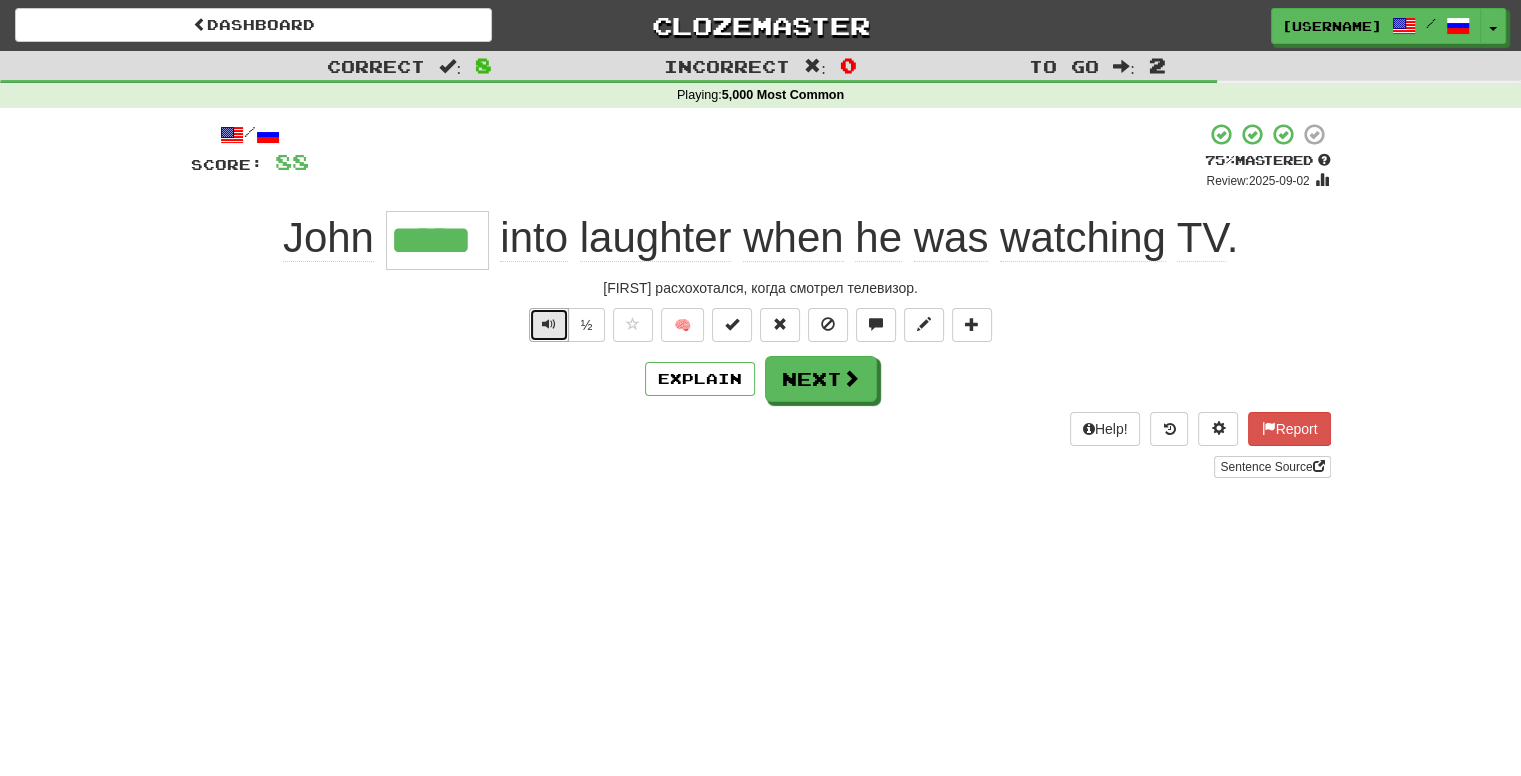 click at bounding box center (549, 324) 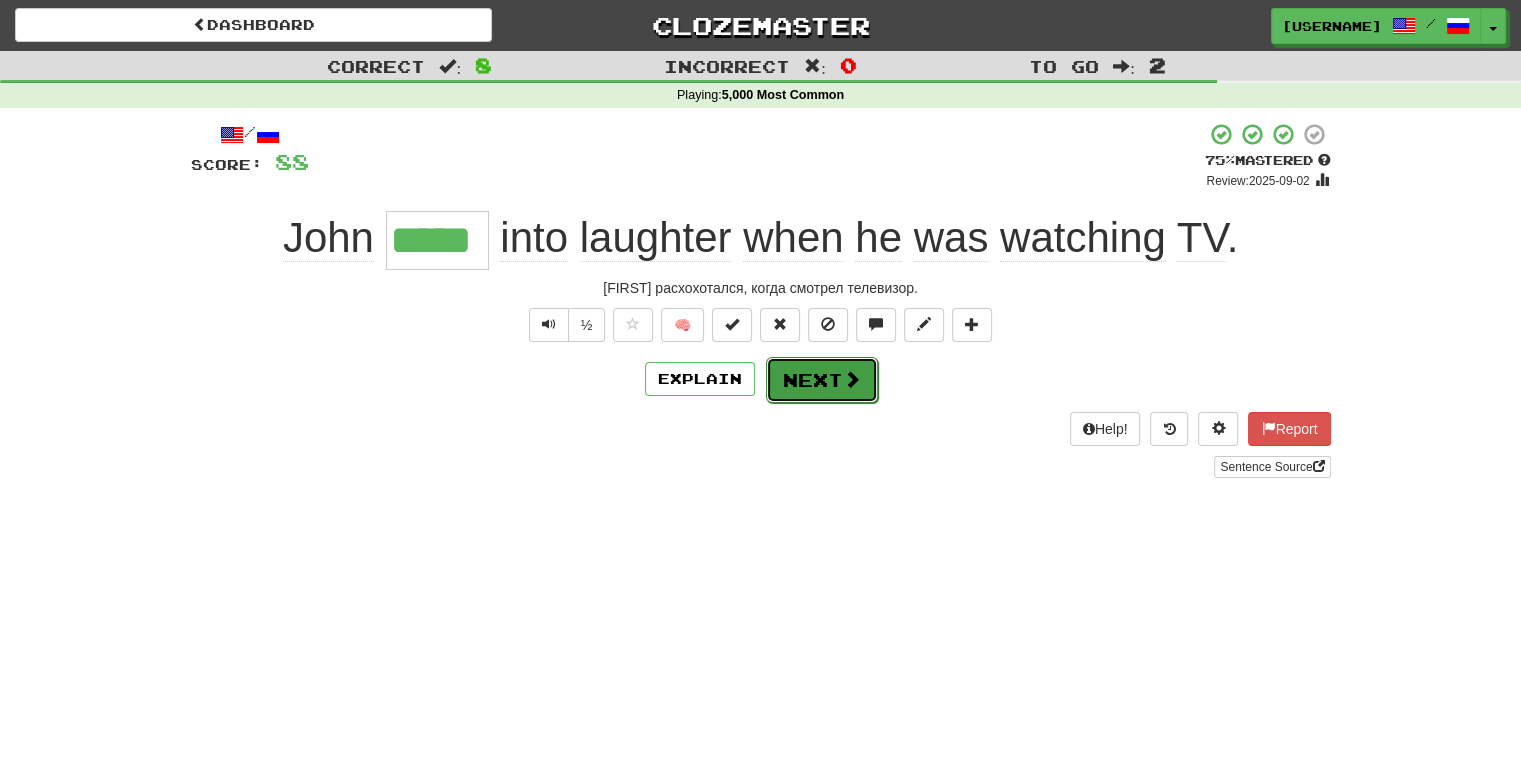 click on "Next" at bounding box center [822, 380] 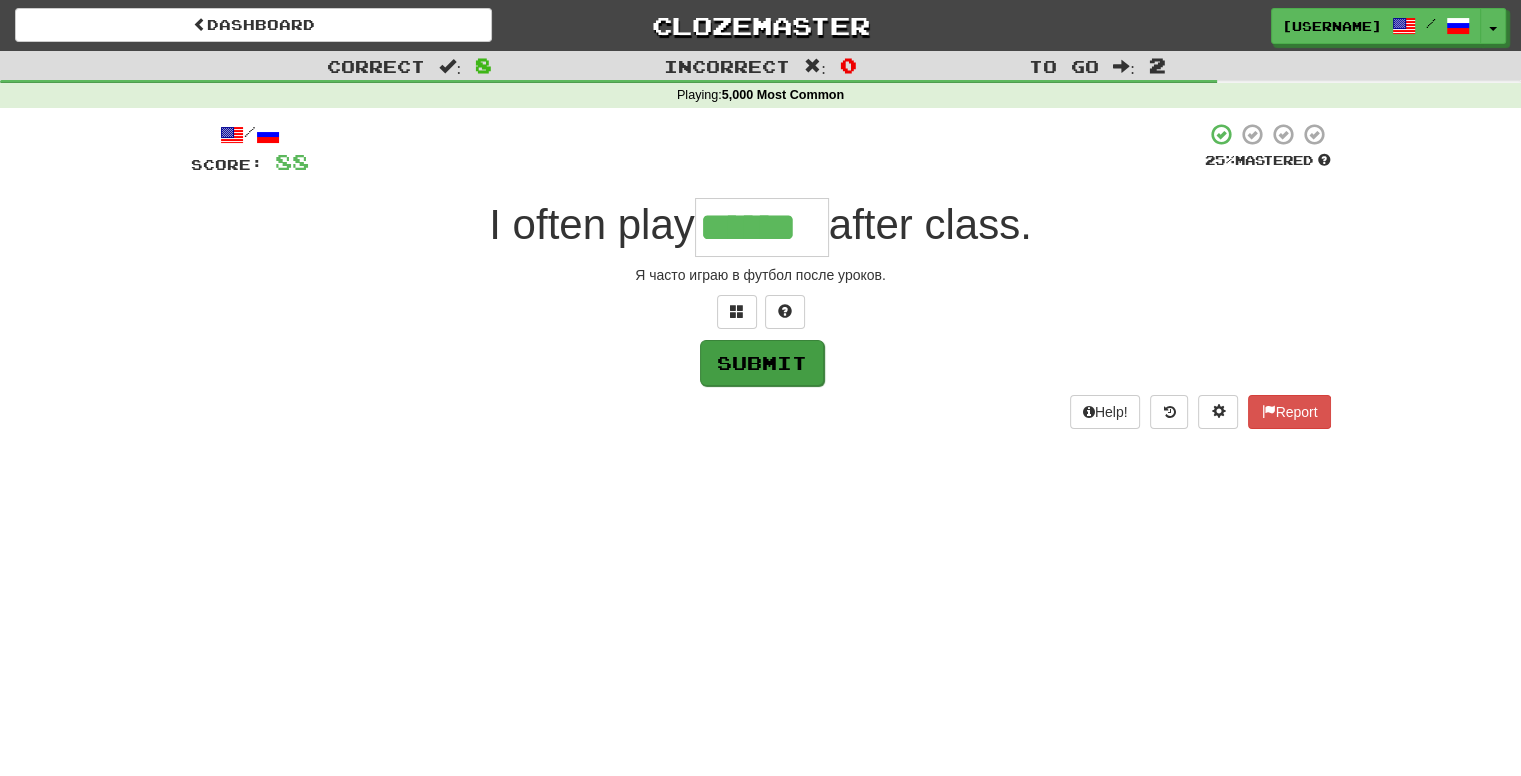 type on "******" 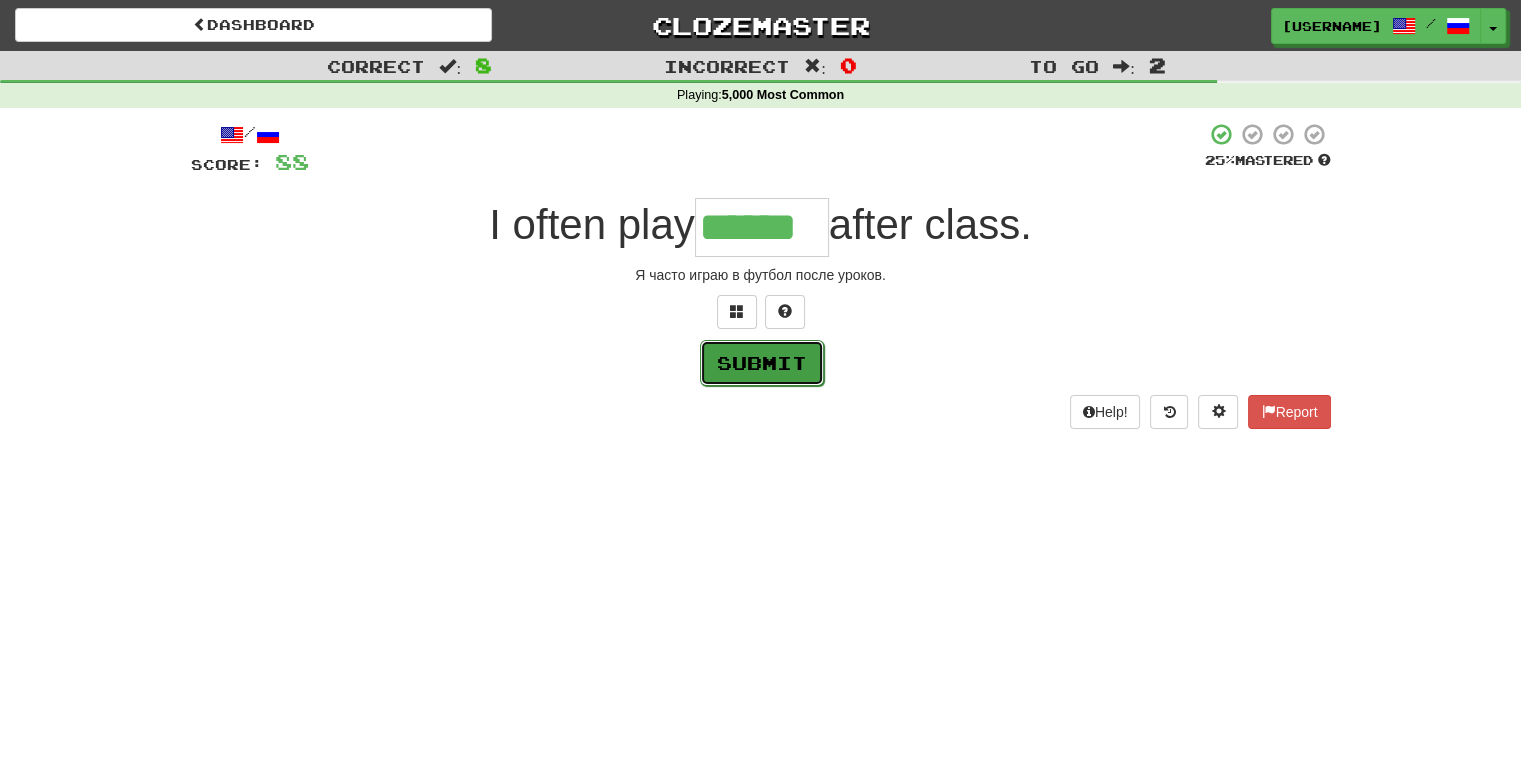 click on "Submit" at bounding box center [762, 363] 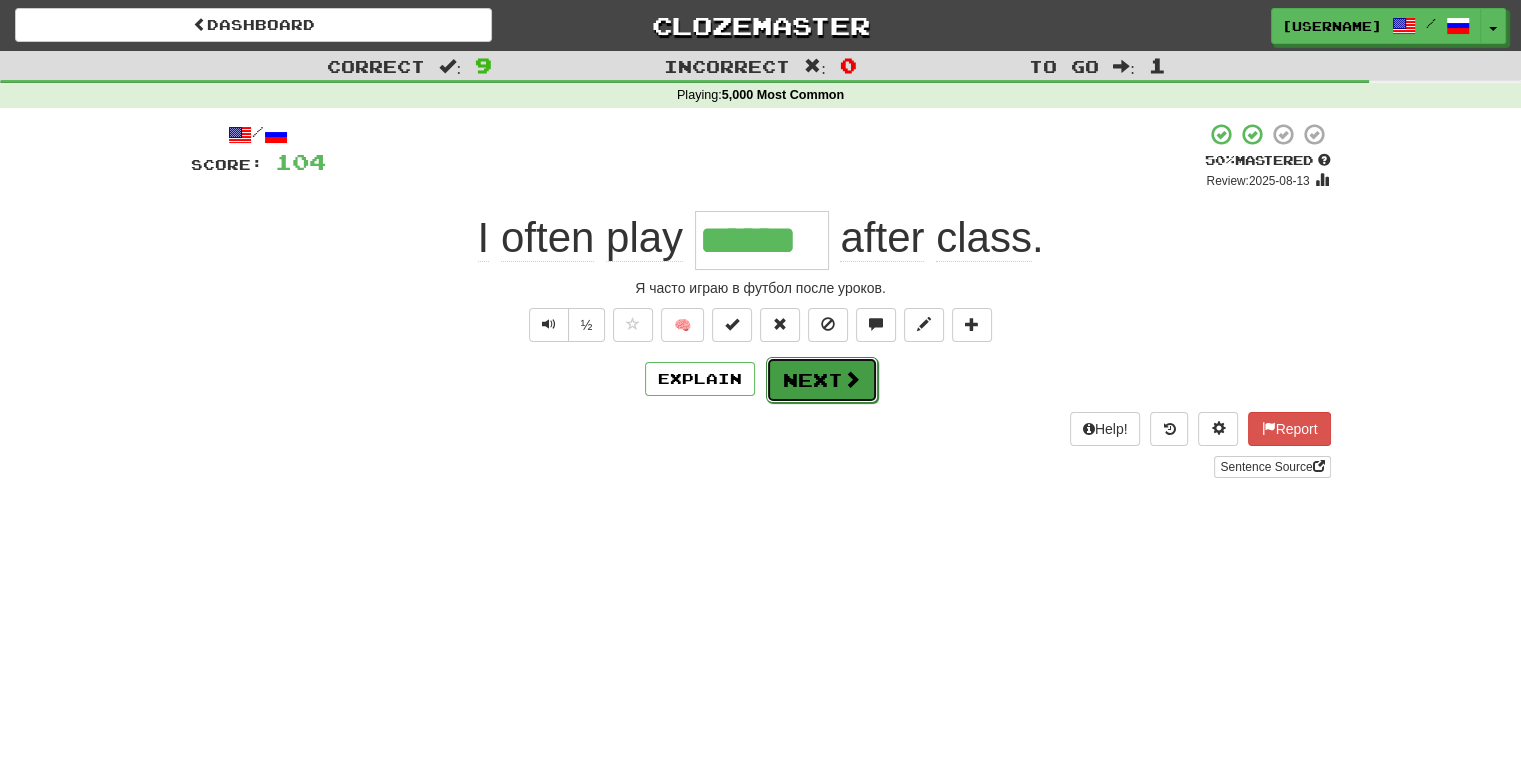 click on "Next" at bounding box center [822, 380] 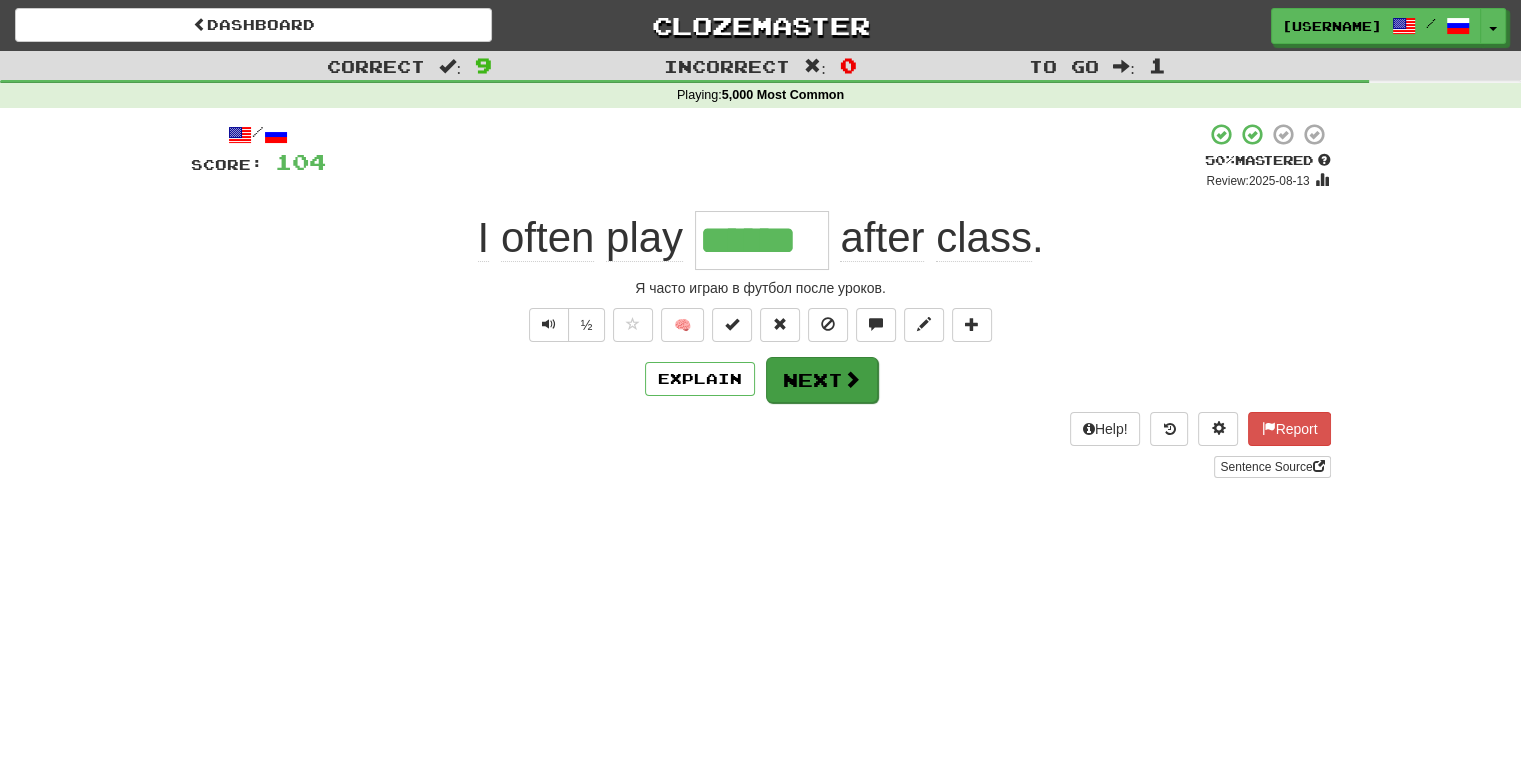 type 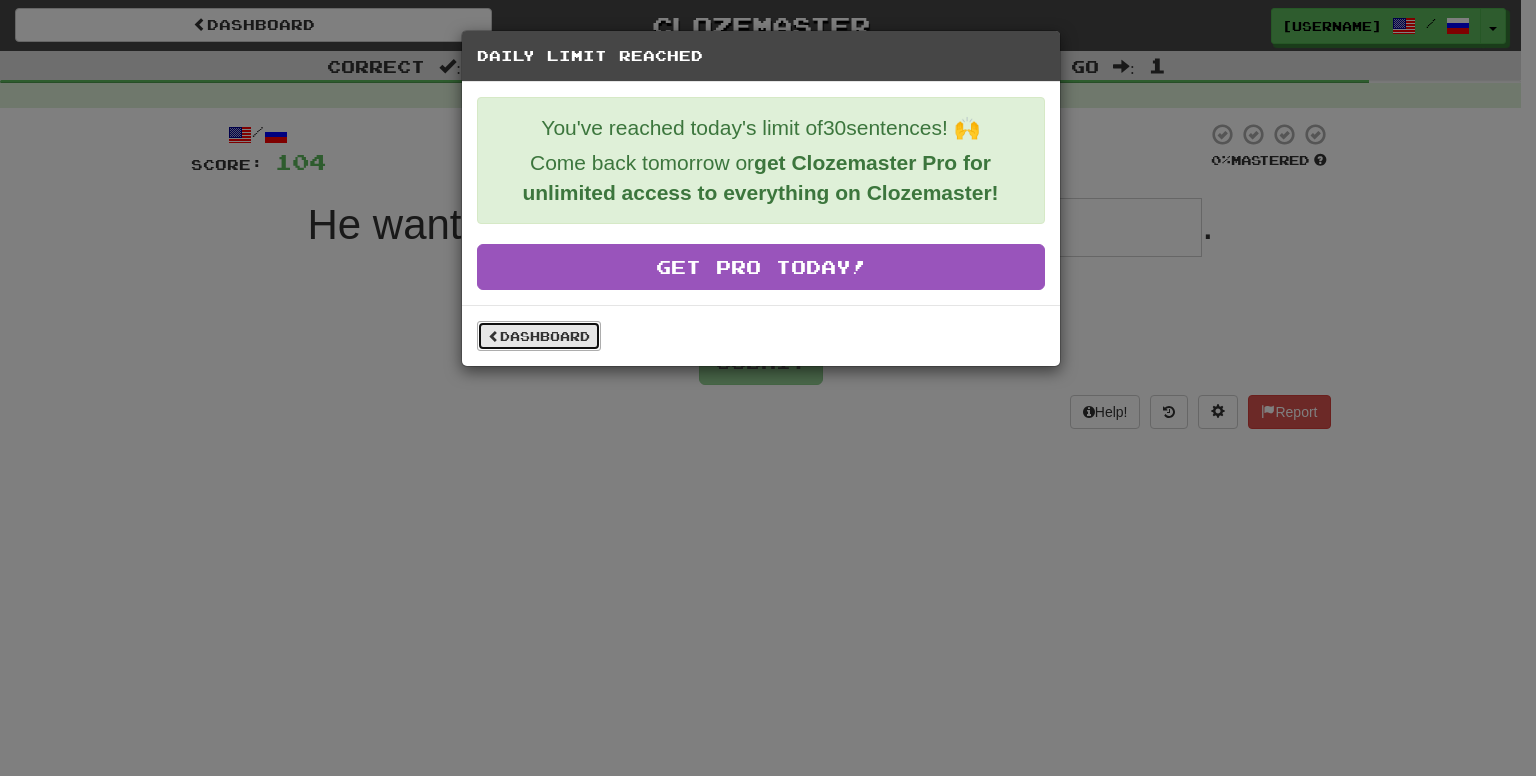 click on "Dashboard" at bounding box center [539, 336] 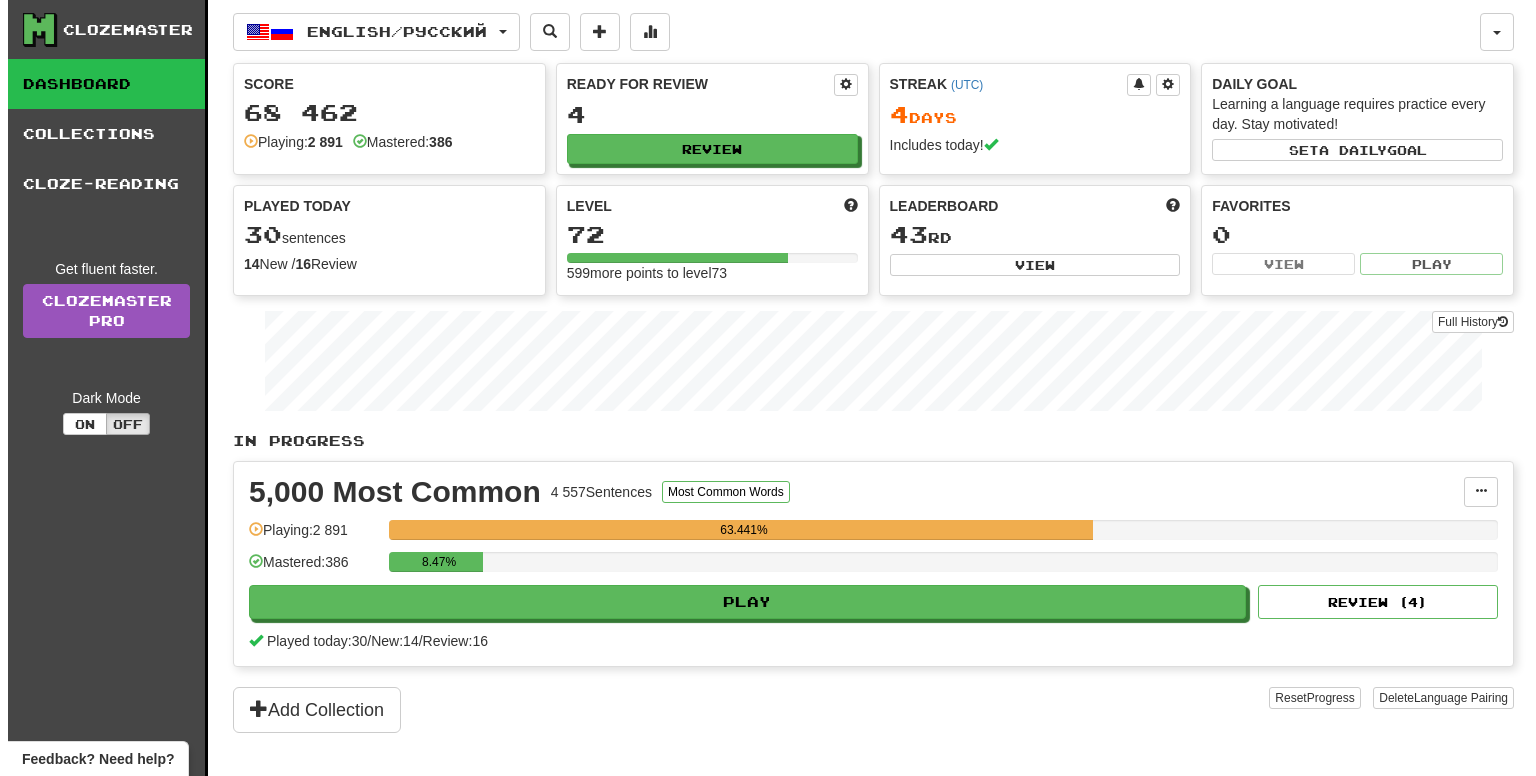scroll, scrollTop: 0, scrollLeft: 0, axis: both 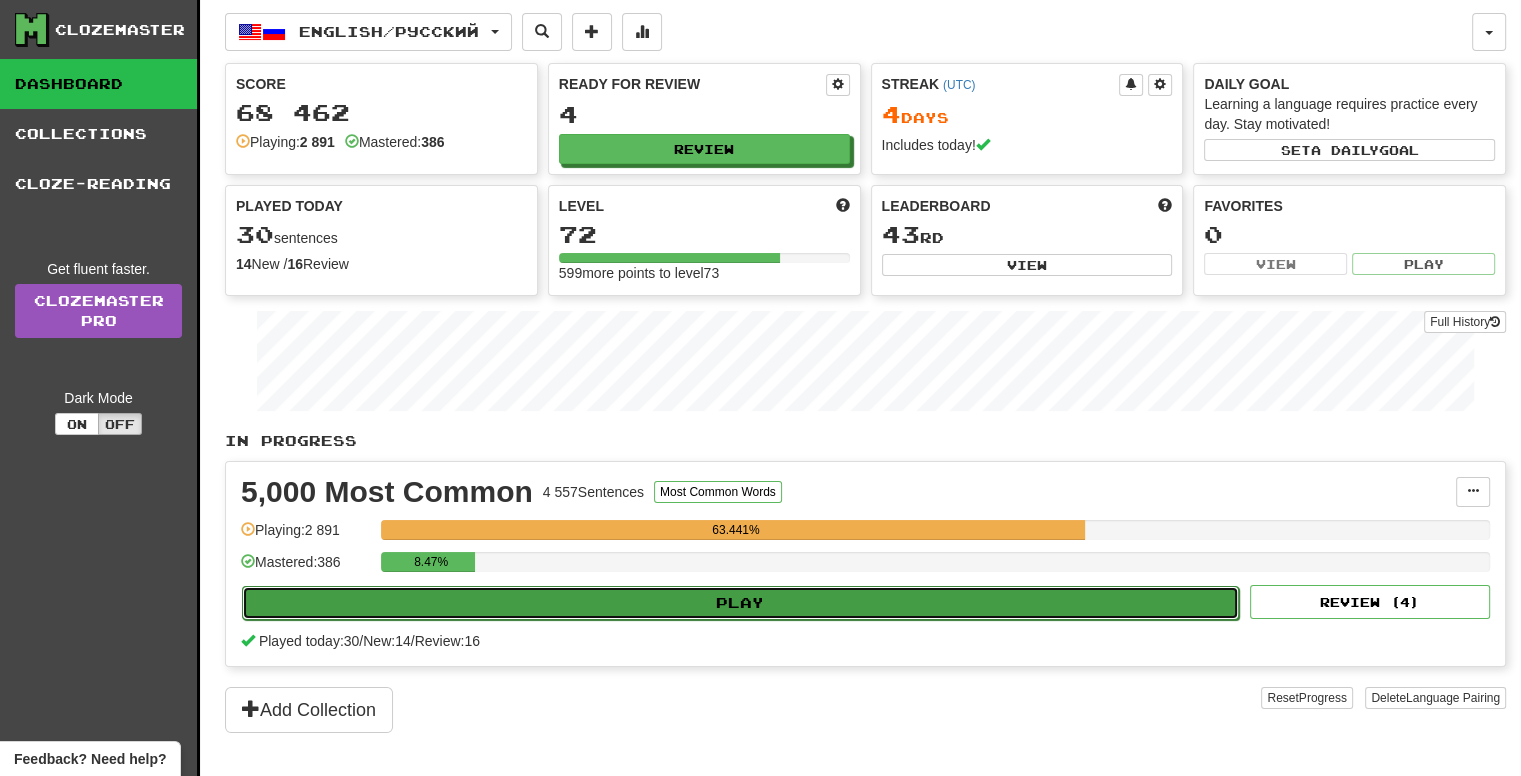 click on "Play" at bounding box center [740, 603] 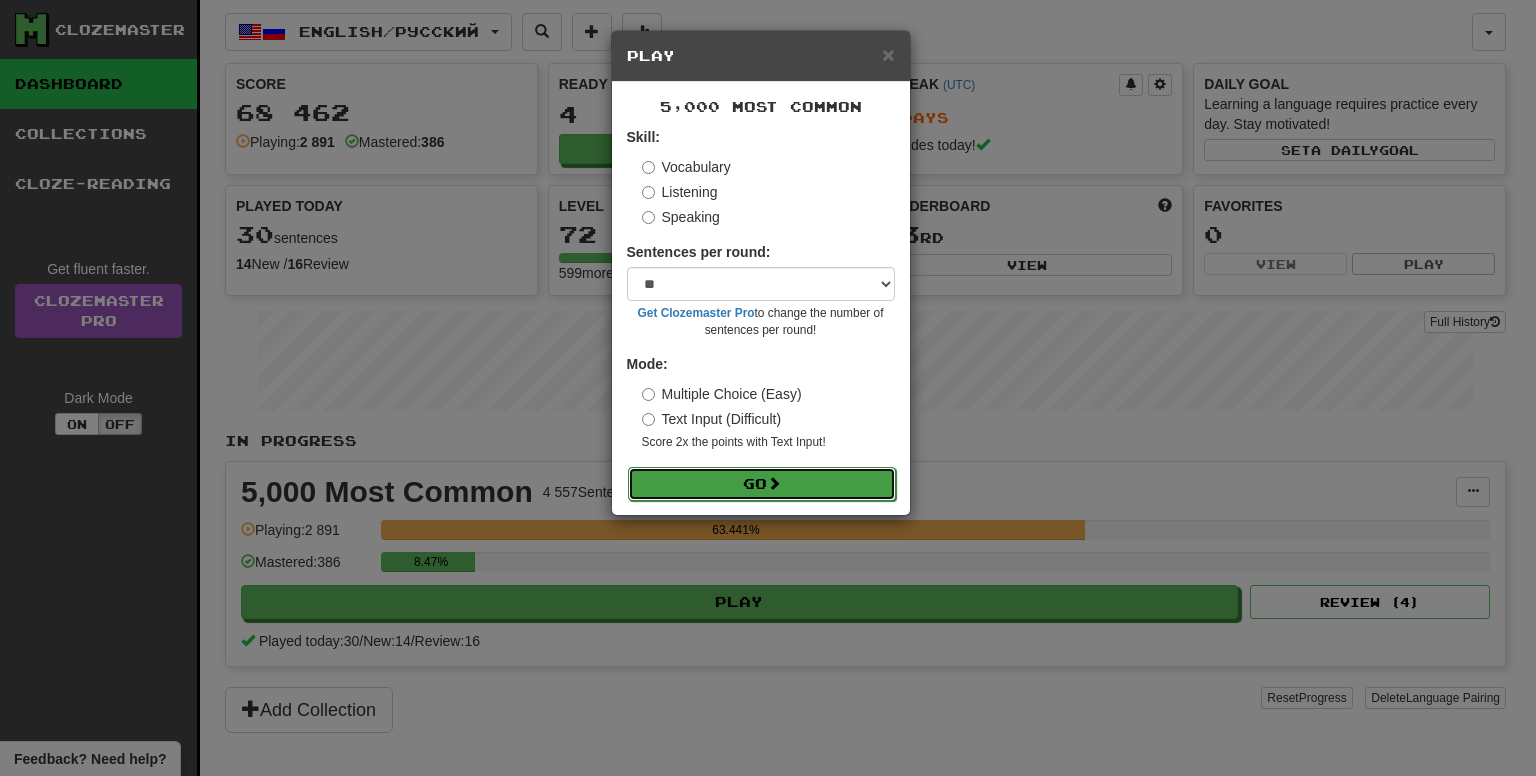 click on "Go" at bounding box center (762, 484) 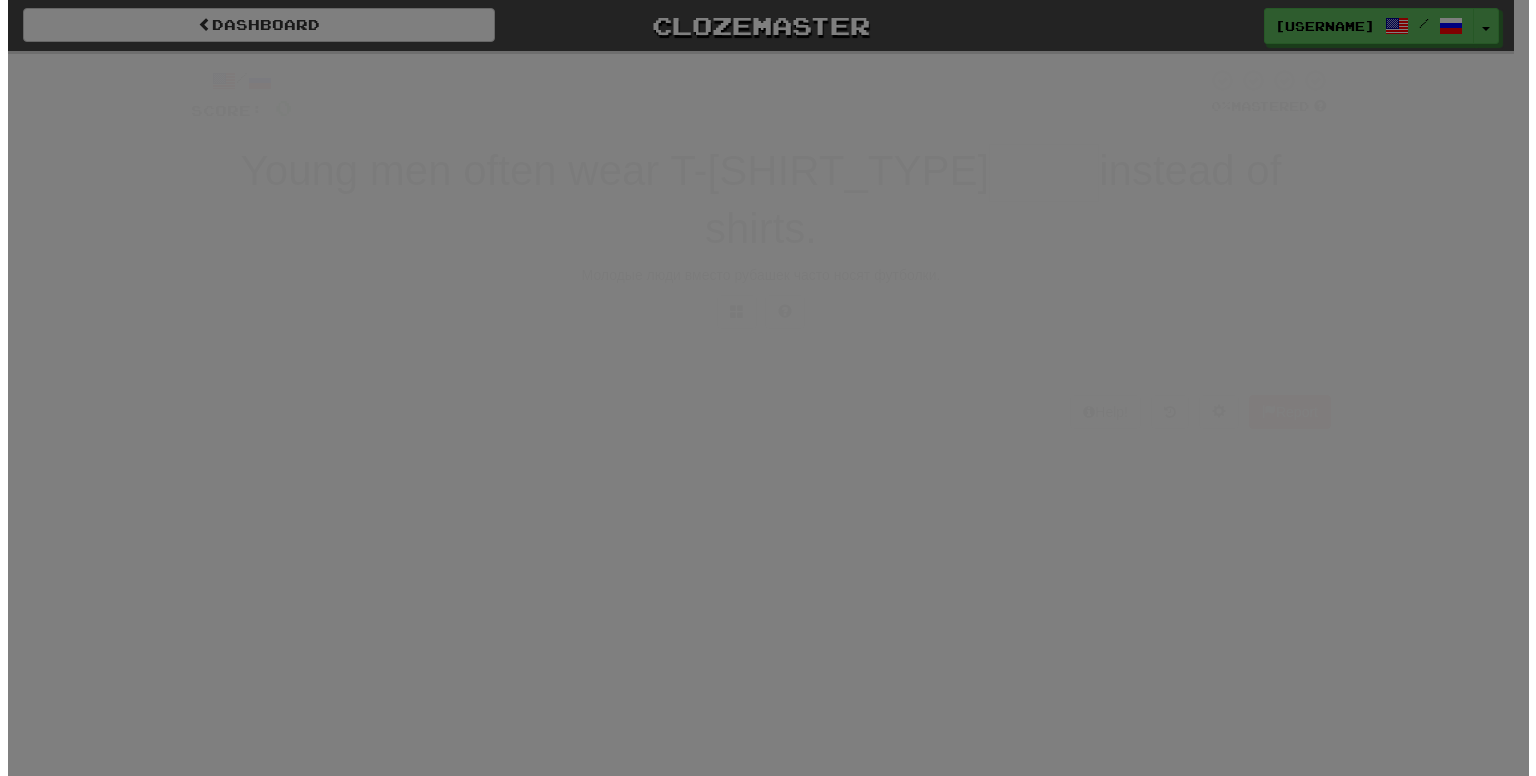 scroll, scrollTop: 0, scrollLeft: 0, axis: both 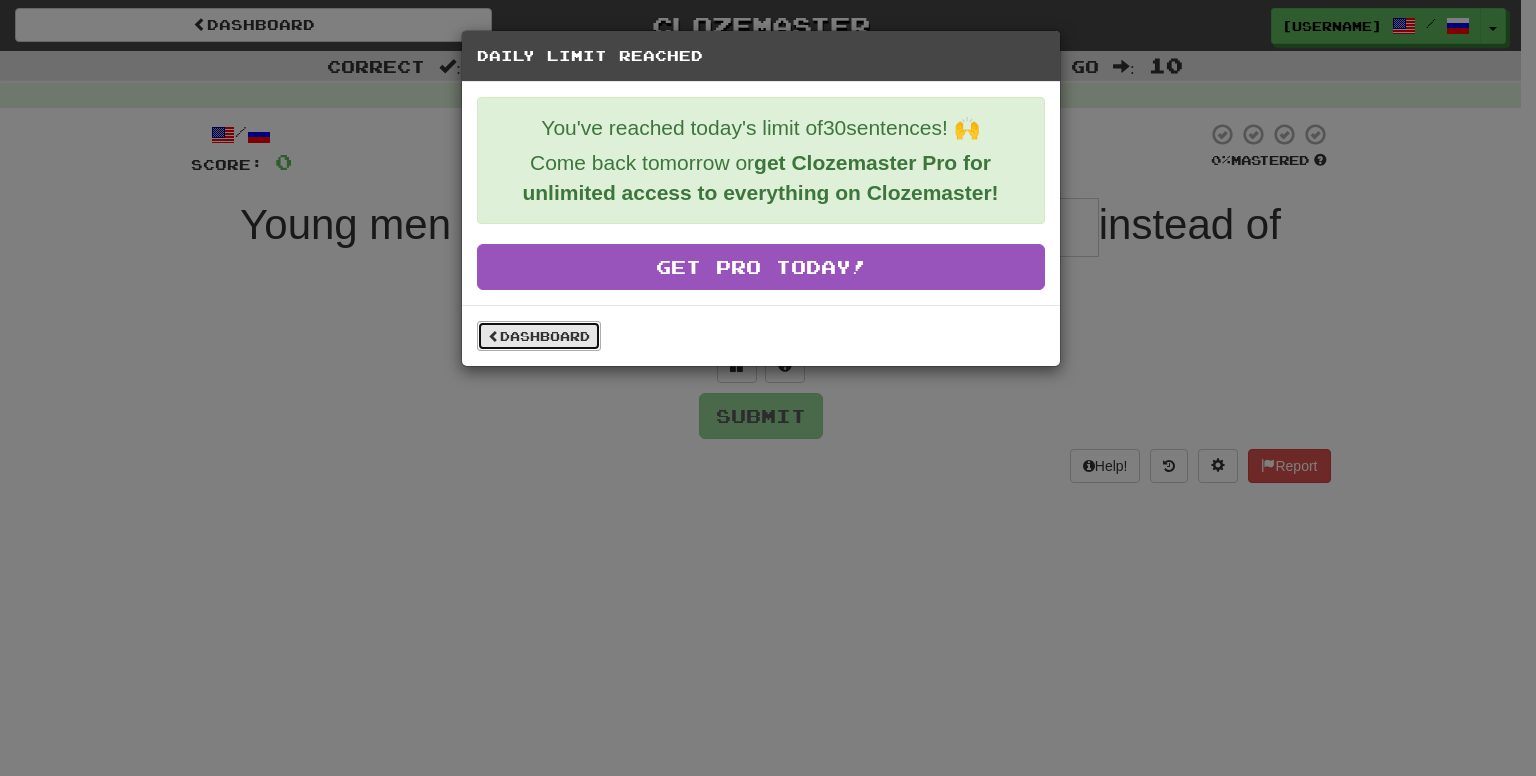 click on "Dashboard" at bounding box center [539, 336] 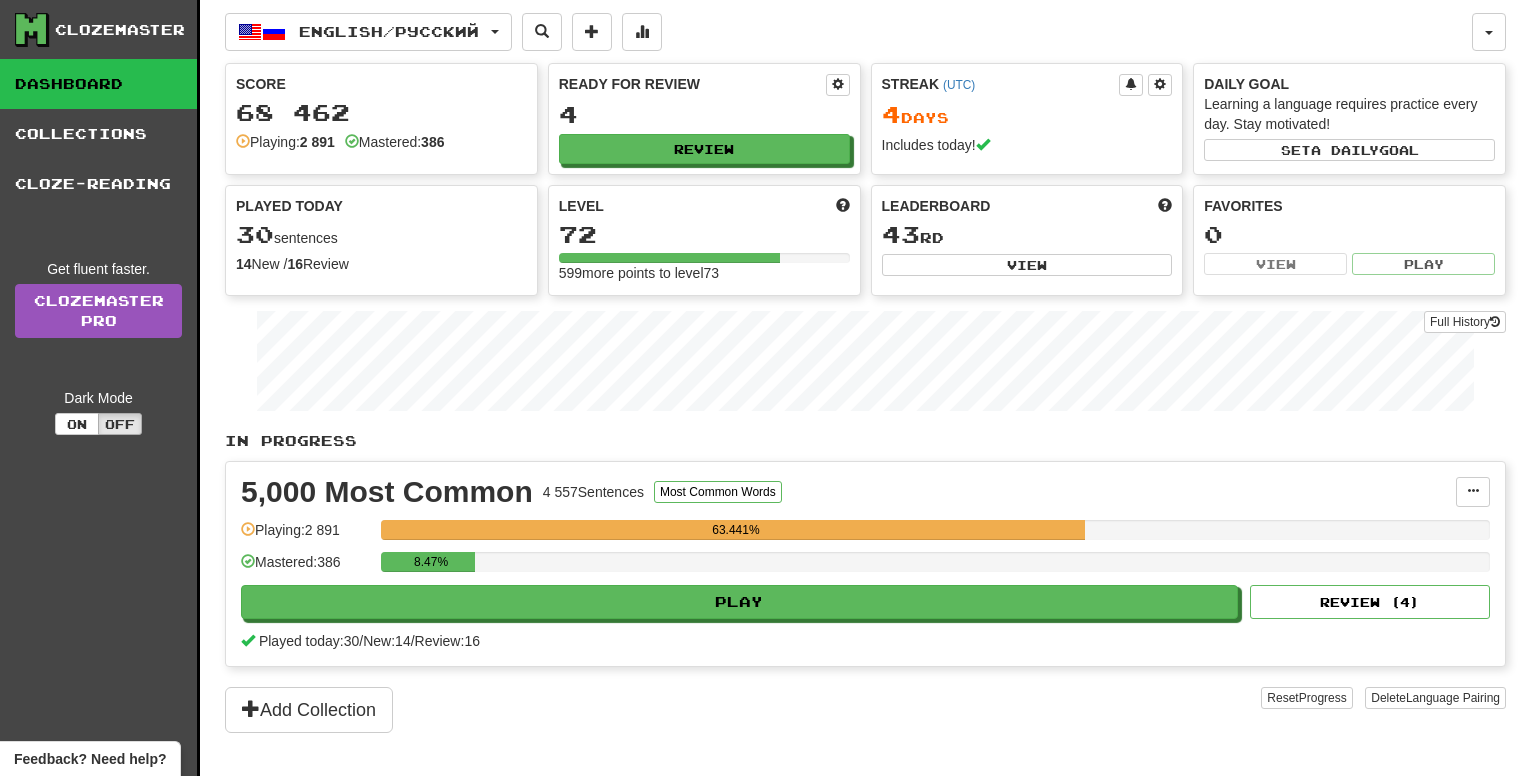 scroll, scrollTop: 0, scrollLeft: 0, axis: both 